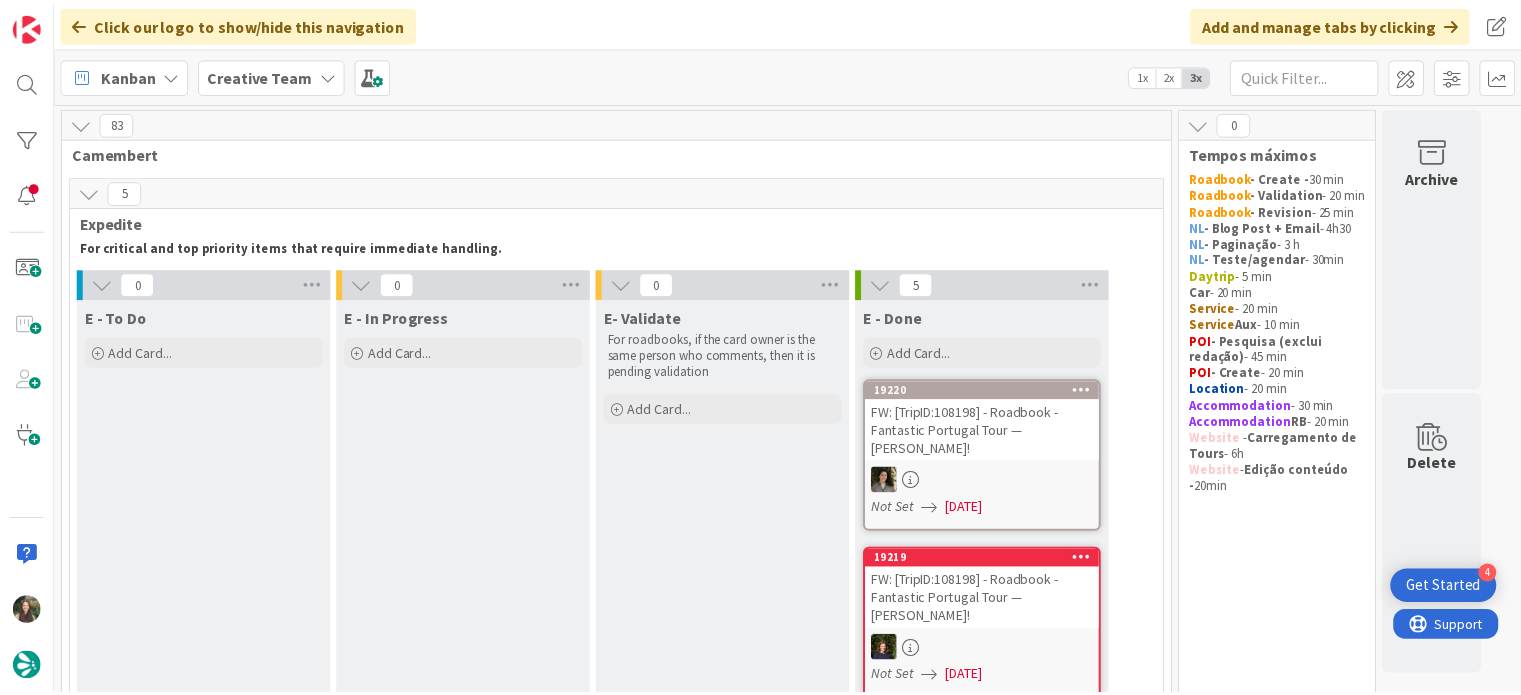 scroll, scrollTop: 0, scrollLeft: 0, axis: both 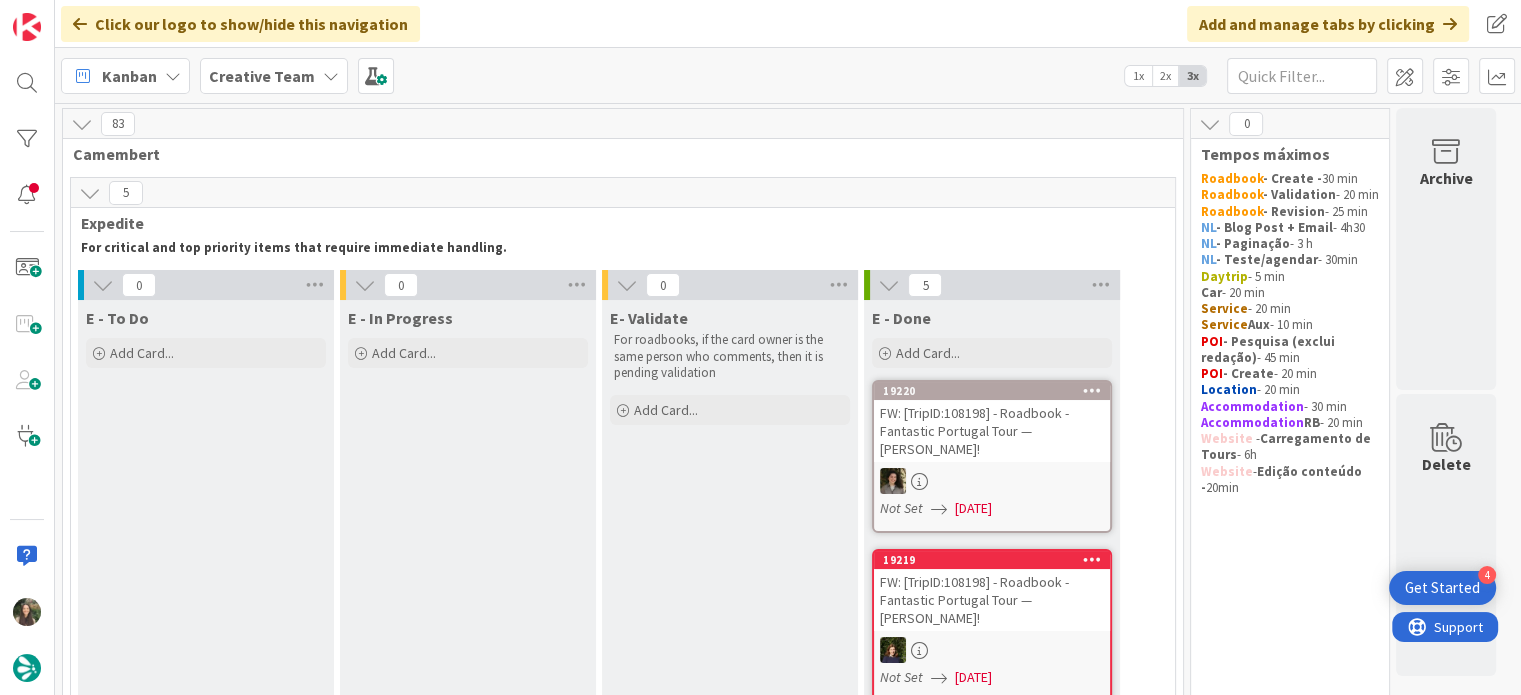 click on "0 Tempos máximos Roadbook  - Create -  30 min Roadbook  - Validation  - 20 min Roadbook  - Revision  - 25 min NL  - Blog Post + Email  - 4h30 NL  - Paginação  - 3 h NL  - Teste/agendar  - 30min Daytrip  - 5 min Car  - 20 min Service  - 20 min Service  Aux  - 10 min POI  - Pesquisa (exclui redação)  - 45 min POI  - Create  - 20 min Location  - 20 min Accommodation  - 30 min Accommodation  RB  - 20 min Website   -  Carregamento de Tours  - 6h Website  -  Edição conteúdo -  20min" at bounding box center (1290, 2846) 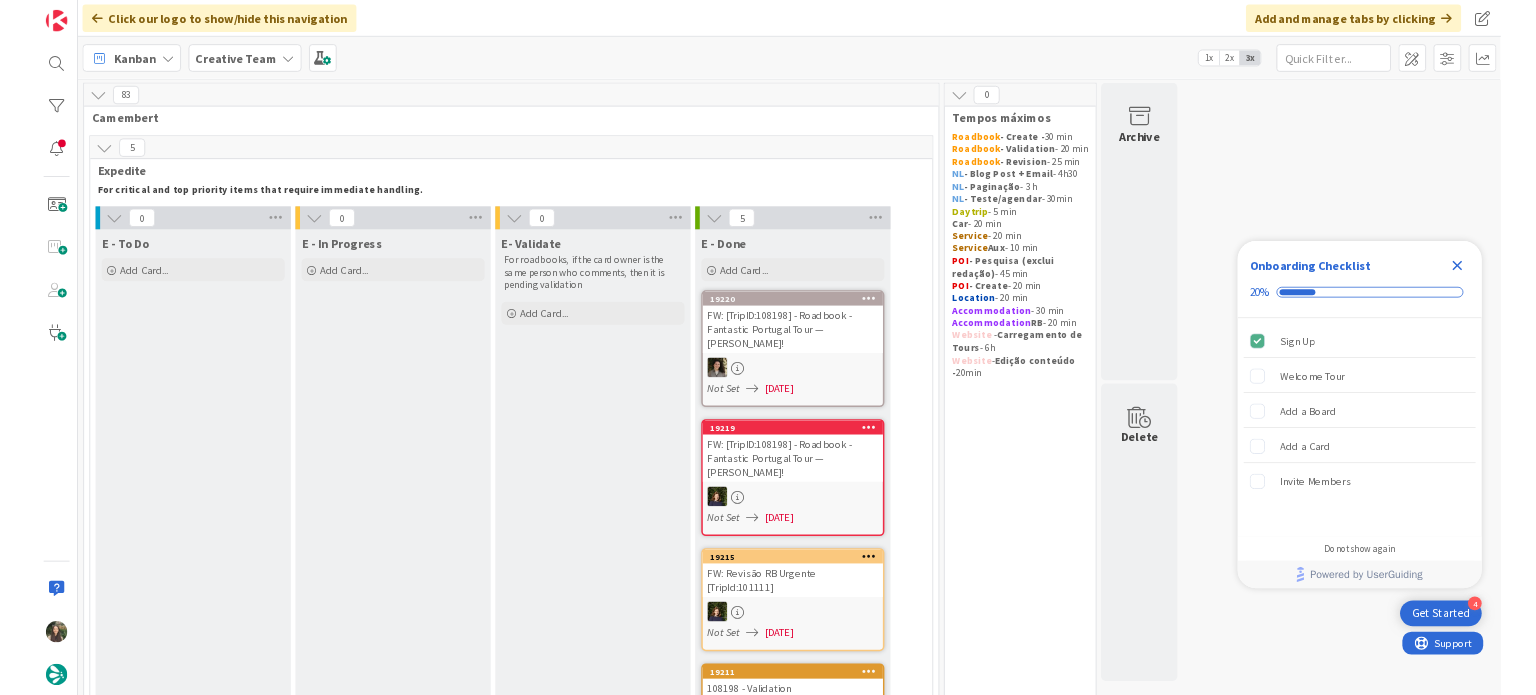 scroll, scrollTop: 0, scrollLeft: 0, axis: both 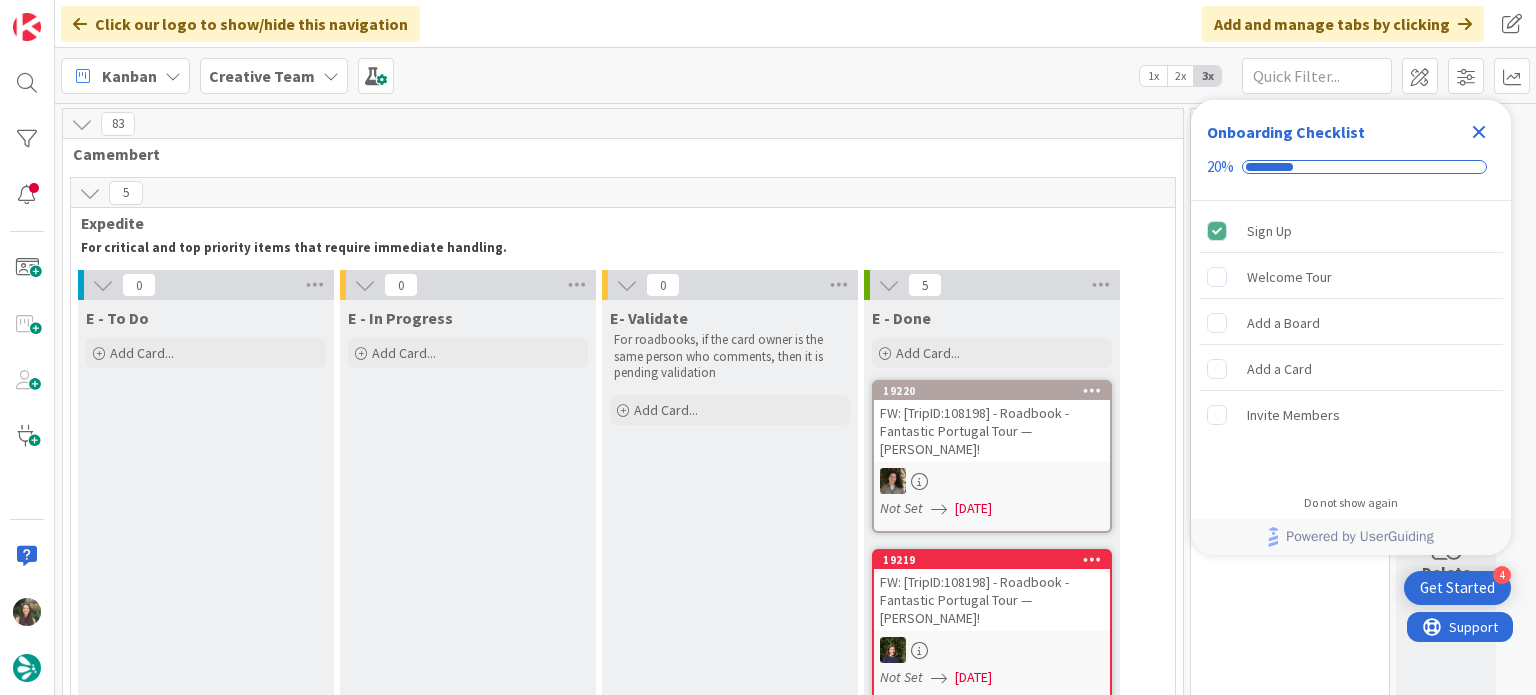 click 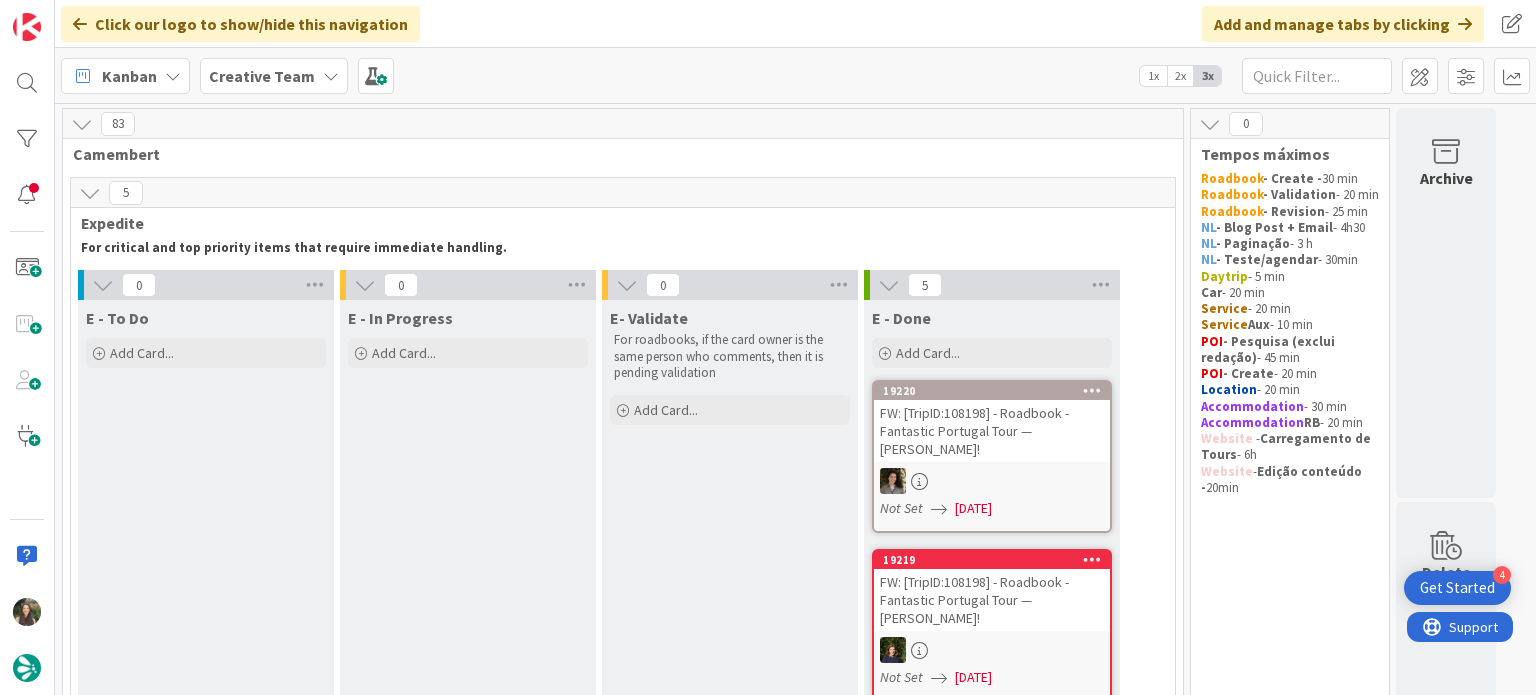 scroll, scrollTop: 700, scrollLeft: 0, axis: vertical 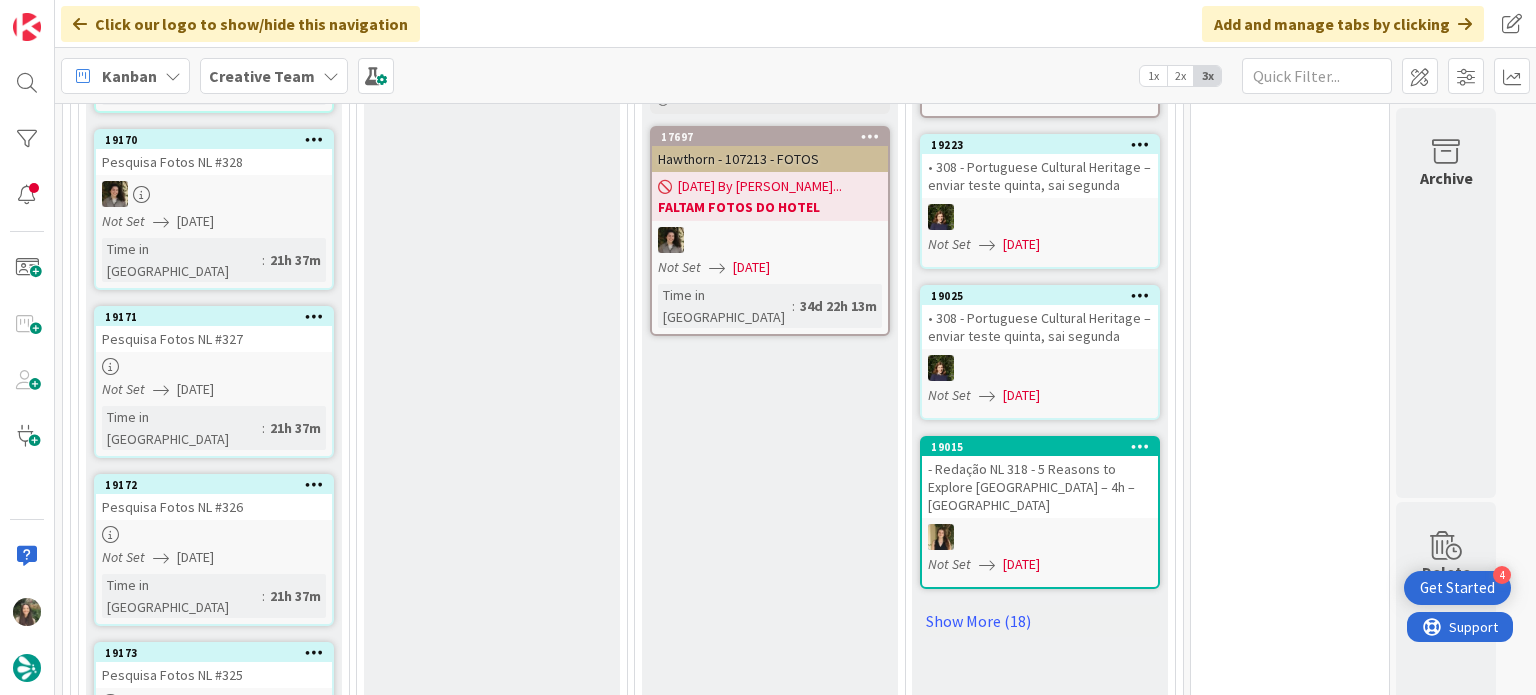 click on "[DATE]" at bounding box center [195, 389] 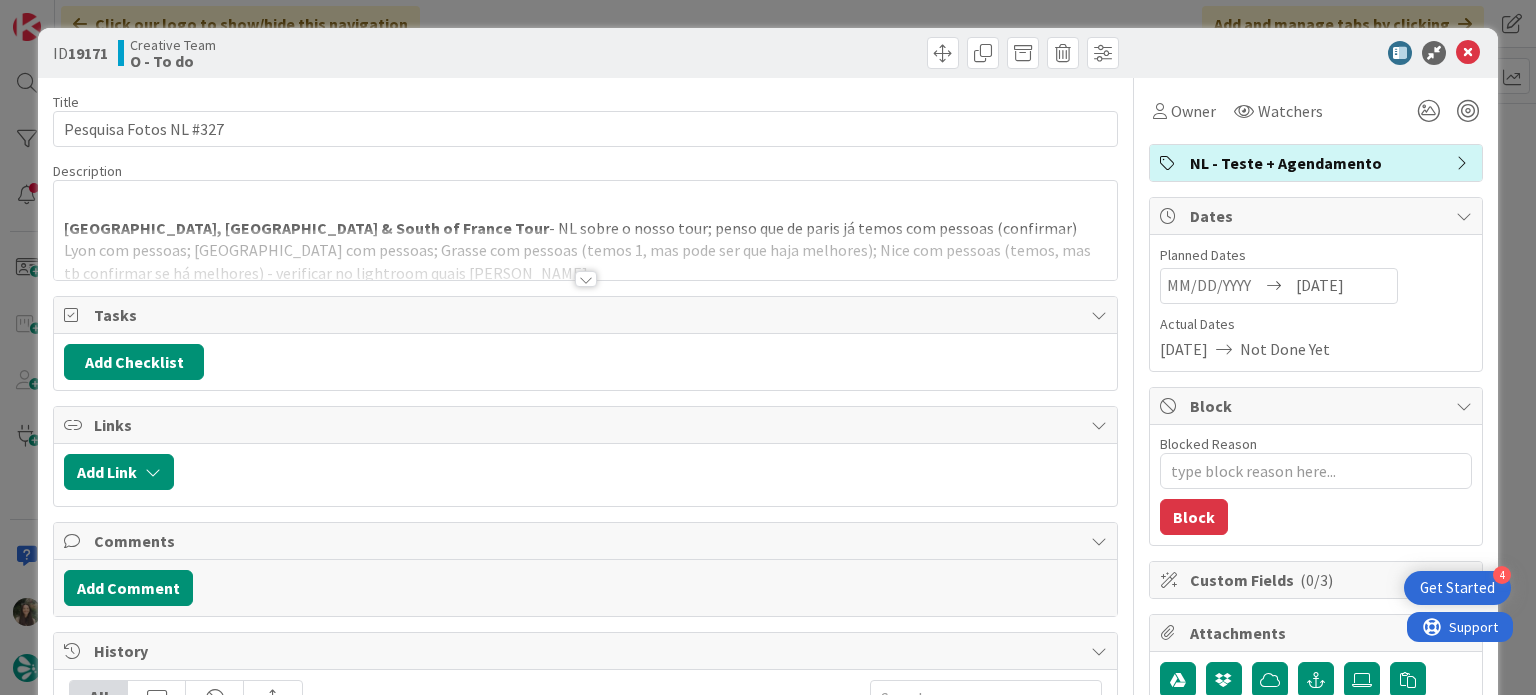 scroll, scrollTop: 0, scrollLeft: 0, axis: both 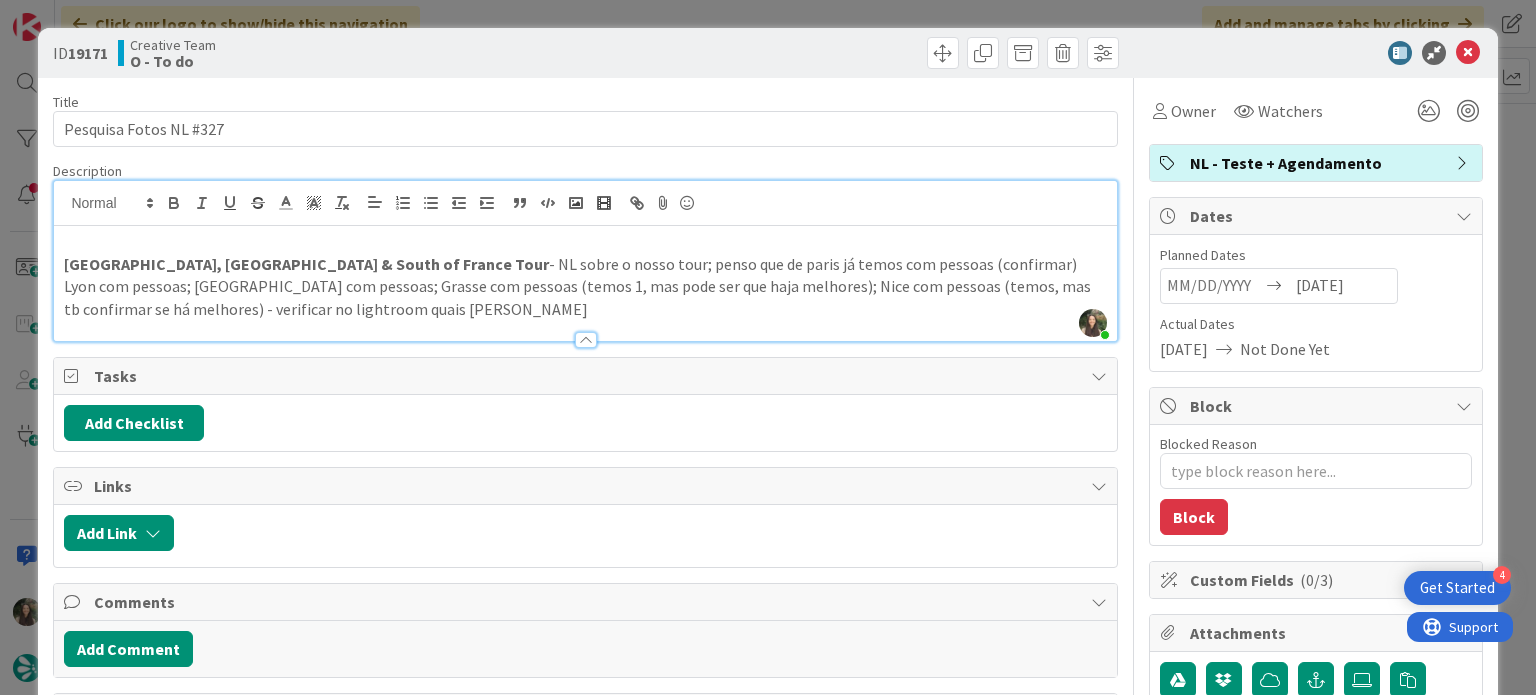 click on "ID  19171 Creative Team O - To do Title 22 / 128 Pesquisa Fotos NL #327 Description Inês Gonçalves just joined Paris, Lyon & South of France Tour  - NL sobre o nosso tour; penso que de paris já temos com pessoas (confirmar) Lyon com pessoas; Aix-en-Provence com pessoas; Grasse com pessoas (temos 1, mas pode ser que haja melhores); Nice com pessoas (temos, mas tb confirmar se há melhores) - verificar no lightroom quais já temos Owner Watchers NL - Teste + Agendamento Tasks Add Checklist Links Add Link Comments Add Comment History All Margarida Carvalho  moved  this card into this column O - To do 22 hours ago July 16 2025 4:49 PM Margarida Carvalho  moved  this card into this column Done 22 hours ago July 16 2025 4:44 PM Margarida Carvalho  updated  the description of this card Show Updated Description 22 hours ago July 16 2025 4:43 PM Margarida Carvalho  updated  the title of this card from 'Pesquisa Fotos NL #' to 'Pesquisa Fotos NL #327' 22 hours ago July 16 2025 4:42 PM Margarida Carvalho  copied 0 /" at bounding box center (768, 347) 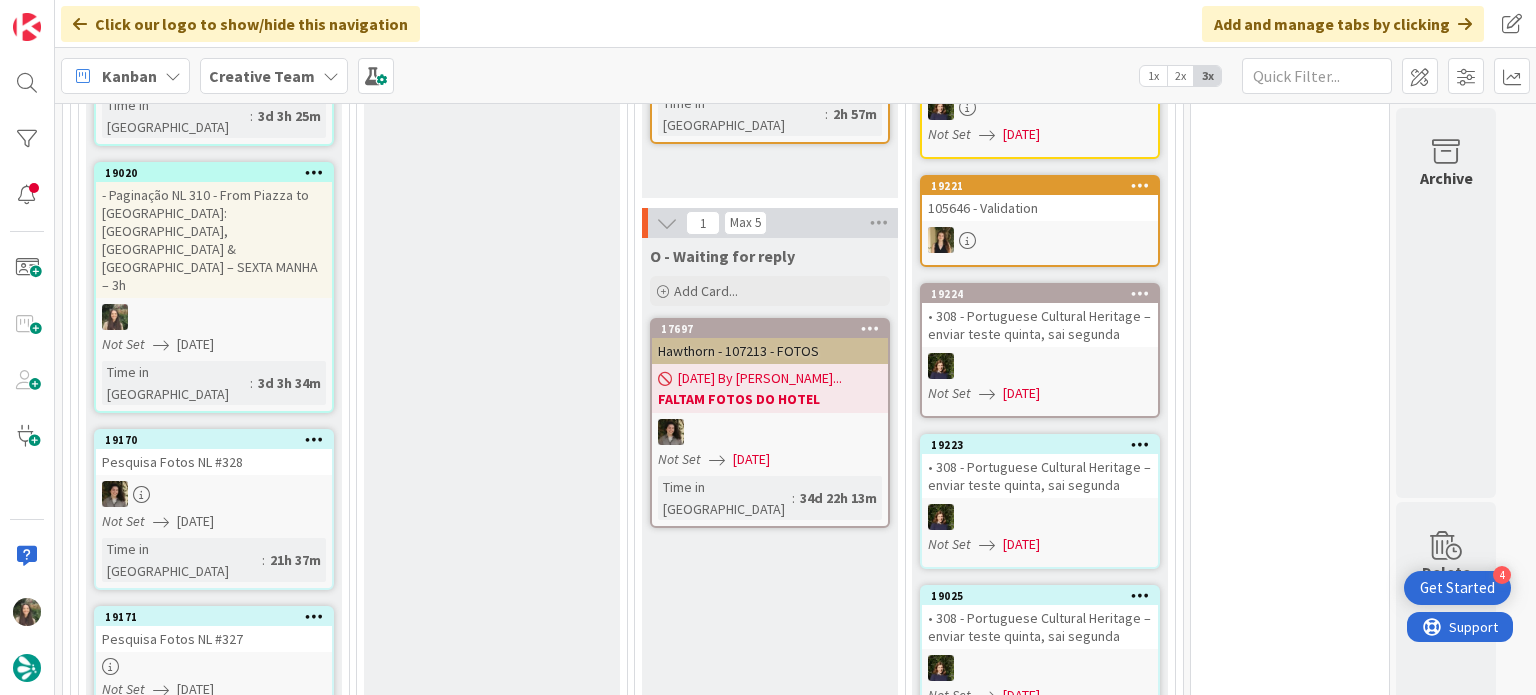 scroll, scrollTop: 1800, scrollLeft: 0, axis: vertical 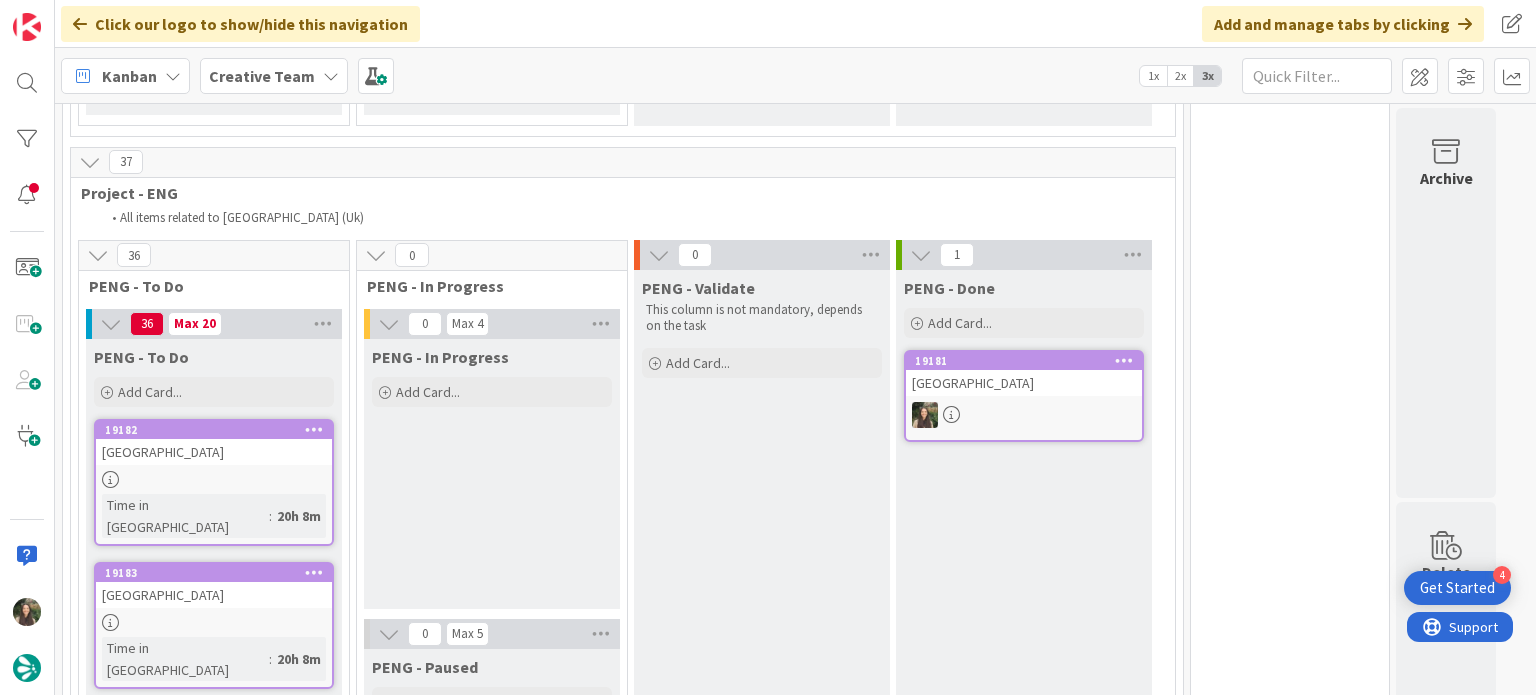 click at bounding box center [214, 479] 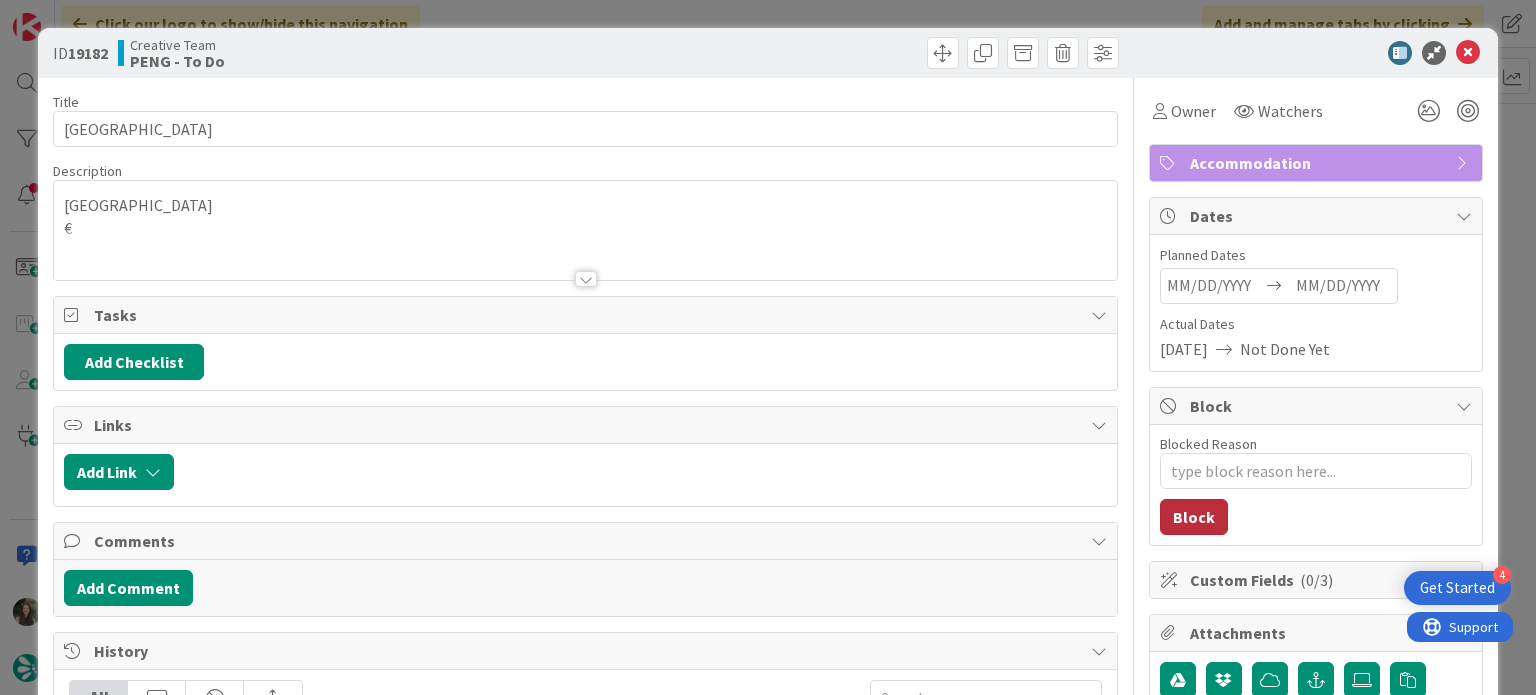 scroll, scrollTop: 0, scrollLeft: 0, axis: both 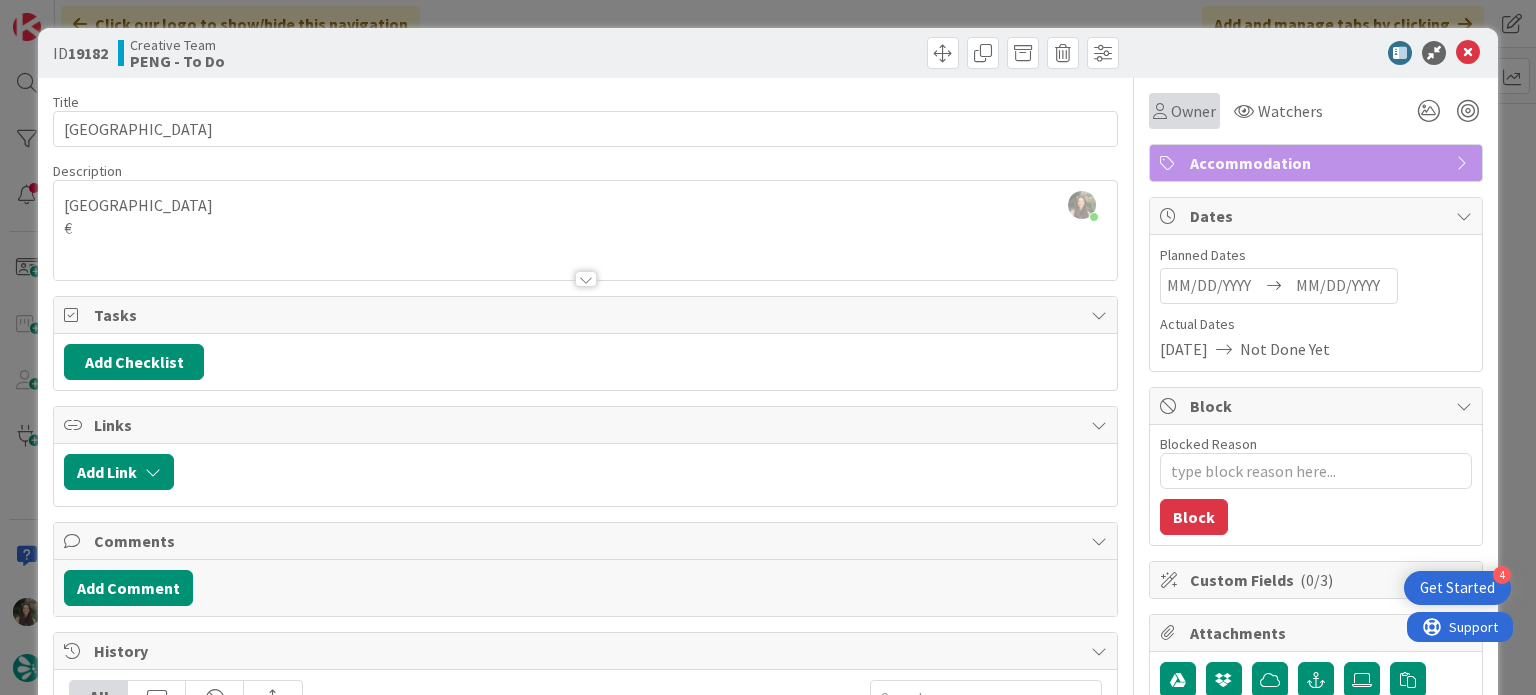 click on "Owner" at bounding box center [1193, 111] 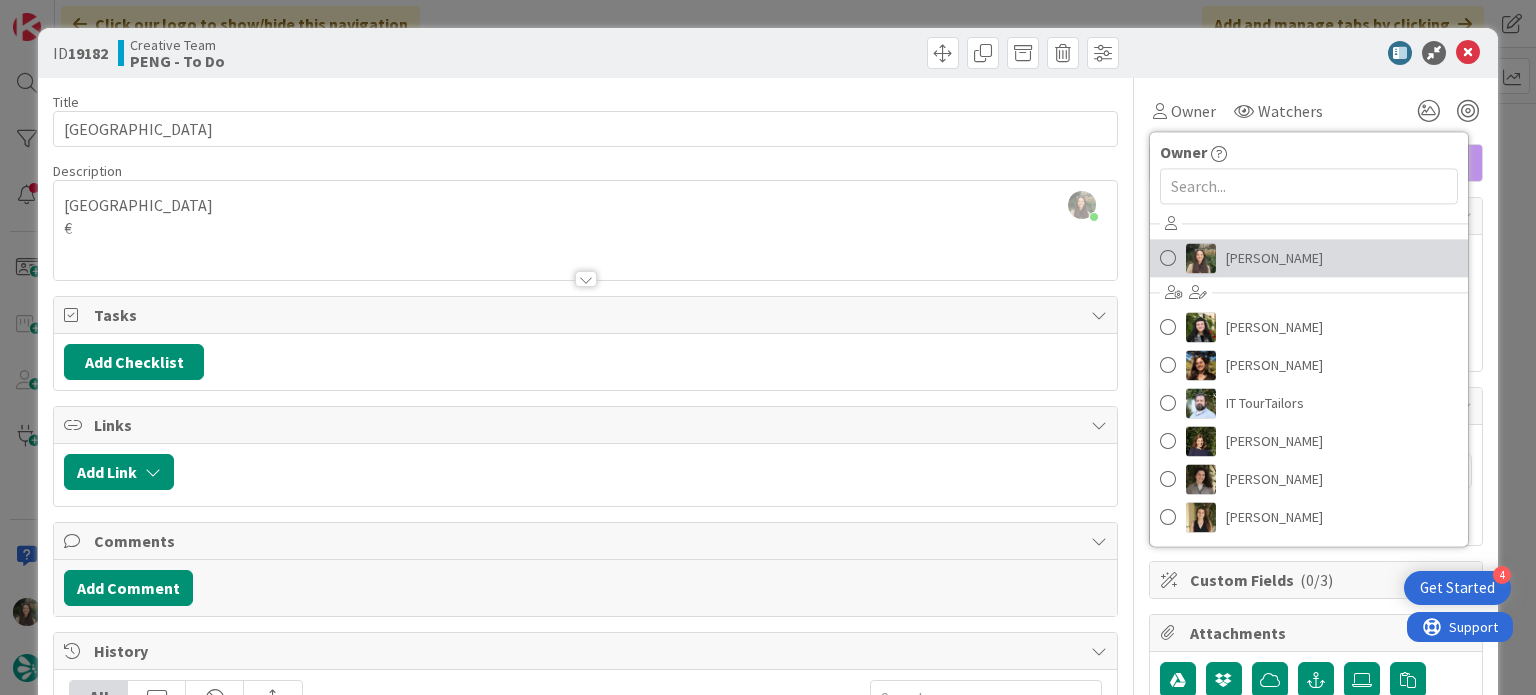 drag, startPoint x: 1210, startPoint y: 255, endPoint x: 1241, endPoint y: 247, distance: 32.01562 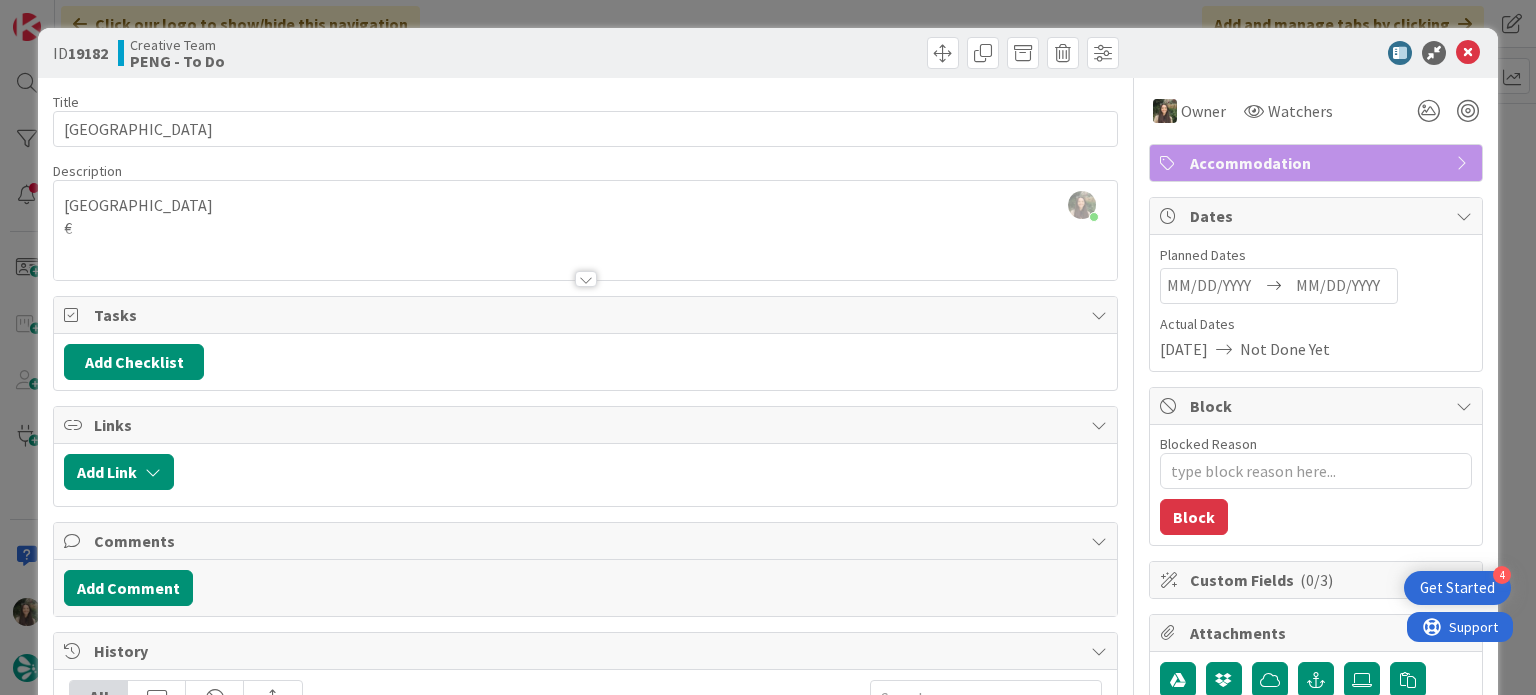 click on "ID  19182 Creative Team PENG - To Do Title 19 / 128 Maldron Hotel Derry Description Inês Gonçalves just joined Belfast € Owner Watchers Accommodation Tasks Add Checklist Links Add Link Comments Add Comment History All Margarida Carvalho  moved  this card into this column PENG - To Do 20 hours ago July 16 2025 6:18 PM Margarida Carvalho  moved  this card into this column Done 21 hours ago July 16 2025 5:29 PM Margarida Carvalho  updated  the description of this card Show Updated Description 21 hours ago July 16 2025 5:29 PM Margarida Carvalho  created  this card 21 hours ago July 16 2025 5:29 PM Owner Owner Remove Set as Watcher Inês Gonçalves Beatriz Cassona Diana Ramos  IT TourTailors Margarida Carvalho Melissa Santos Sofia Palma Rita Bernardo Watchers Accommodation Dates Planned Dates Navigate forward to interact with the calendar and select a date. Press the question mark key to get the keyboard shortcuts for changing dates. Actual Dates 07/16/2025 Not Done Yet Block Blocked Reason 0 / 256 Block ( )" at bounding box center [768, 347] 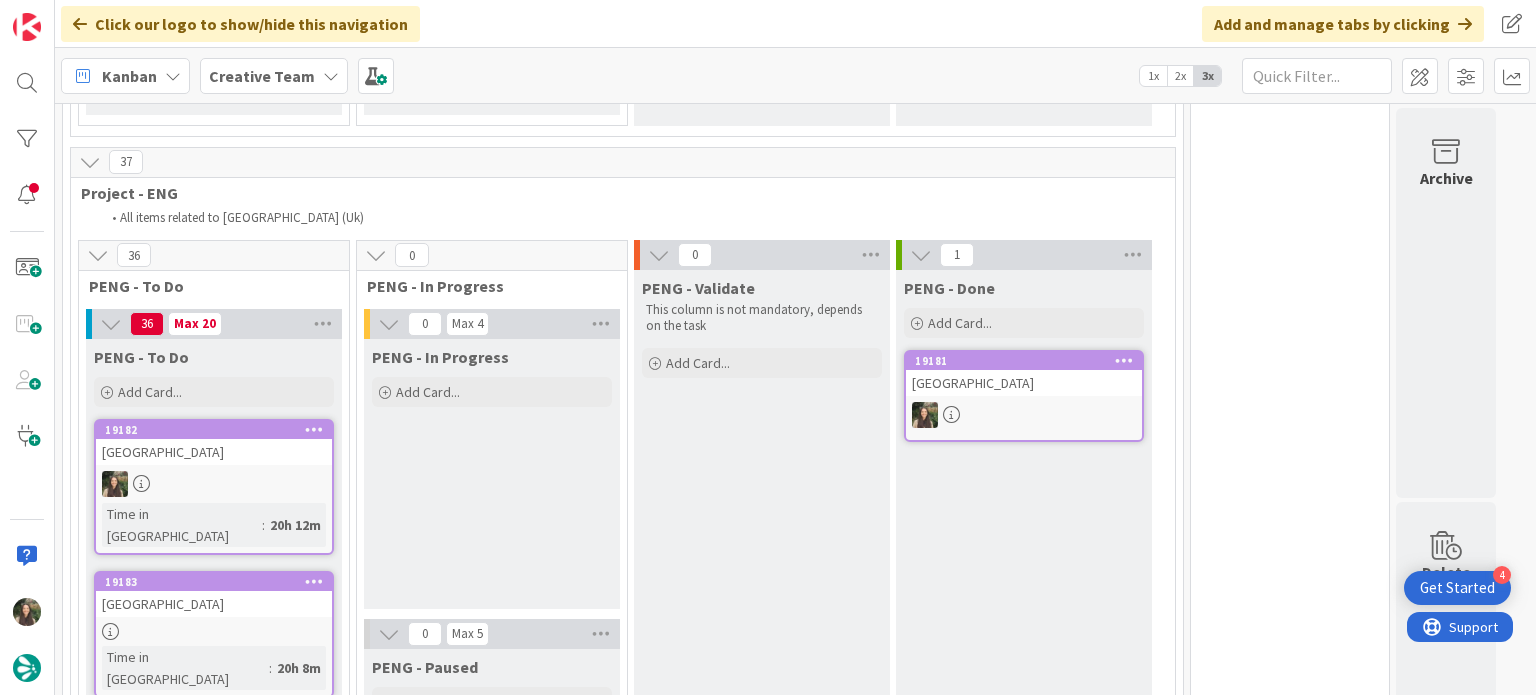 scroll, scrollTop: 0, scrollLeft: 0, axis: both 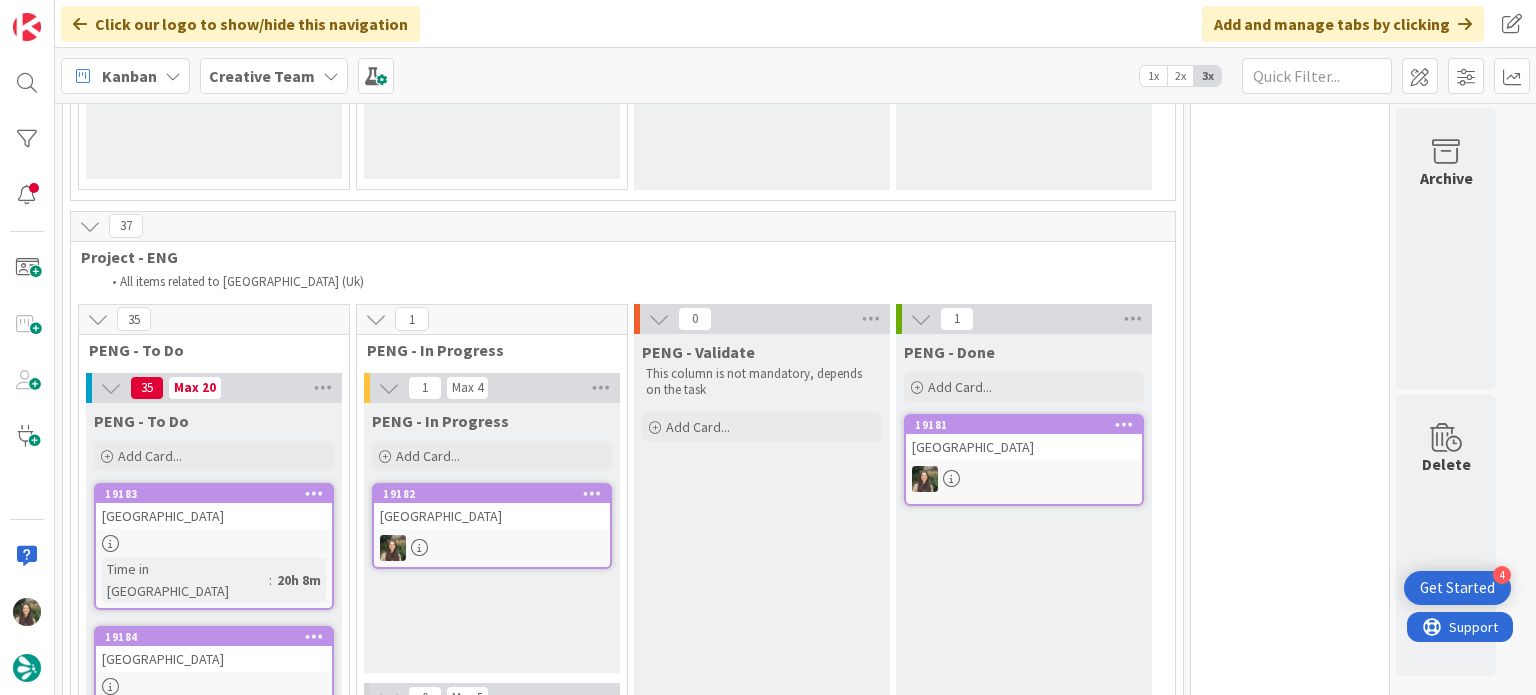 click on "[GEOGRAPHIC_DATA]" at bounding box center (492, 516) 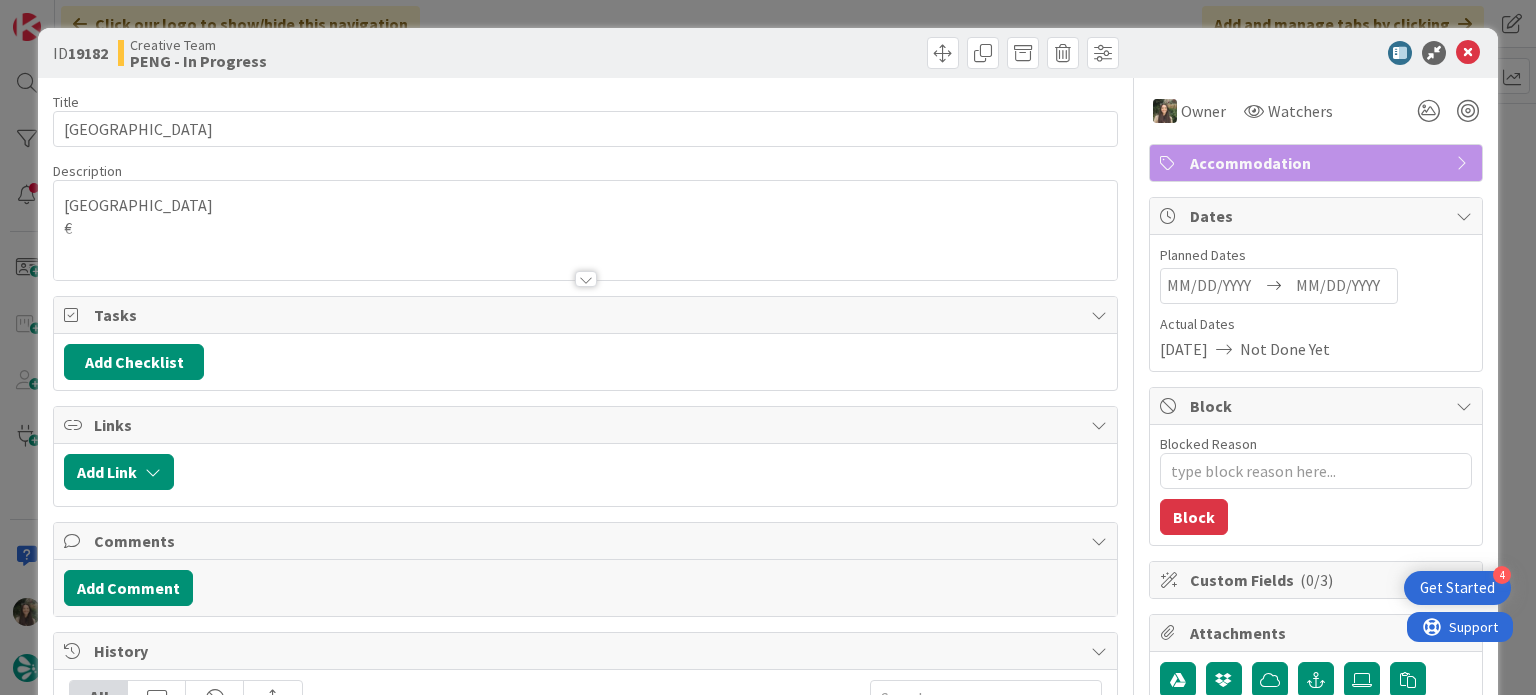 scroll, scrollTop: 0, scrollLeft: 0, axis: both 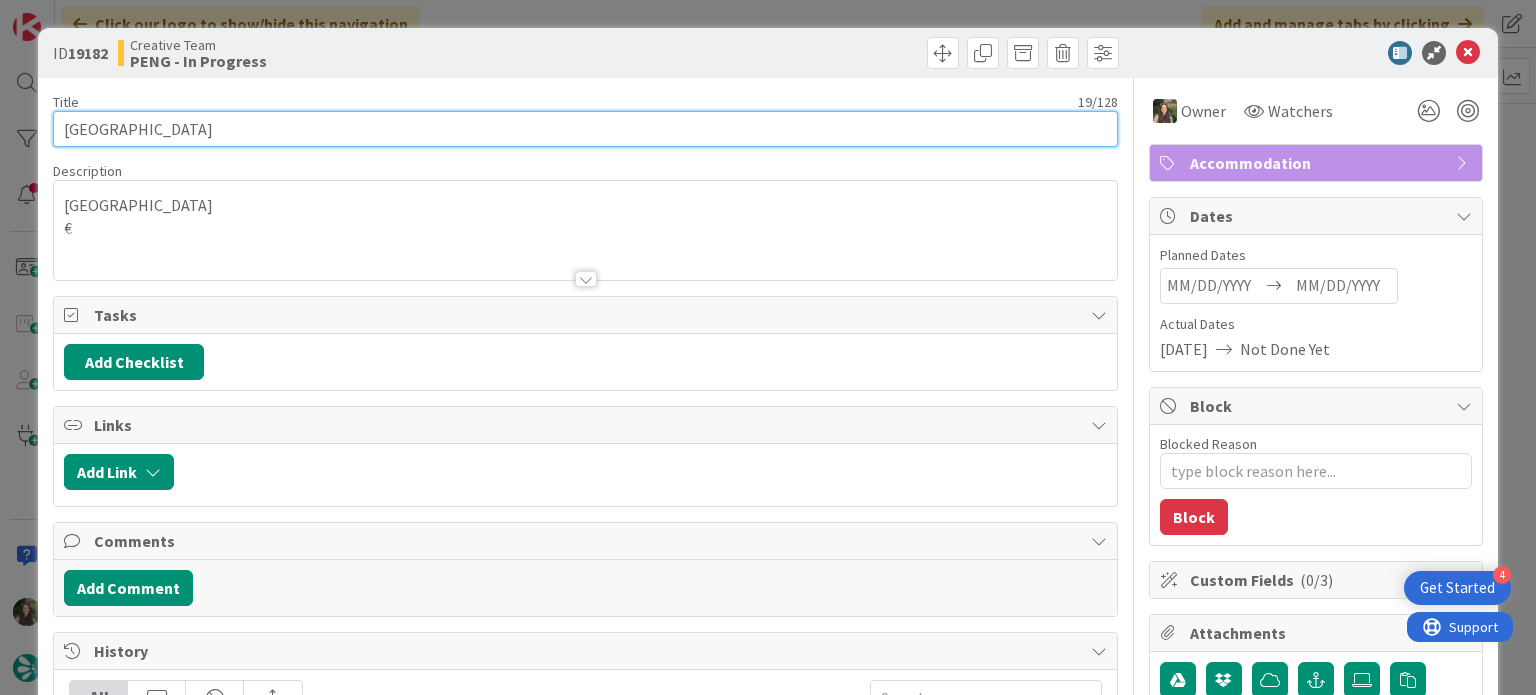 drag, startPoint x: 228, startPoint y: 125, endPoint x: -1, endPoint y: 136, distance: 229.26404 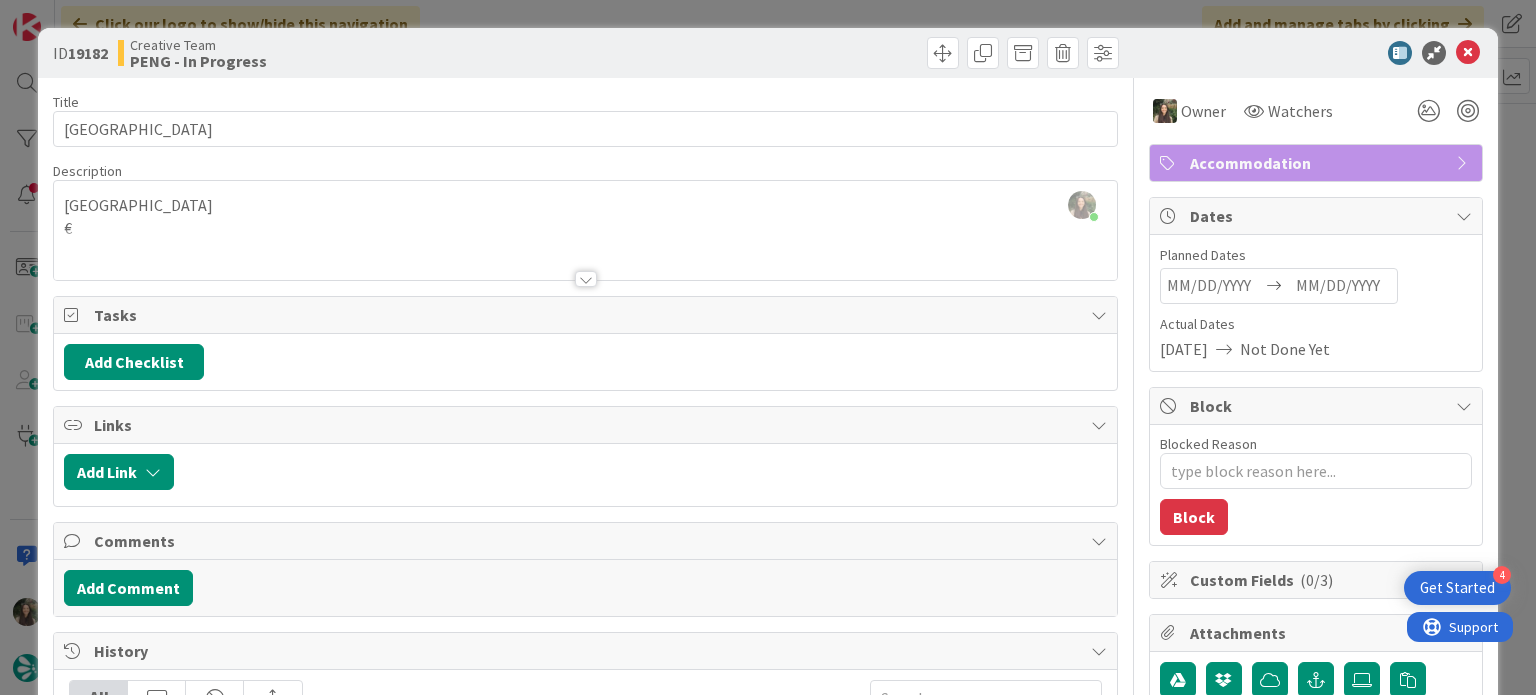 click on "ID  19182 Creative Team PENG - In Progress Title 19 / 128 Maldron Hotel Derry Description Inês Gonçalves joined  2 m ago Belfast € Owner Watchers Accommodation Tasks Add Checklist Links Add Link Comments Add Comment History All Inês Gonçalves  moved  this card into this column PENG - In Progress 1 second ago July 17 2025 2:31 PM Inês Gonçalves  assigned  Inês Gonçalves as the owner of this card 3 seconds ago July 17 2025 2:31 PM Margarida Carvalho  moved  this card into this column PENG - To Do 20 hours ago July 16 2025 6:18 PM Margarida Carvalho  moved  this card into this column Done 21 hours ago July 16 2025 5:29 PM Margarida Carvalho  updated  the description of this card Show Updated Description 21 hours ago July 16 2025 5:29 PM Show More... Owner Watchers Accommodation Dates Planned Dates Navigate forward to interact with the calendar and select a date. Press the question mark key to get the keyboard shortcuts for changing dates. Actual Dates 07/16/2025 Not Done Yet Block Blocked Reason 0 / (" at bounding box center (768, 347) 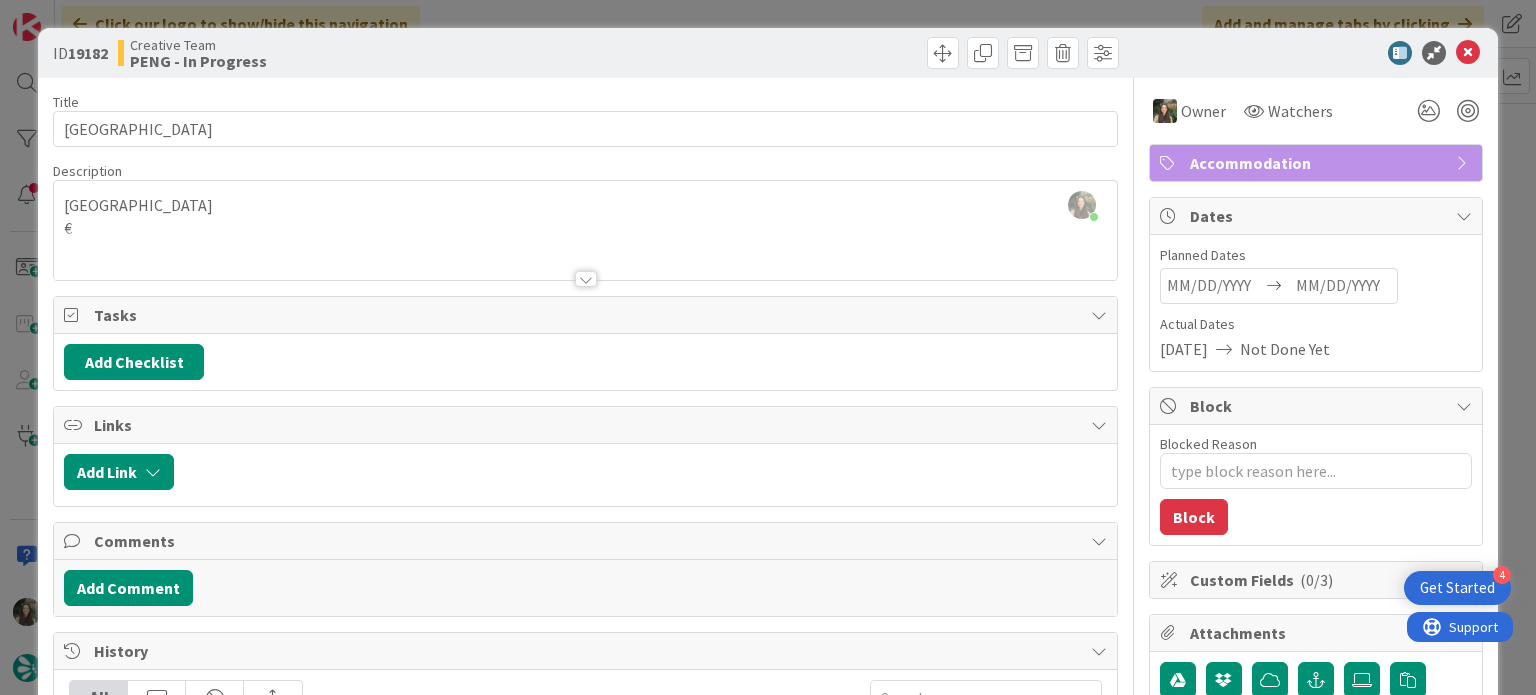 click on "ID  19182 Creative Team PENG - In Progress Title 19 / 128 Maldron Hotel Derry Description Inês Gonçalves joined  2 m ago Belfast € Owner Watchers Accommodation Tasks Add Checklist Links Add Link Comments Add Comment History All Inês Gonçalves  moved  this card into this column PENG - In Progress 1 second ago July 17 2025 2:31 PM Inês Gonçalves  assigned  Inês Gonçalves as the owner of this card 3 seconds ago July 17 2025 2:31 PM Margarida Carvalho  moved  this card into this column PENG - To Do 20 hours ago July 16 2025 6:18 PM Margarida Carvalho  moved  this card into this column Done 21 hours ago July 16 2025 5:29 PM Margarida Carvalho  updated  the description of this card Show Updated Description 21 hours ago July 16 2025 5:29 PM Show More... Owner Watchers Accommodation Dates Planned Dates Navigate forward to interact with the calendar and select a date. Press the question mark key to get the keyboard shortcuts for changing dates. Actual Dates 07/16/2025 Not Done Yet Block Blocked Reason 0 / (" at bounding box center (768, 347) 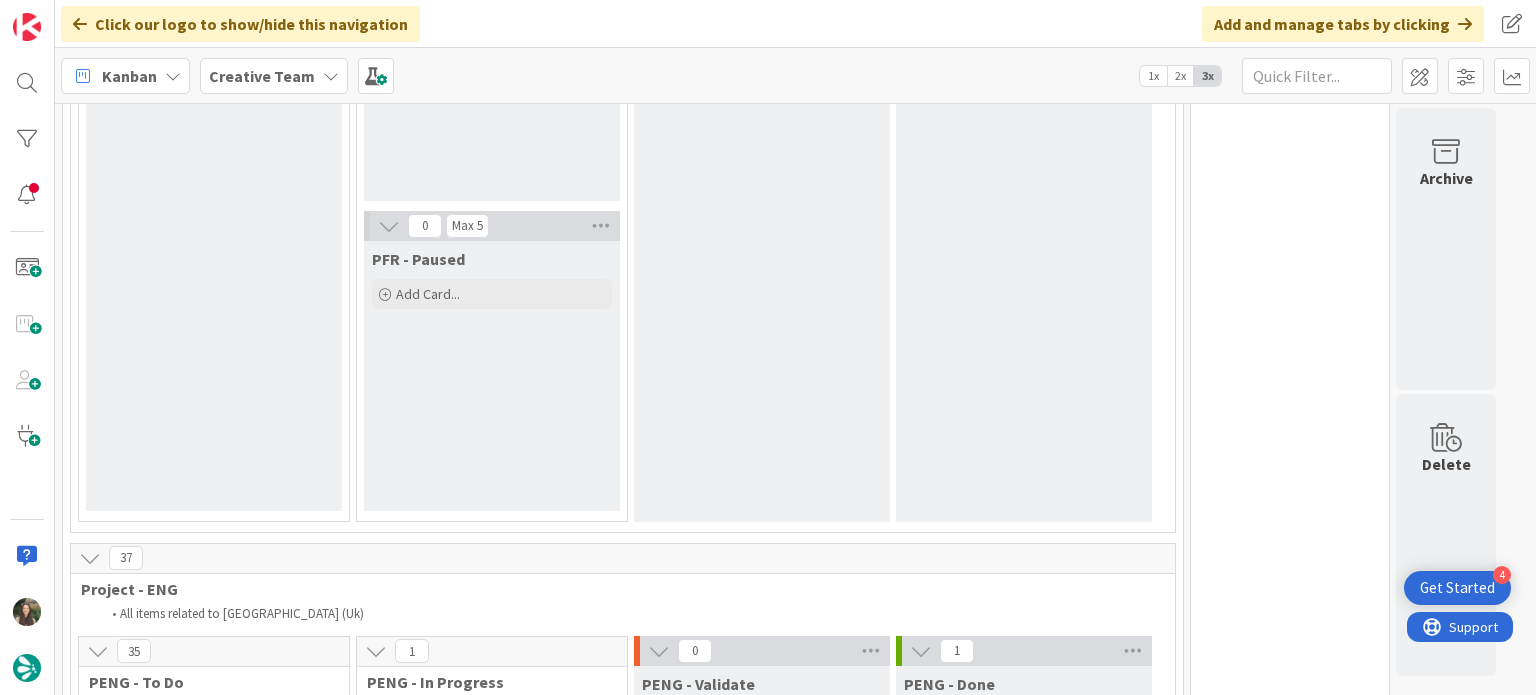 scroll, scrollTop: 0, scrollLeft: 0, axis: both 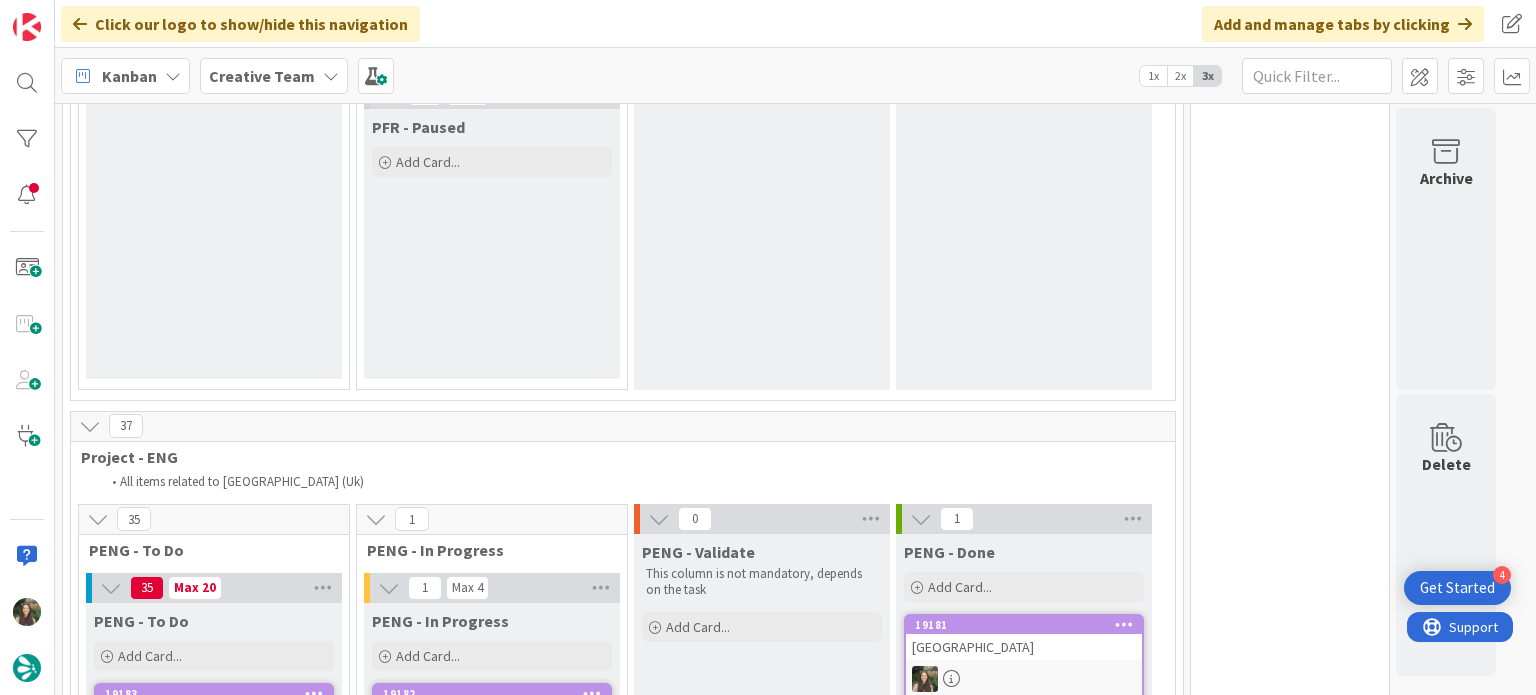 click at bounding box center (492, 748) 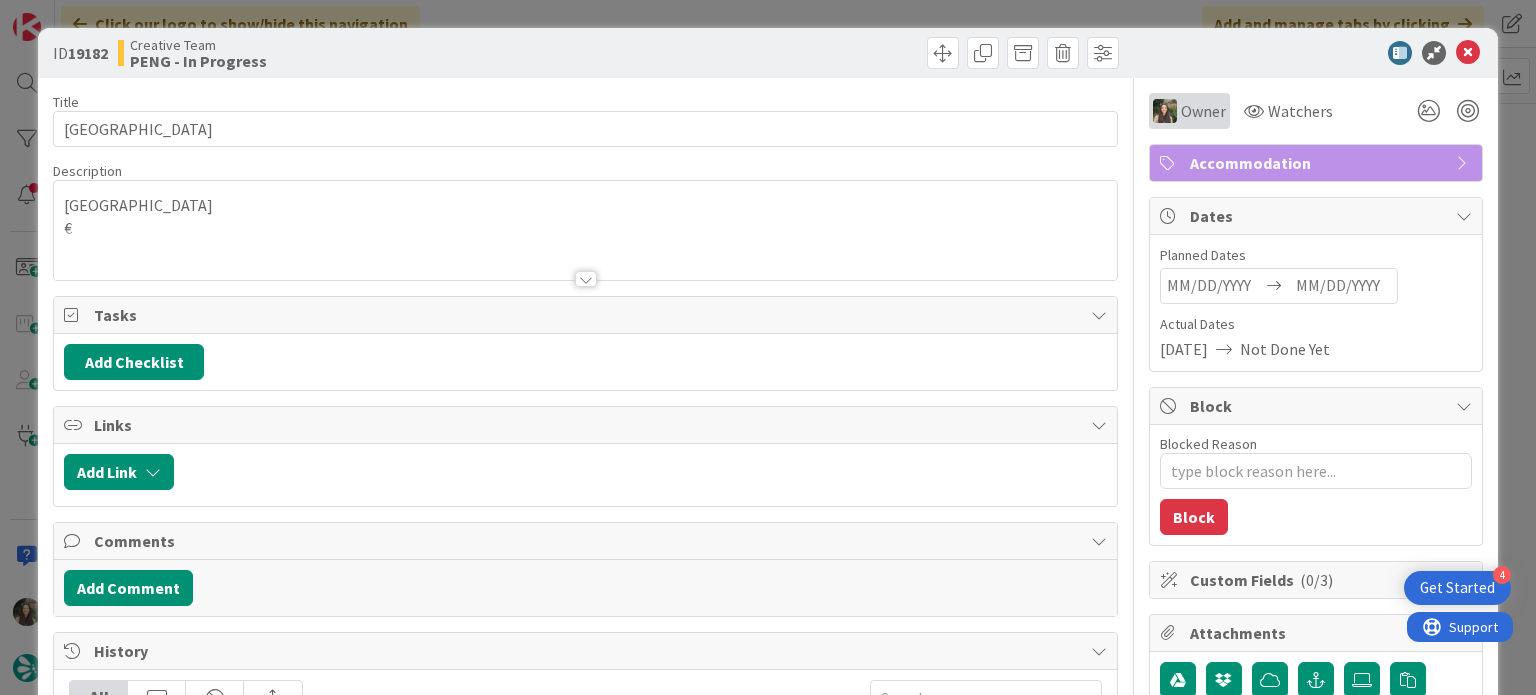 scroll, scrollTop: 0, scrollLeft: 0, axis: both 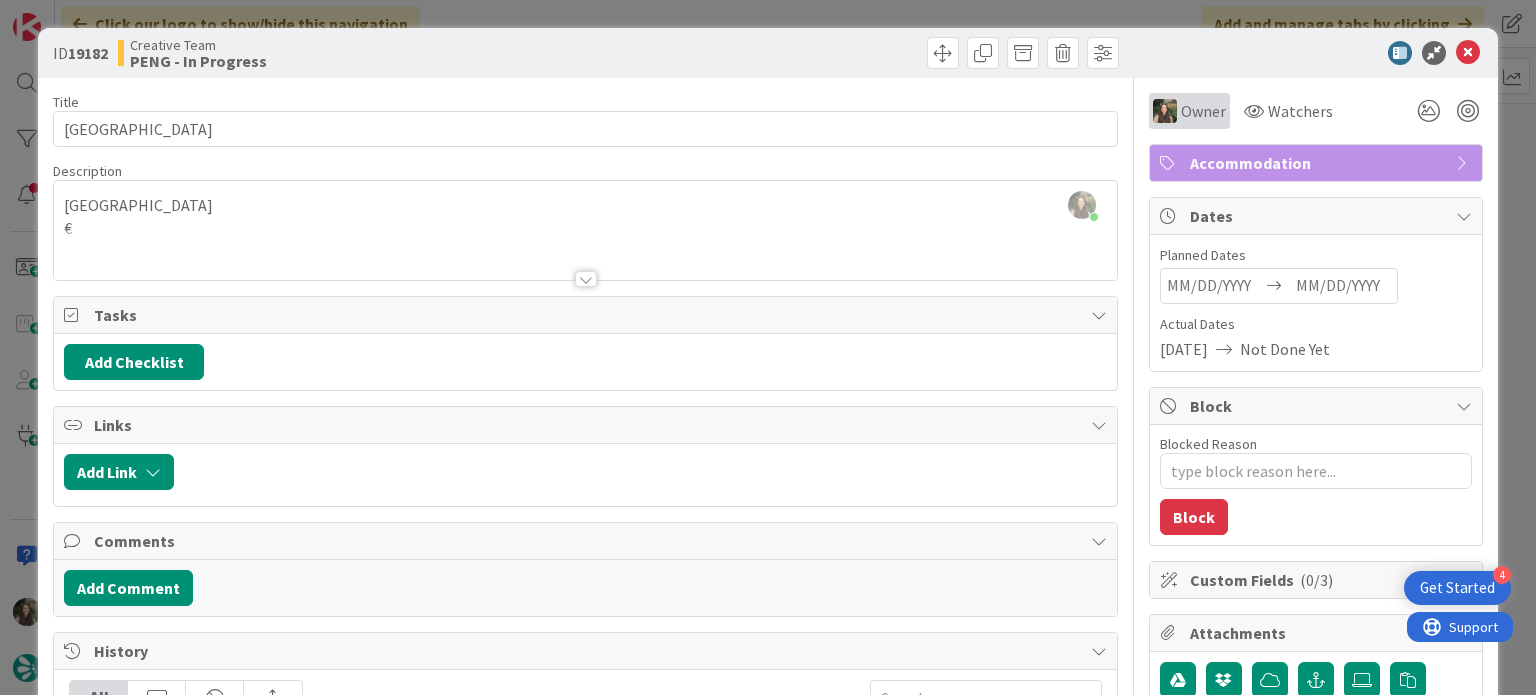 click on "Owner" at bounding box center [1189, 111] 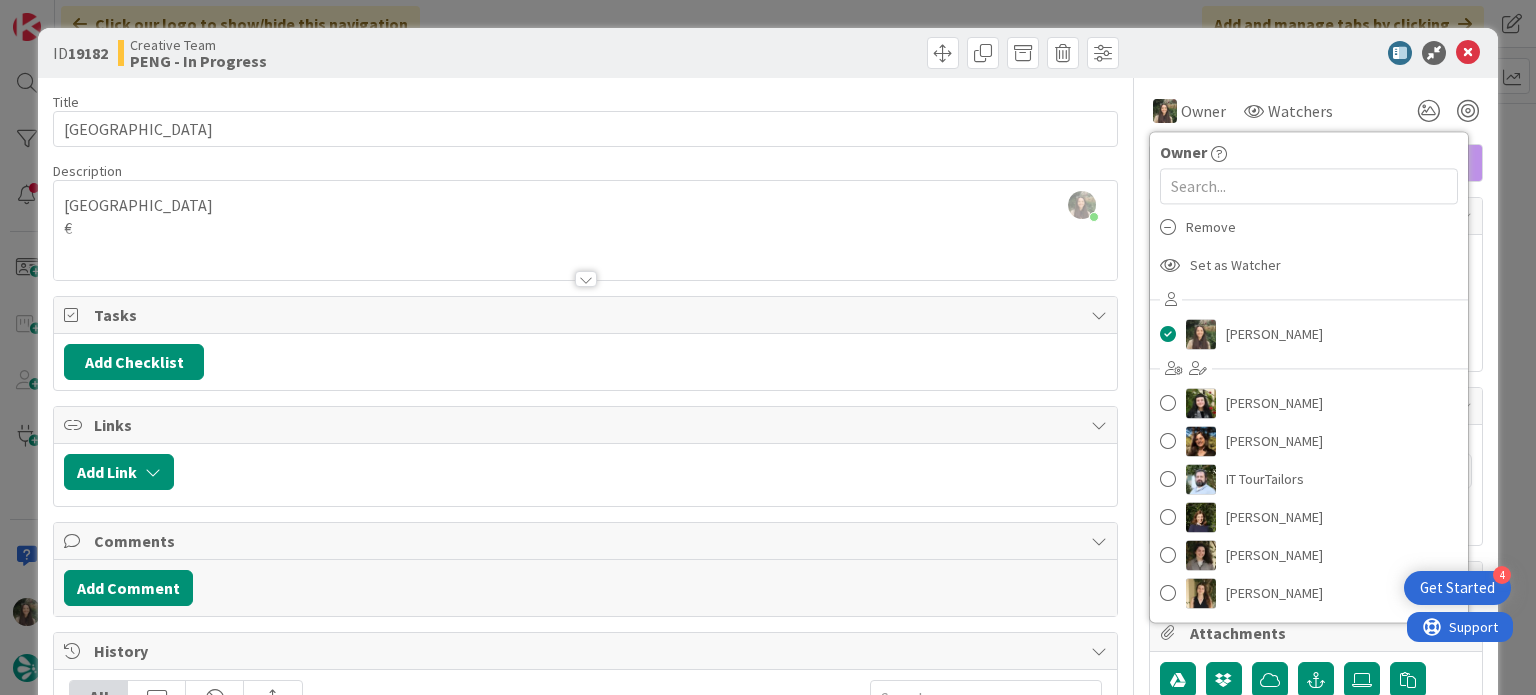 click on "ID  19182 Creative Team PENG - In Progress Title 19 / 128 Maldron Hotel Derry Description Inês Gonçalves just joined Belfast € Owner Watchers Accommodation Tasks Add Checklist Links Add Link Comments Add Comment History All Inês Gonçalves  moved  this card into this column PENG - In Progress 3 minutes ago July 17 2025 2:31 PM Inês Gonçalves  assigned  Inês Gonçalves as the owner of this card 3 minutes ago July 17 2025 2:31 PM Margarida Carvalho  moved  this card into this column PENG - To Do 20 hours ago July 16 2025 6:18 PM Margarida Carvalho  moved  this card into this column Done 21 hours ago July 16 2025 5:29 PM Margarida Carvalho  updated  the description of this card Show Updated Description 21 hours ago July 16 2025 5:29 PM Show More... Owner Owner Remove Set as Watcher Inês Gonçalves Beatriz Cassona Diana Ramos  IT TourTailors Margarida Carvalho Melissa Santos Sofia Palma Rita Bernardo Watchers Accommodation Dates Planned Dates Actual Dates 07/16/2025 Not Done Yet Block Blocked Reason 0 /" at bounding box center (768, 347) 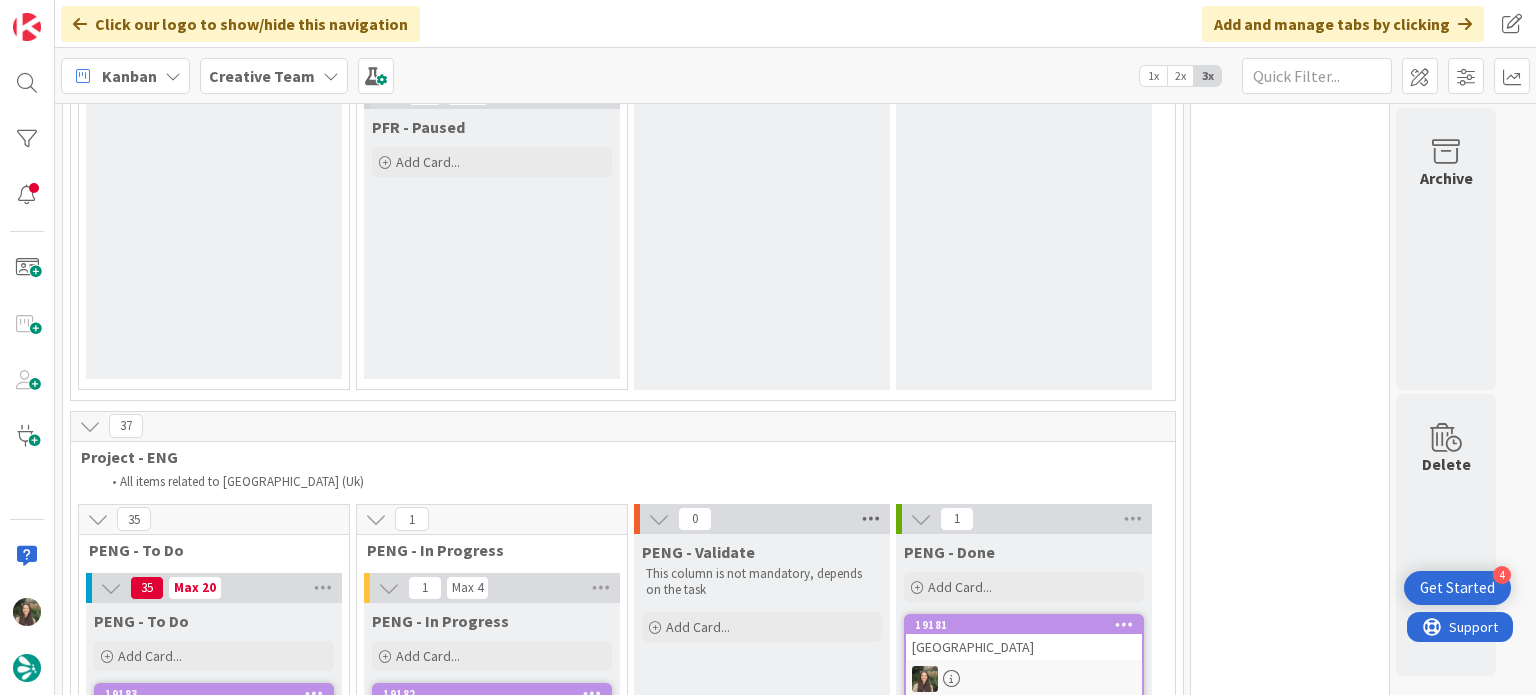 scroll, scrollTop: 0, scrollLeft: 0, axis: both 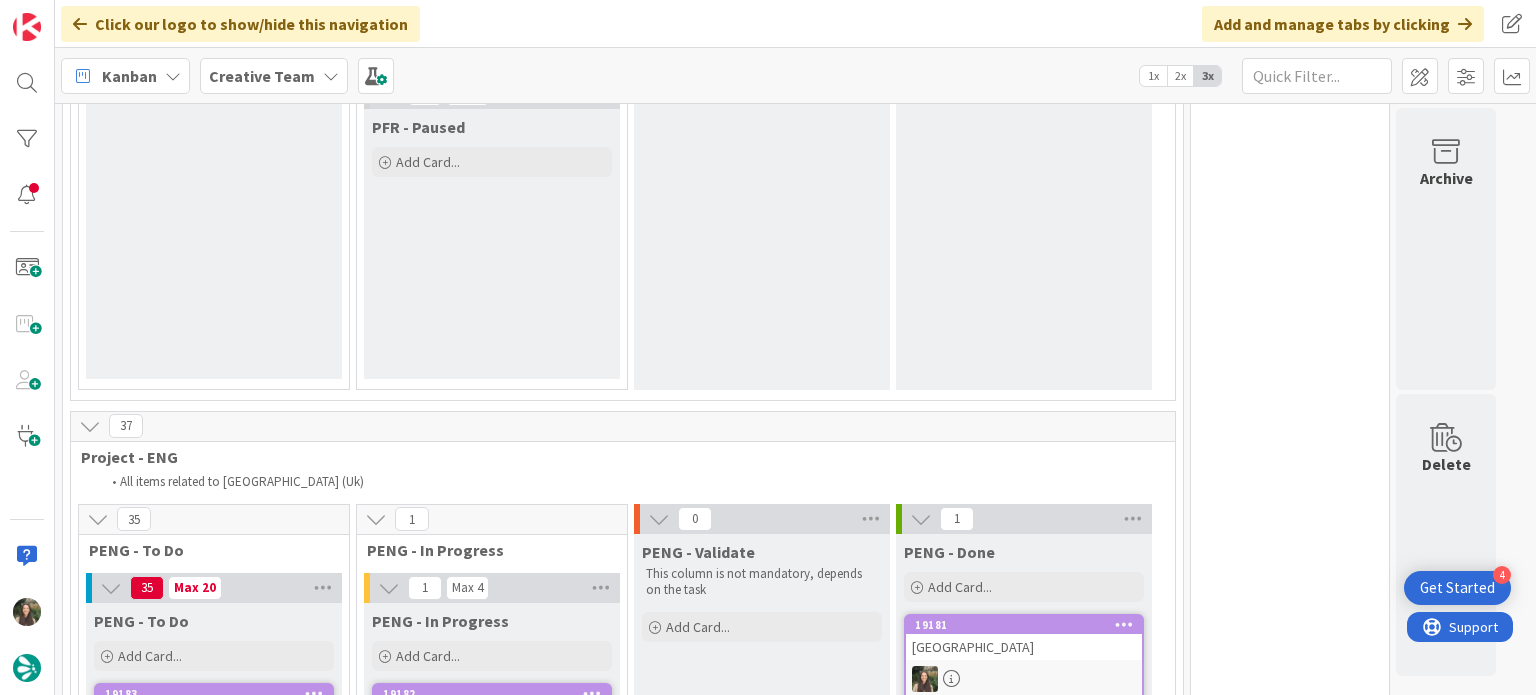 click at bounding box center (492, 748) 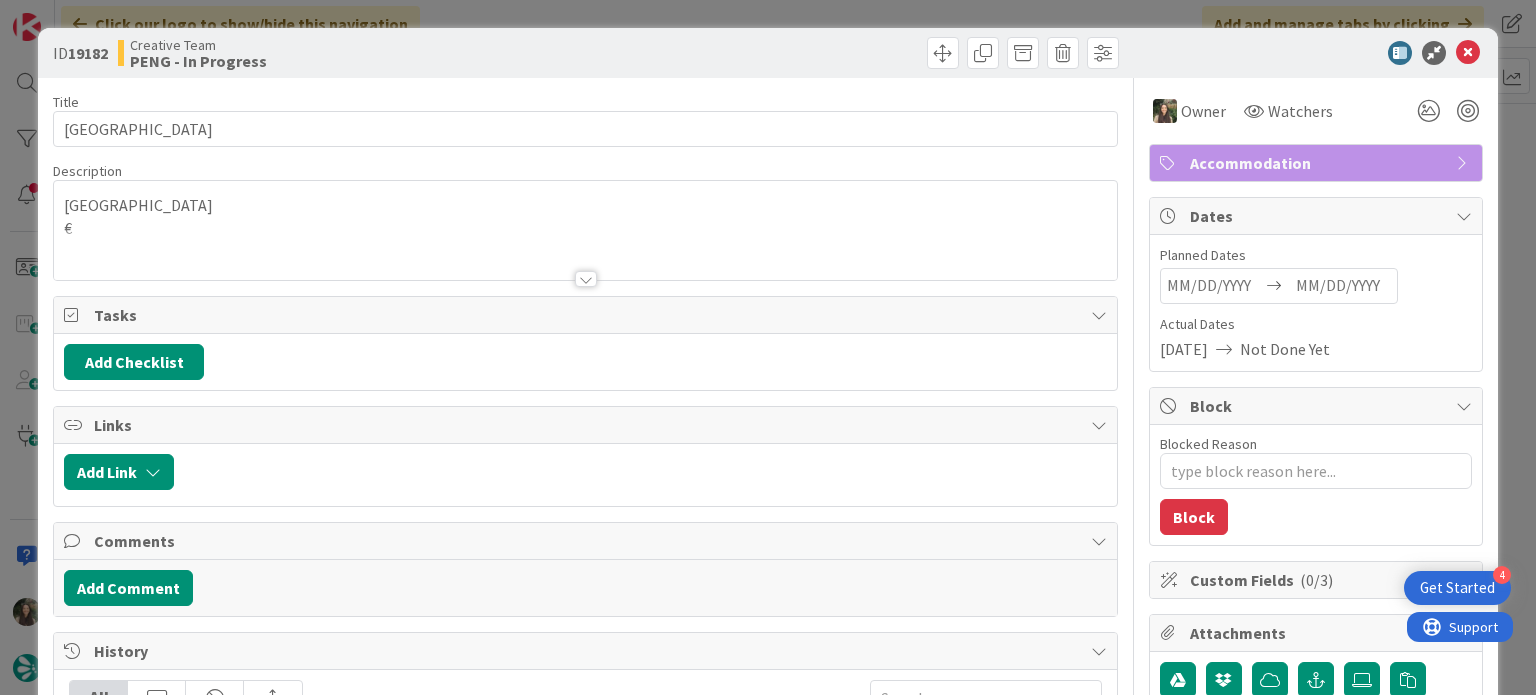 scroll, scrollTop: 0, scrollLeft: 0, axis: both 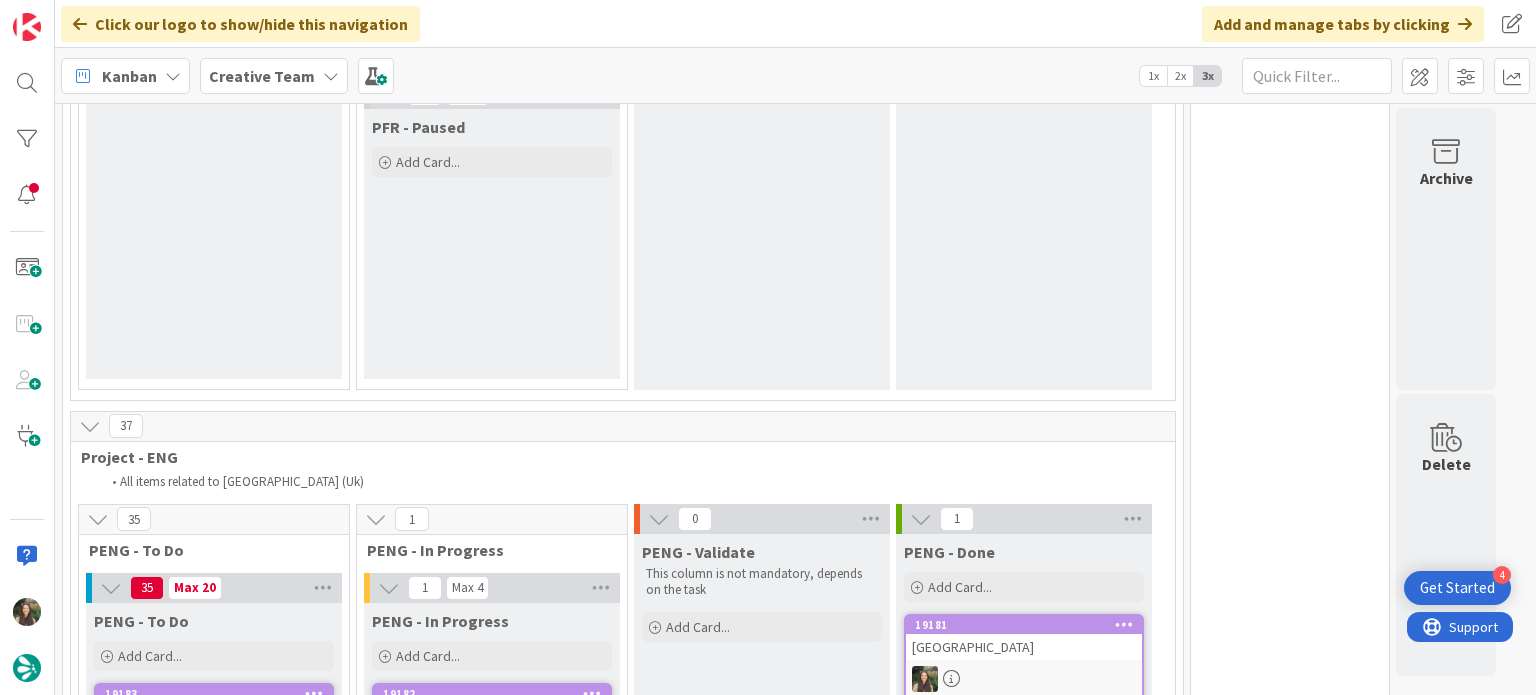 click on "[GEOGRAPHIC_DATA]" at bounding box center [492, 716] 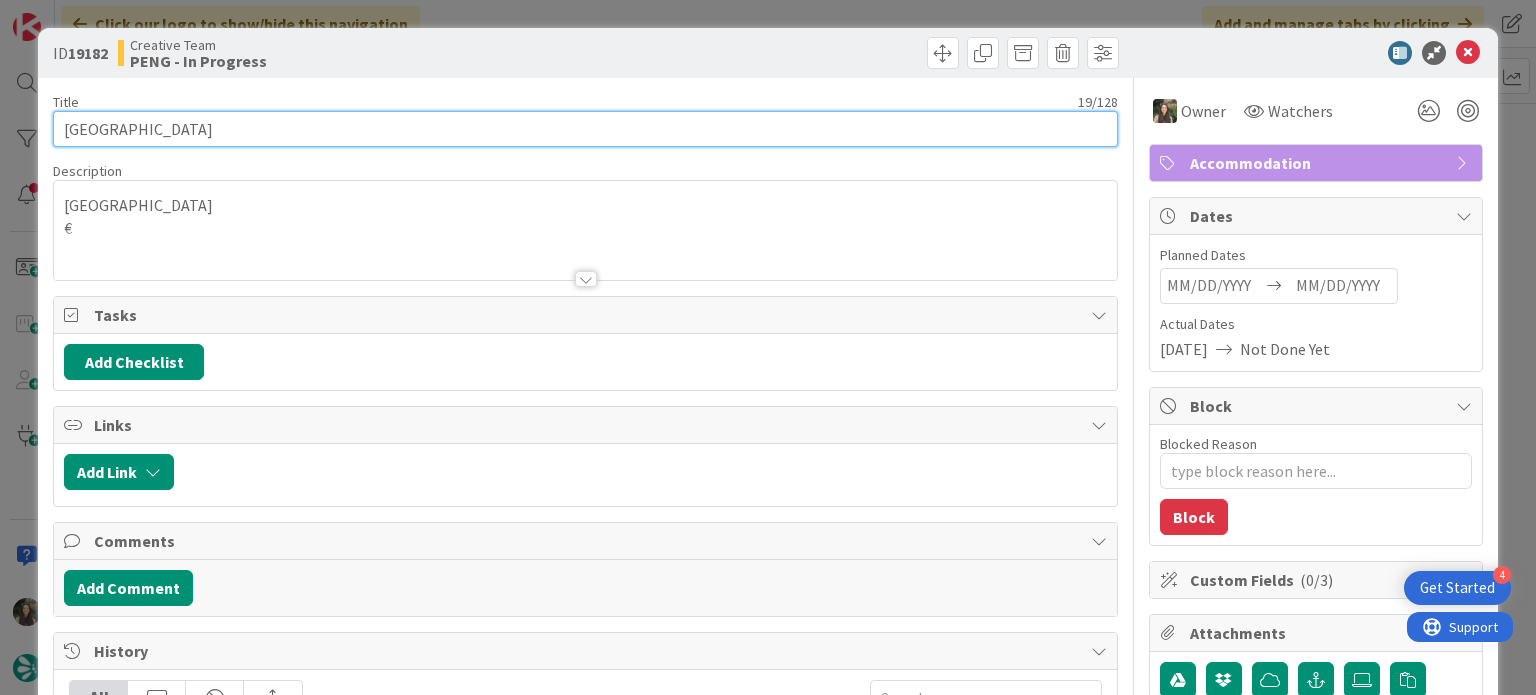 drag, startPoint x: 222, startPoint y: 128, endPoint x: -7, endPoint y: 133, distance: 229.05458 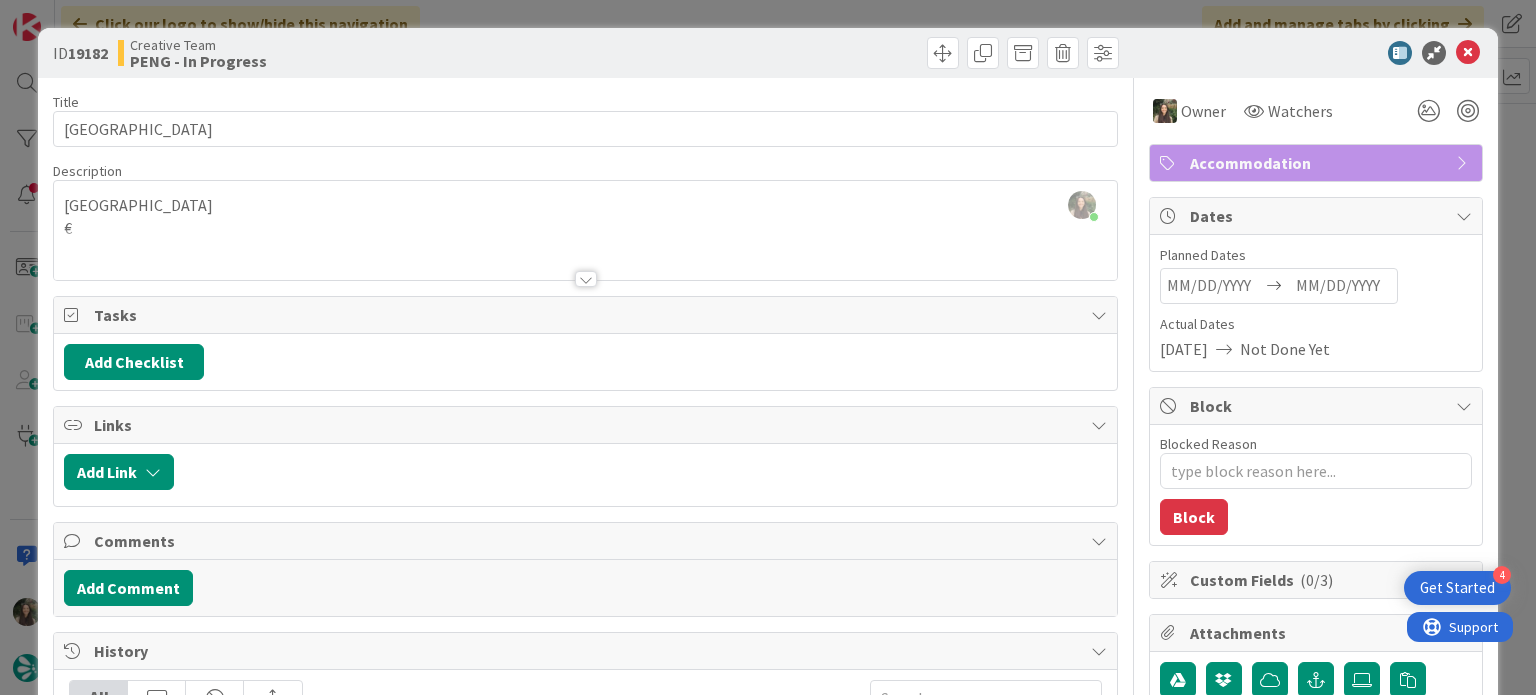 click on "ID  19182 Creative Team PENG - In Progress Title 19 / 128 Maldron Hotel Derry Description Inês Gonçalves joined  24 m ago Belfast € Owner Watchers Accommodation Tasks Add Checklist Links Add Link Comments Add Comment History All Inês Gonçalves  moved  this card into this column PENG - In Progress 4 minutes ago July 17 2025 2:31 PM Inês Gonçalves  assigned  Inês Gonçalves as the owner of this card 4 minutes ago July 17 2025 2:31 PM Margarida Carvalho  moved  this card into this column PENG - To Do 20 hours ago July 16 2025 6:18 PM Margarida Carvalho  moved  this card into this column Done 21 hours ago July 16 2025 5:29 PM Margarida Carvalho  updated  the description of this card Show Updated Description 21 hours ago July 16 2025 5:29 PM Show More... Owner Watchers Accommodation Dates Planned Dates Navigate forward to interact with the calendar and select a date. Press the question mark key to get the keyboard shortcuts for changing dates. Actual Dates 07/16/2025 Not Done Yet Block Blocked Reason 0 /" at bounding box center (768, 347) 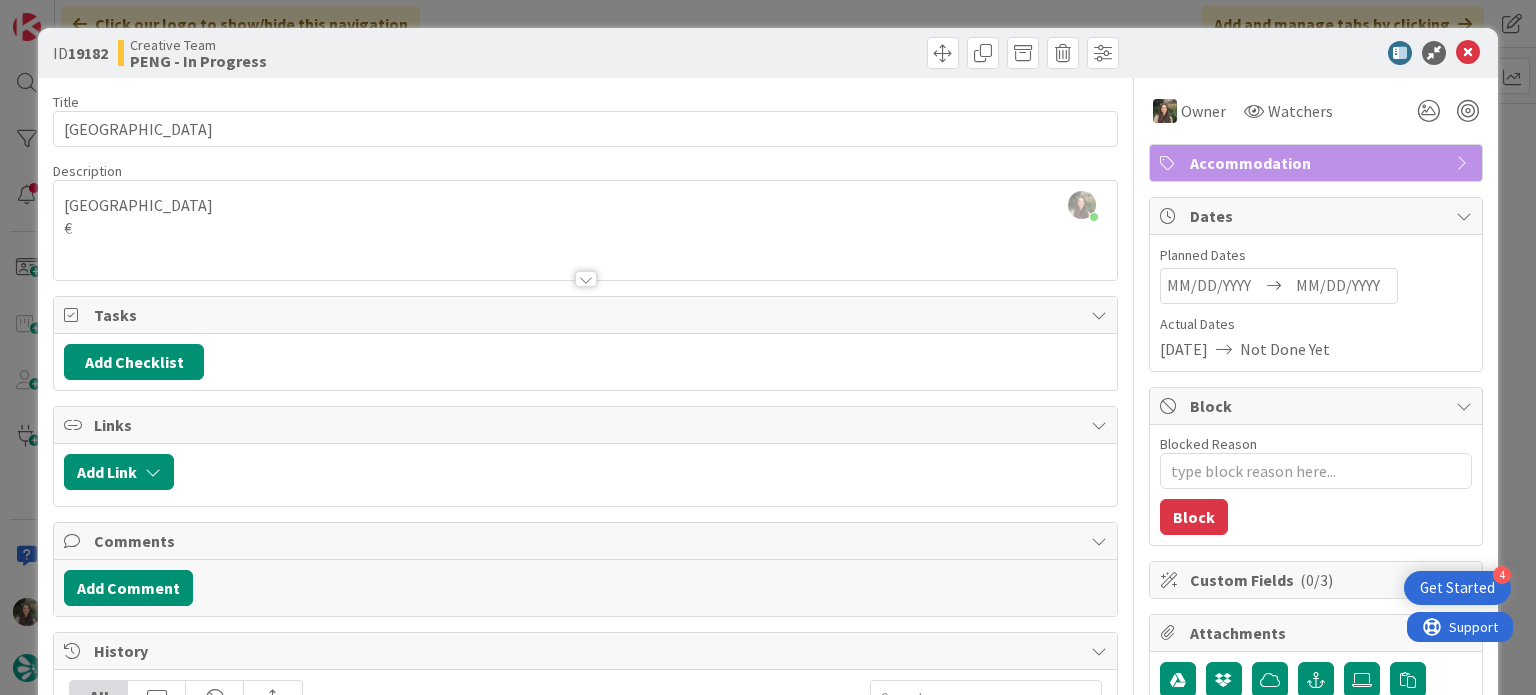 click on "ID  19182 Creative Team PENG - In Progress Title 19 / 128 Maldron Hotel Derry Description Inês Gonçalves joined  24 m ago Belfast € Owner Watchers Accommodation Tasks Add Checklist Links Add Link Comments Add Comment History All Inês Gonçalves  moved  this card into this column PENG - In Progress 4 minutes ago July 17 2025 2:31 PM Inês Gonçalves  assigned  Inês Gonçalves as the owner of this card 4 minutes ago July 17 2025 2:31 PM Margarida Carvalho  moved  this card into this column PENG - To Do 20 hours ago July 16 2025 6:18 PM Margarida Carvalho  moved  this card into this column Done 21 hours ago July 16 2025 5:29 PM Margarida Carvalho  updated  the description of this card Show Updated Description 21 hours ago July 16 2025 5:29 PM Show More... Owner Watchers Accommodation Dates Planned Dates Navigate forward to interact with the calendar and select a date. Press the question mark key to get the keyboard shortcuts for changing dates. Actual Dates 07/16/2025 Not Done Yet Block Blocked Reason 0 /" at bounding box center (768, 347) 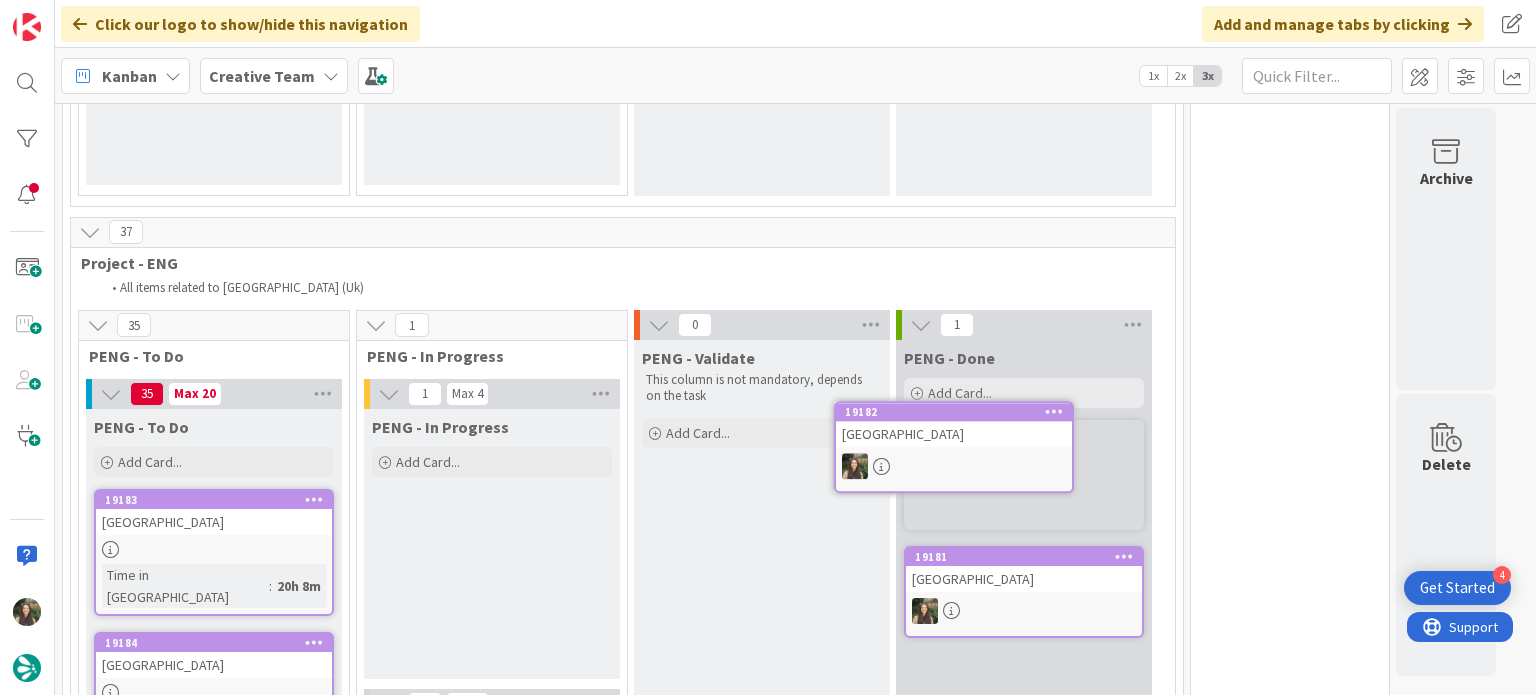 scroll, scrollTop: 3368, scrollLeft: 0, axis: vertical 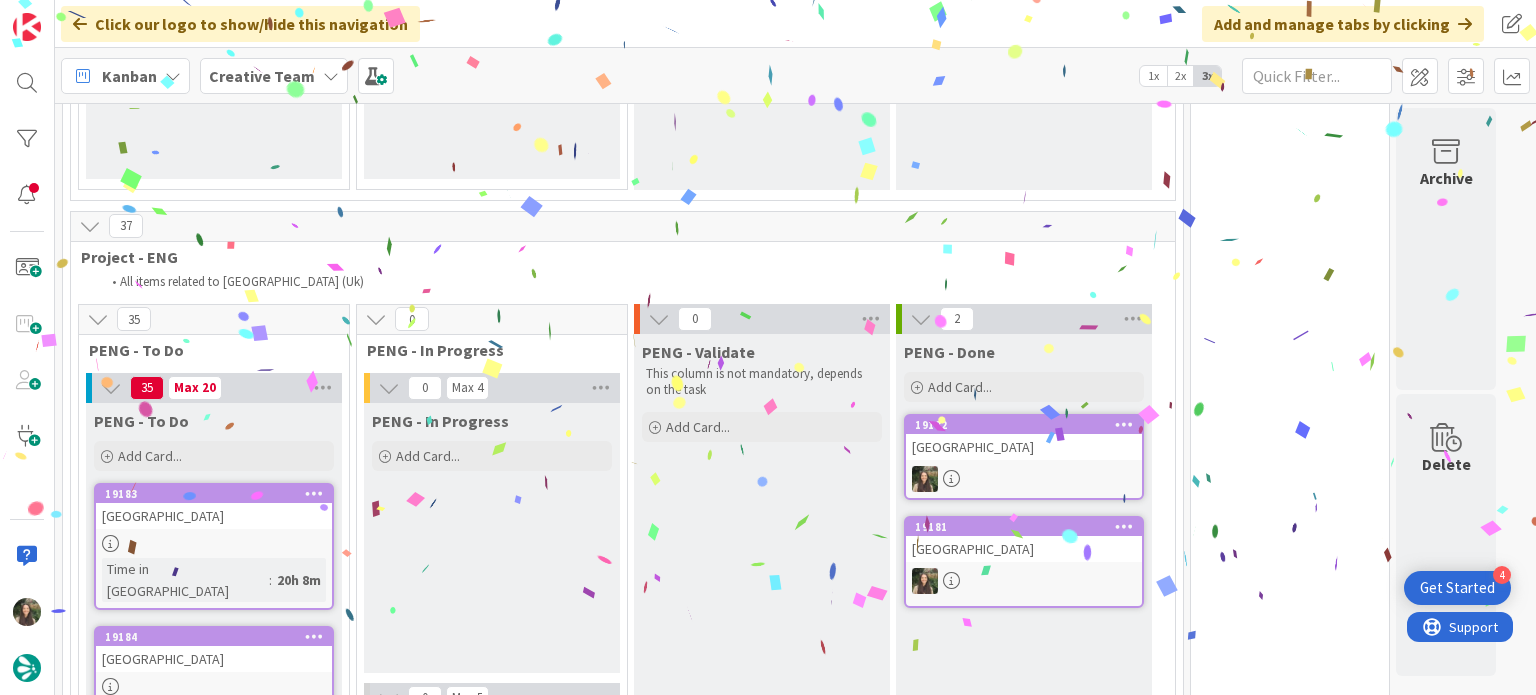 click on "[GEOGRAPHIC_DATA]" at bounding box center [1024, 447] 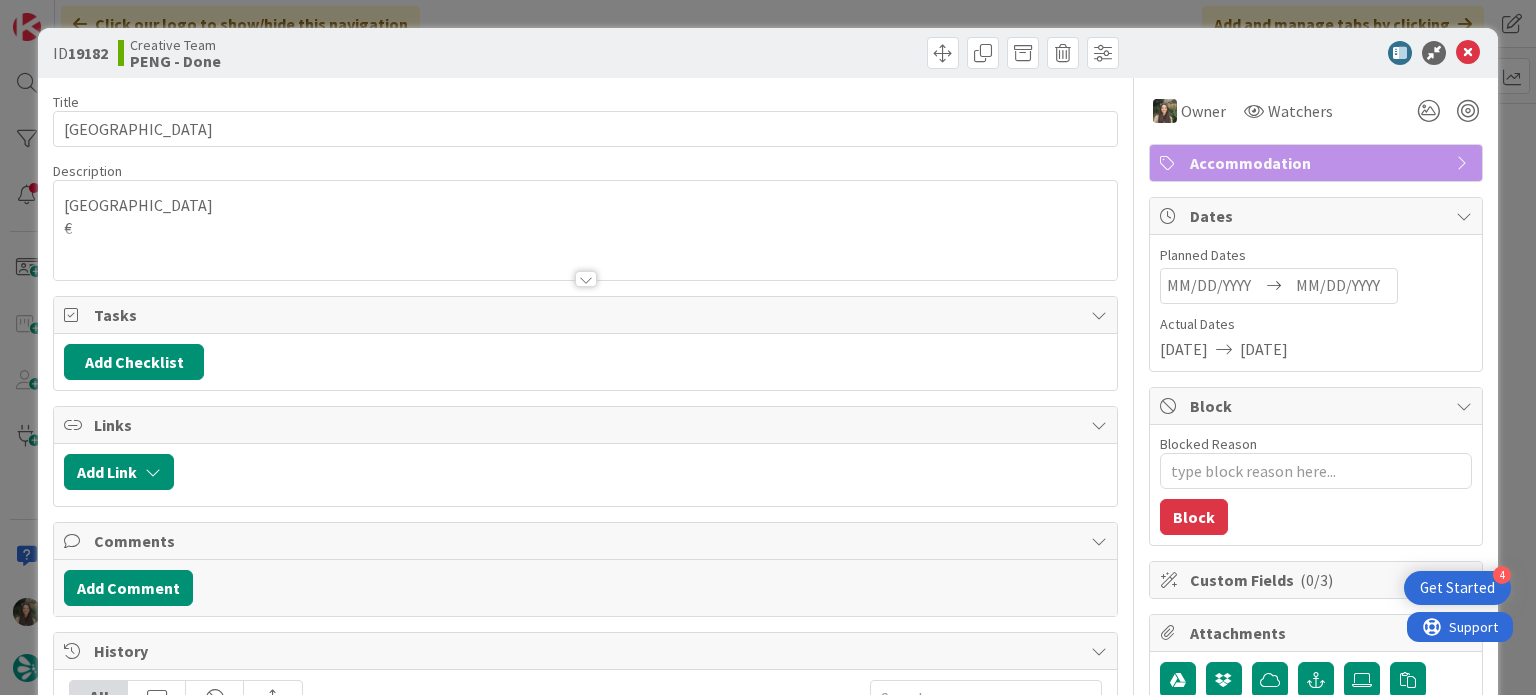 scroll, scrollTop: 0, scrollLeft: 0, axis: both 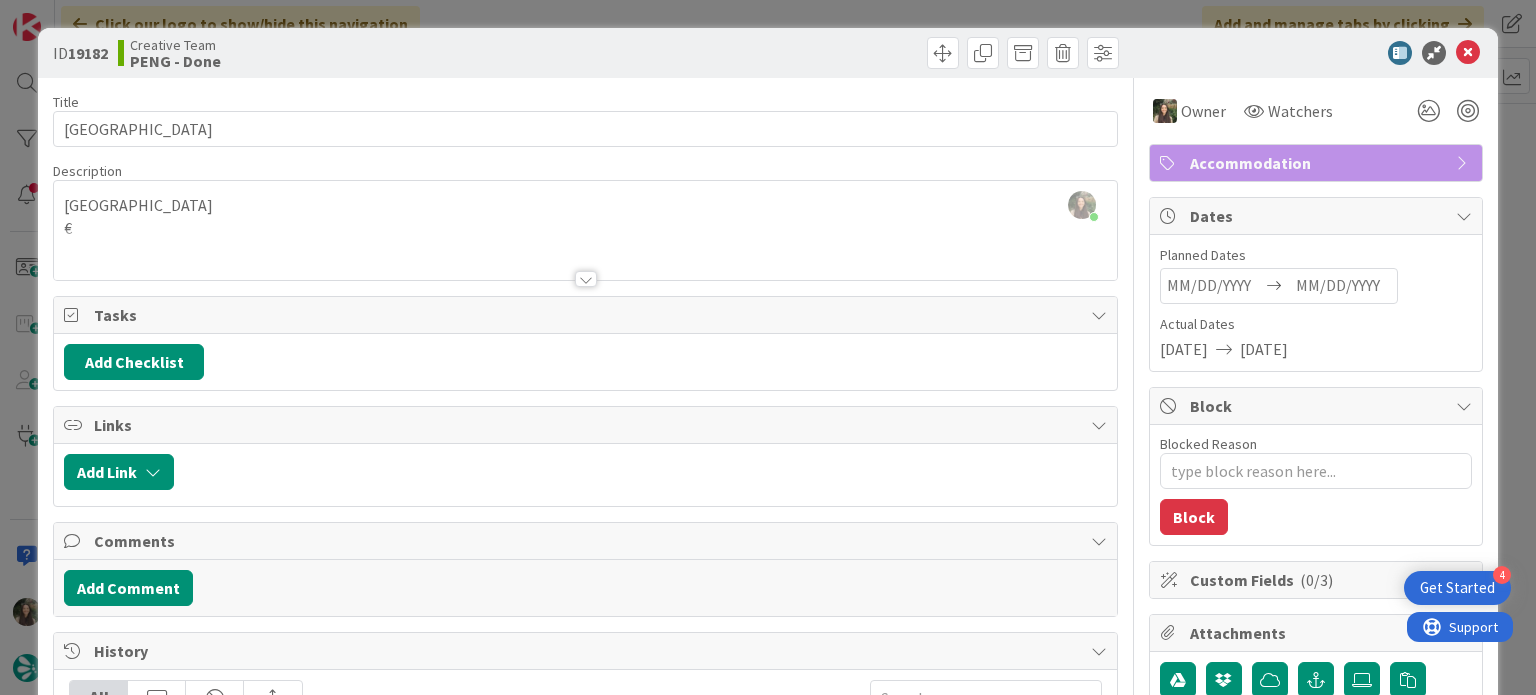 click on "ID  19182 Creative Team PENG - Done Title 19 / 128 Maldron Hotel Derry Description Inês Gonçalves just joined Belfast € Owner Watchers Accommodation Tasks Add Checklist Links Add Link Comments Add Comment History All Inês Gonçalves  moved  this card into this column PENG - Done 3 seconds ago July 17 2025 2:59 PM Inês Gonçalves  moved  this card into this column PENG - In Progress 28 minutes ago July 17 2025 2:31 PM Inês Gonçalves  assigned  Inês Gonçalves as the owner of this card 28 minutes ago July 17 2025 2:31 PM Margarida Carvalho  moved  this card into this column PENG - To Do 21 hours ago July 16 2025 6:18 PM Margarida Carvalho  moved  this card into this column Done 21 hours ago July 16 2025 5:29 PM Show More... Owner Watchers Accommodation Dates Planned Dates Navigate forward to interact with the calendar and select a date. Press the question mark key to get the keyboard shortcuts for changing dates. Actual Dates 07/16/2025 07/17/2025 Block Blocked Reason 0 / 256 Block Custom Fields ( 0/3" at bounding box center (768, 347) 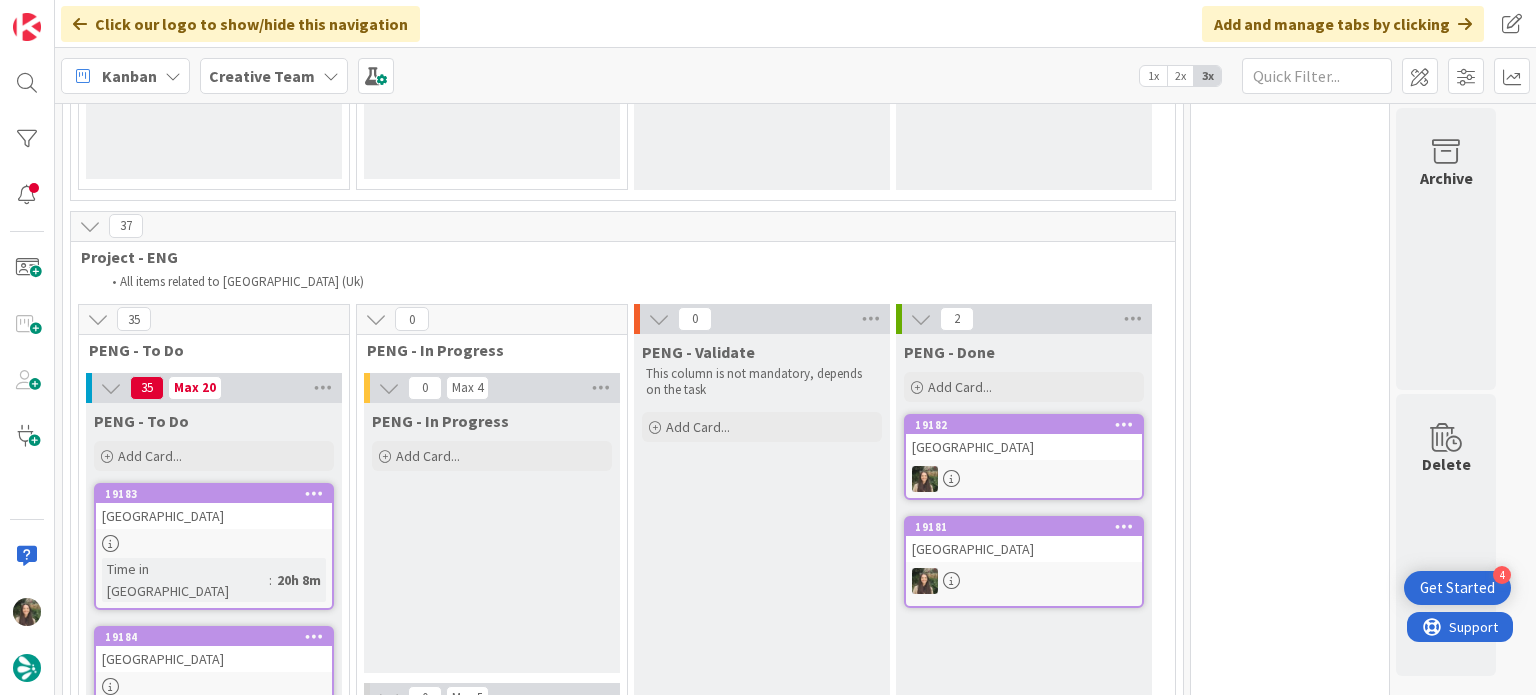 scroll, scrollTop: 0, scrollLeft: 0, axis: both 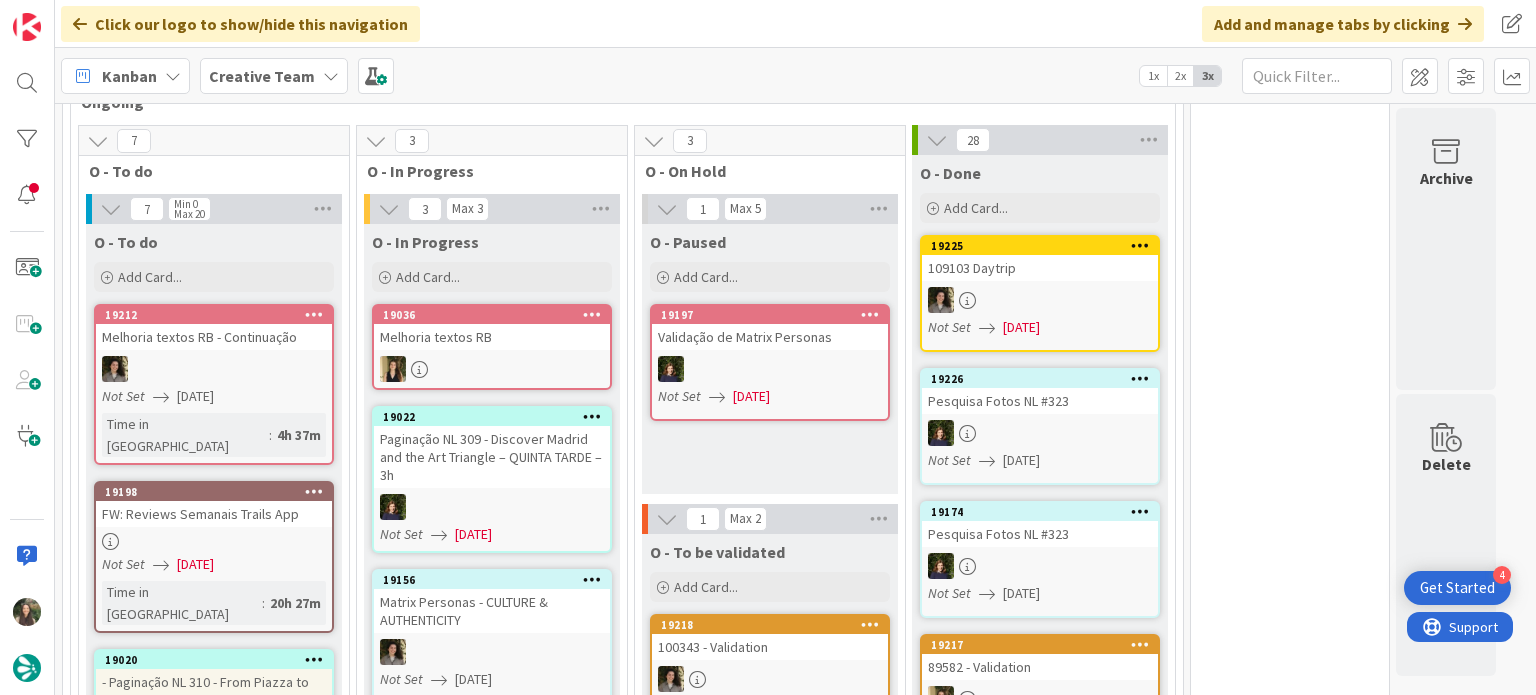click on "0 Tempos máximos Roadbook  - Create -  30 min Roadbook  - Validation  - 20 min Roadbook  - Revision  - 25 min NL  - Blog Post + Email  - 4h30 NL  - Paginação  - 3 h NL  - Teste/agendar  - 30min Daytrip  - 5 min Car  - 20 min Service  - 20 min Service  Aux  - 10 min POI  - Pesquisa (exclui redação)  - 45 min POI  - Create  - 20 min Location  - 20 min Accommodation  - 30 min Accommodation  RB  - 20 min Website   -  Carregamento de Tours  - 6h Website  -  Edição conteúdo -  20min" at bounding box center (1290, 1662) 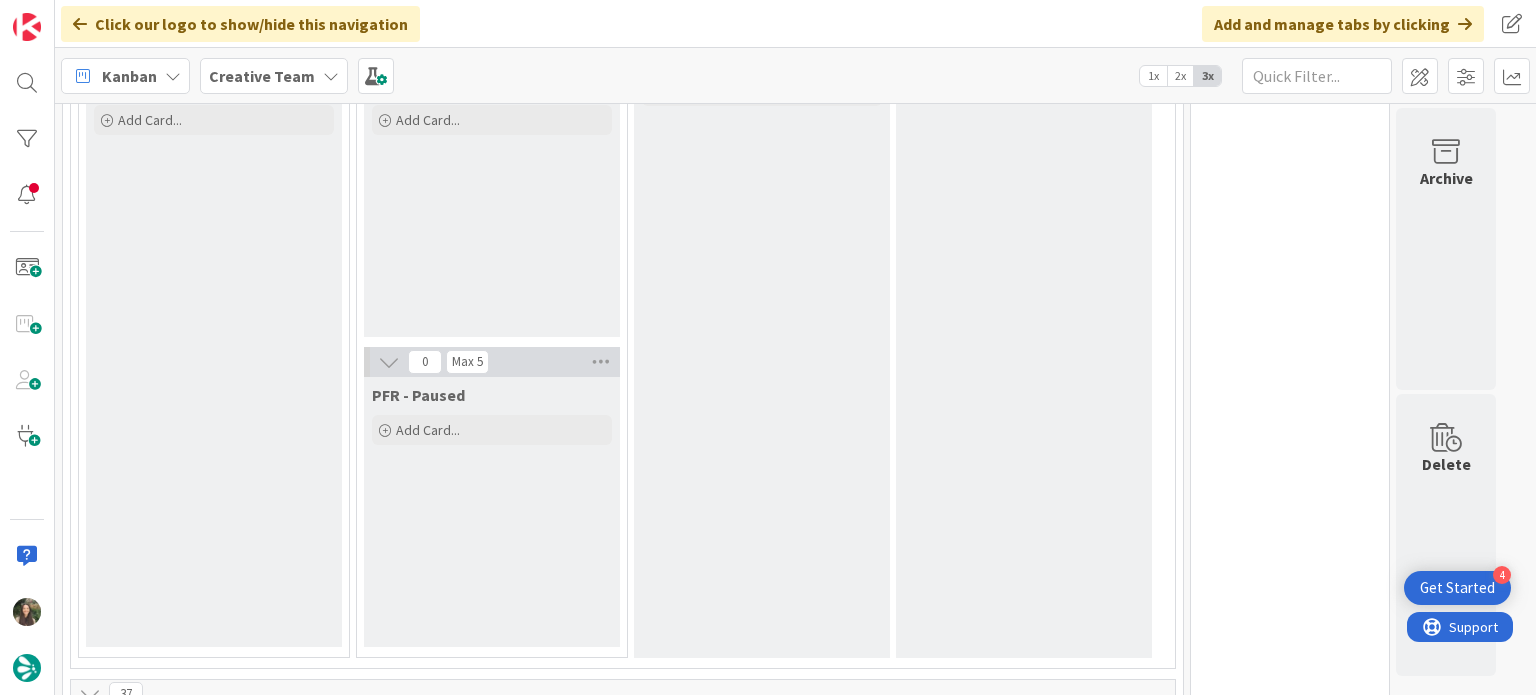 scroll, scrollTop: 3600, scrollLeft: 0, axis: vertical 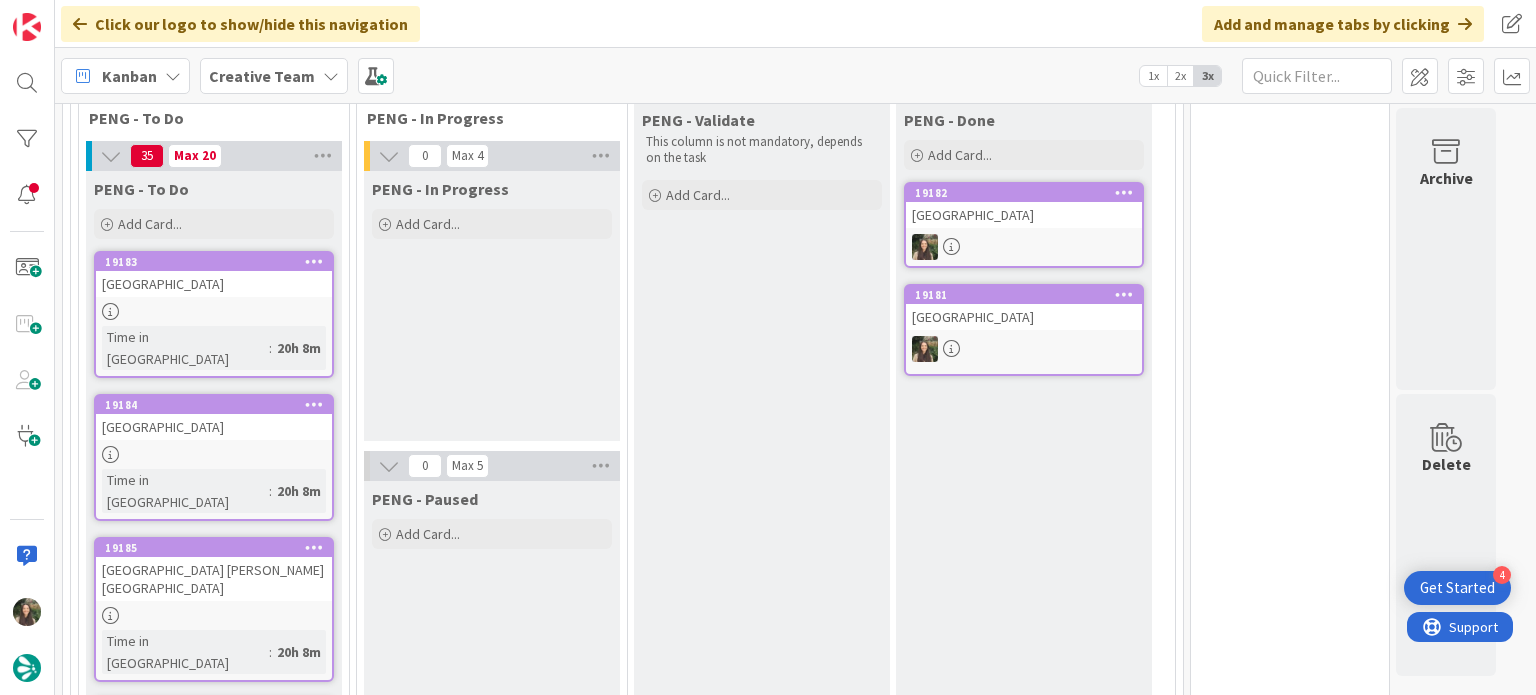 click at bounding box center [214, 311] 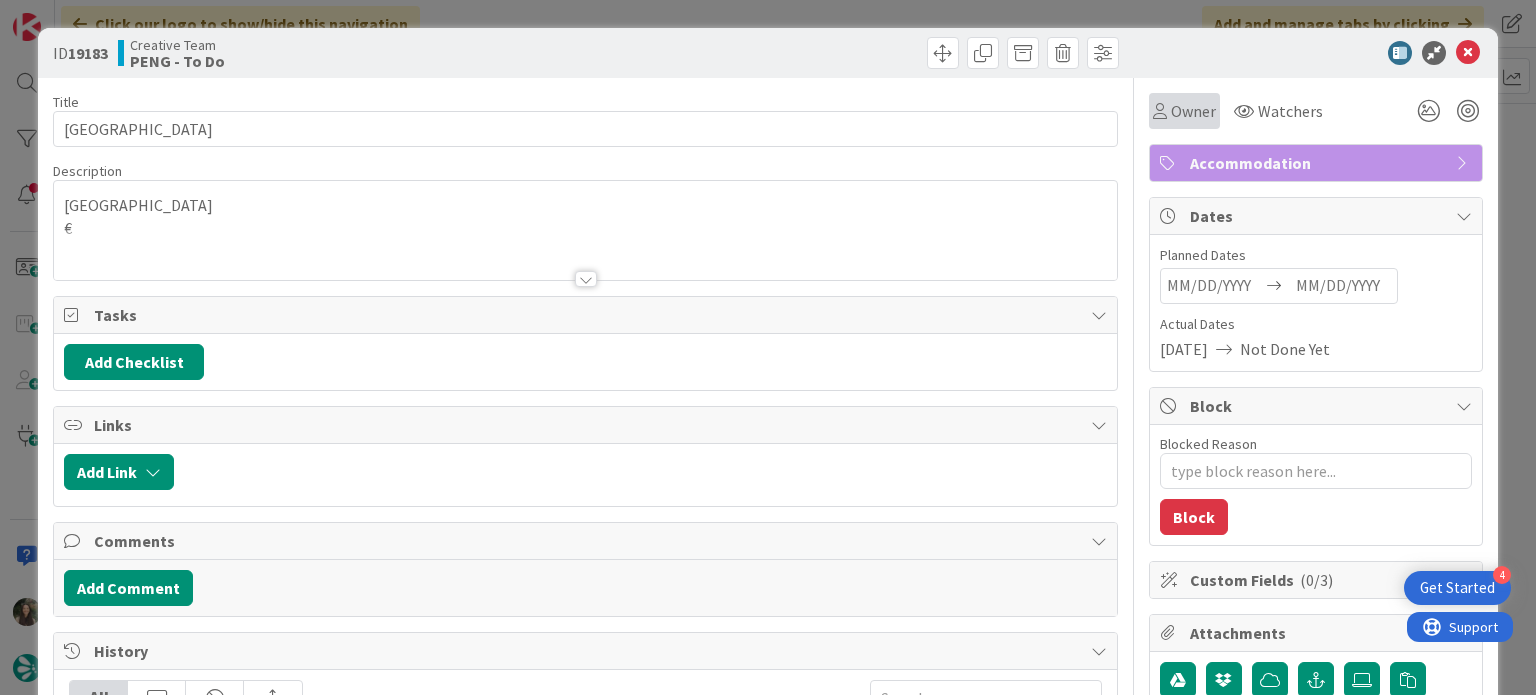 scroll, scrollTop: 0, scrollLeft: 0, axis: both 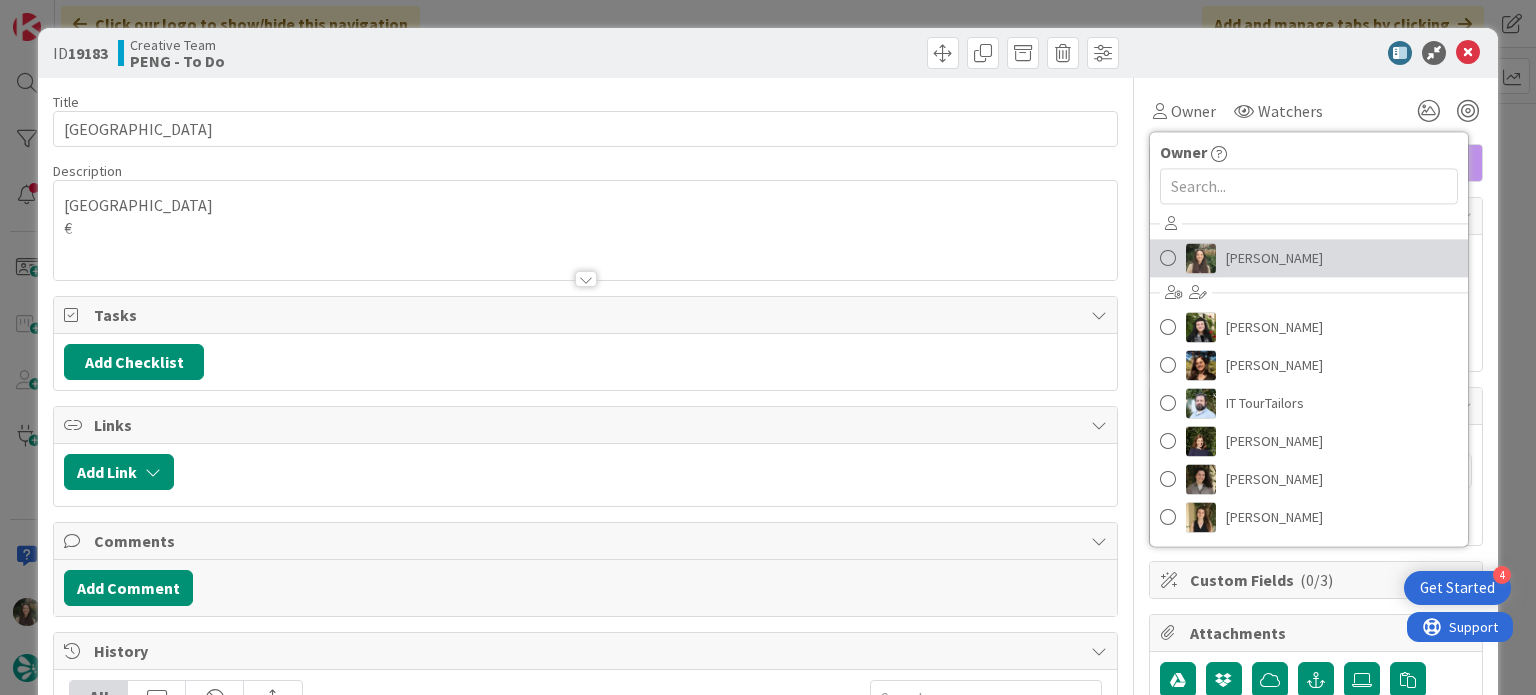 click at bounding box center [1201, 258] 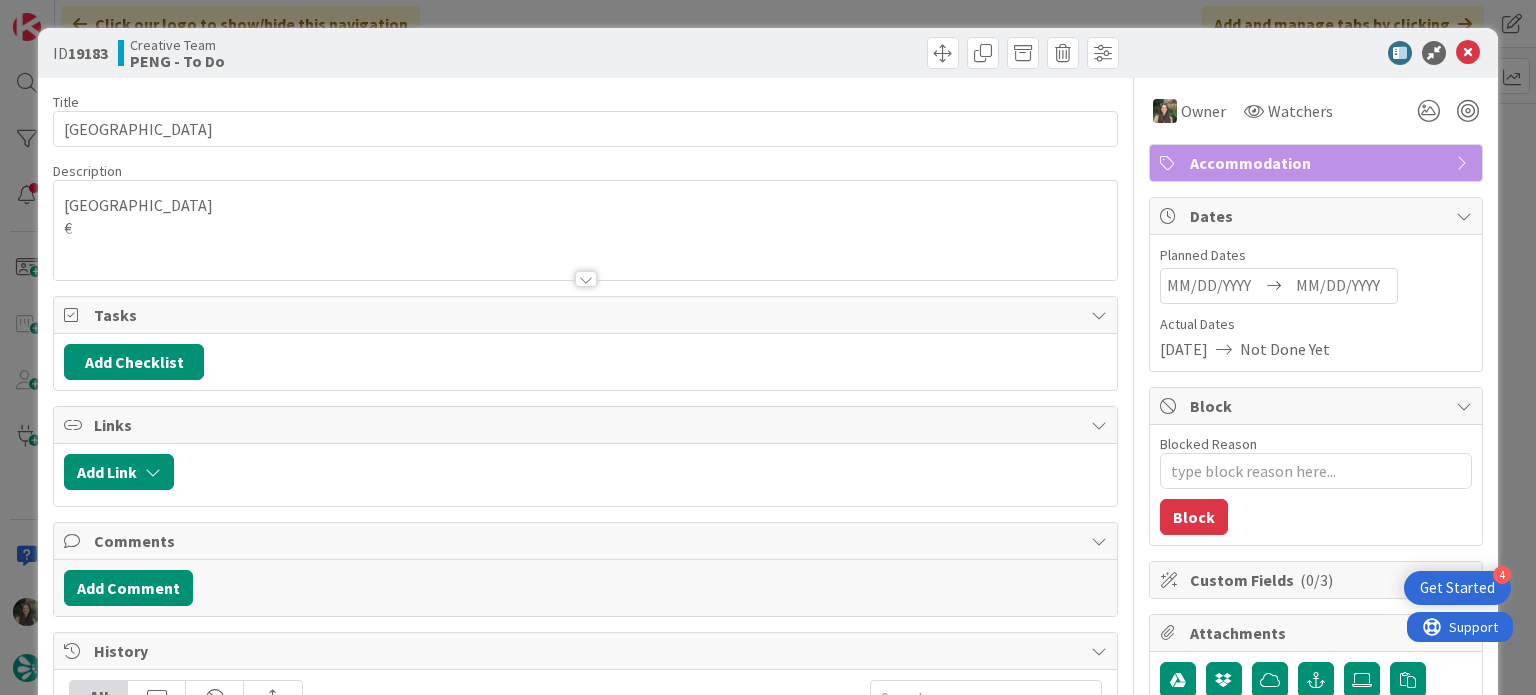 click on "ID  19183 Creative Team PENG - To Do Title 27 / 128 Maldron Hotel Pearse Street Description Dublin € Owner Watchers Accommodation Tasks Add Checklist Links Add Link Comments Add Comment History All Margarida Carvalho  moved  this card into this column PENG - To Do 21 hours ago July 16 2025 6:18 PM Margarida Carvalho  moved  this card into this column Done 22 hours ago July 16 2025 5:30 PM Margarida Carvalho  updated  the description of this card Show Updated Description 22 hours ago July 16 2025 5:30 PM Margarida Carvalho  created  this card 22 hours ago July 16 2025 5:29 PM Owner Owner Remove Set as Watcher Inês Gonçalves Beatriz Cassona Diana Ramos  IT TourTailors Margarida Carvalho Melissa Santos Sofia Palma Rita Bernardo Watchers Accommodation Dates Planned Dates Navigate forward to interact with the calendar and select a date. Press the question mark key to get the keyboard shortcuts for changing dates. Actual Dates 07/16/2025 Not Done Yet Block Blocked Reason 0 / 256 Block Custom Fields ( 0/3 ) 0m" at bounding box center (768, 347) 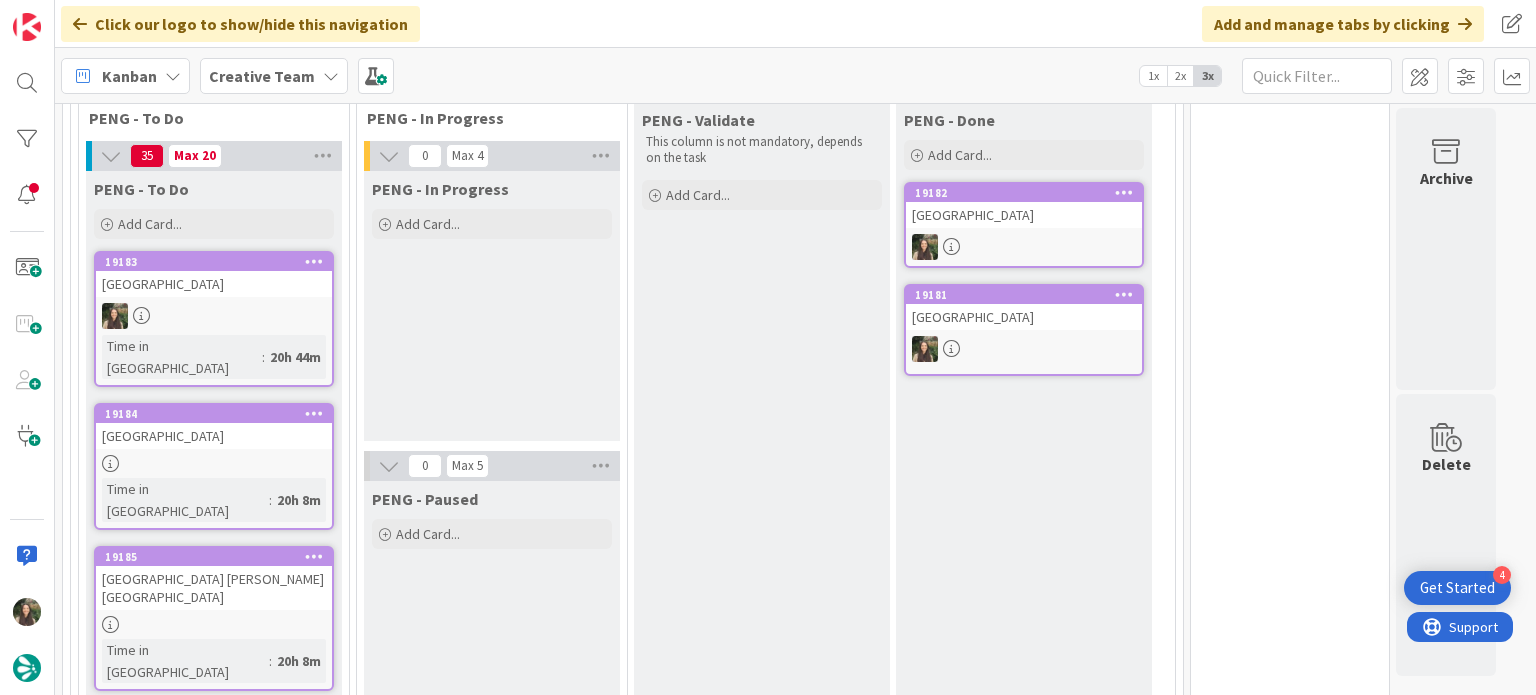 scroll, scrollTop: 0, scrollLeft: 0, axis: both 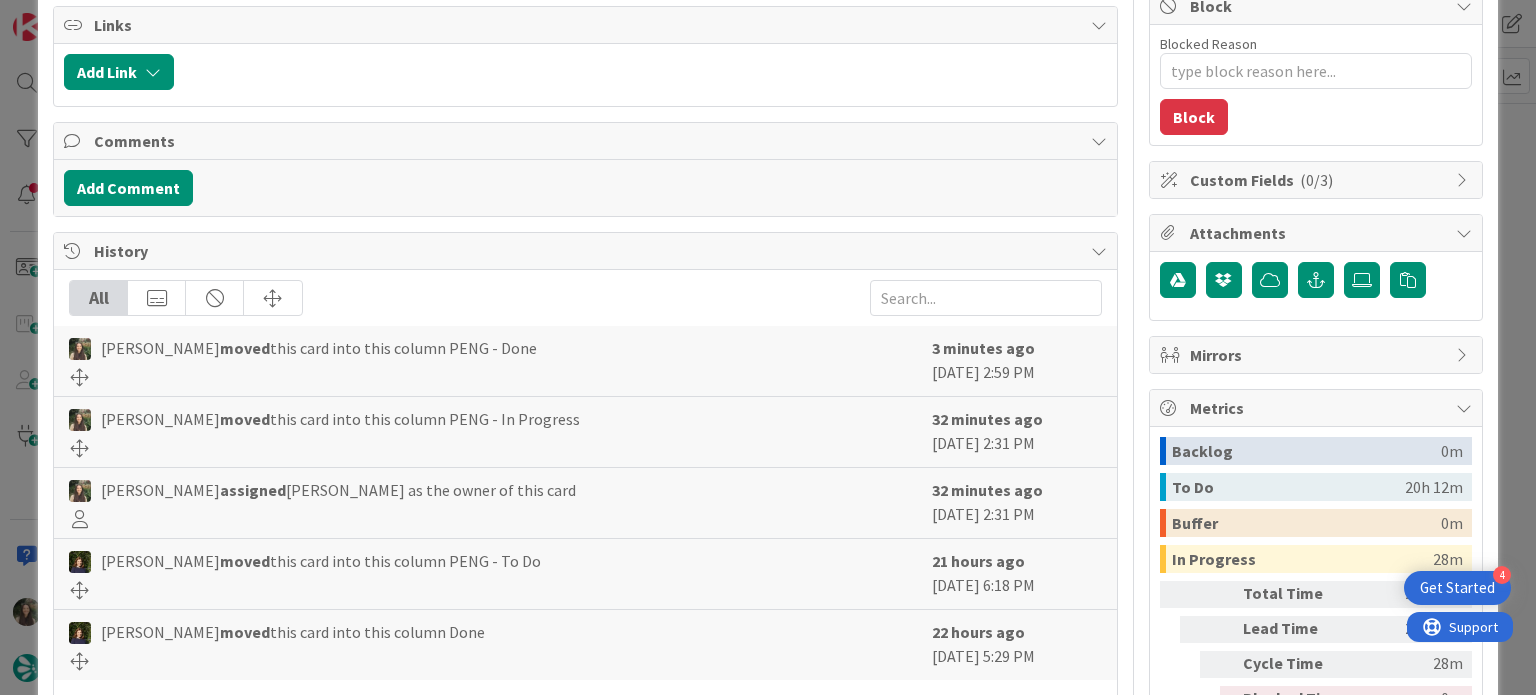 click on "ID  19182 Creative Team PENG - Done Title 19 / 128 Maldron Hotel Derry Description Belfast € Owner Watchers Accommodation Tasks Add Checklist Links Add Link Comments Add Comment History All Inês Gonçalves  moved  this card into this column PENG - Done 3 minutes ago July 17 2025 2:59 PM Inês Gonçalves  moved  this card into this column PENG - In Progress 32 minutes ago July 17 2025 2:31 PM Inês Gonçalves  assigned  Inês Gonçalves as the owner of this card 32 minutes ago July 17 2025 2:31 PM Margarida Carvalho  moved  this card into this column PENG - To Do 21 hours ago July 16 2025 6:18 PM Margarida Carvalho  moved  this card into this column Done 22 hours ago July 16 2025 5:29 PM Show More... Owner Watchers Accommodation Dates Planned Dates Navigate forward to interact with the calendar and select a date. Press the question mark key to get the keyboard shortcuts for changing dates. Actual Dates 07/16/2025 07/17/2025 Block Blocked Reason 0 / 256 Block Custom Fields ( 0/3 ) Attachments Mirrors Metrics" at bounding box center (768, 347) 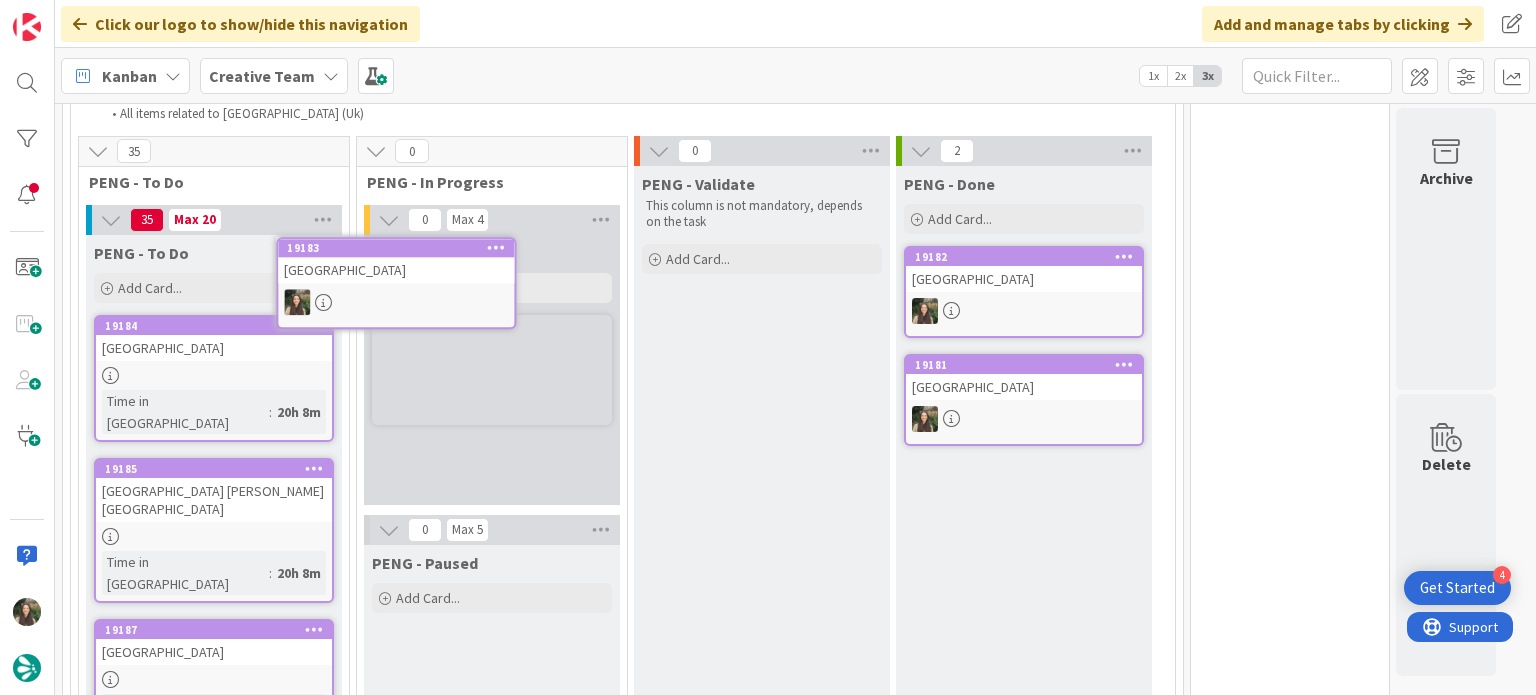 scroll, scrollTop: 0, scrollLeft: 0, axis: both 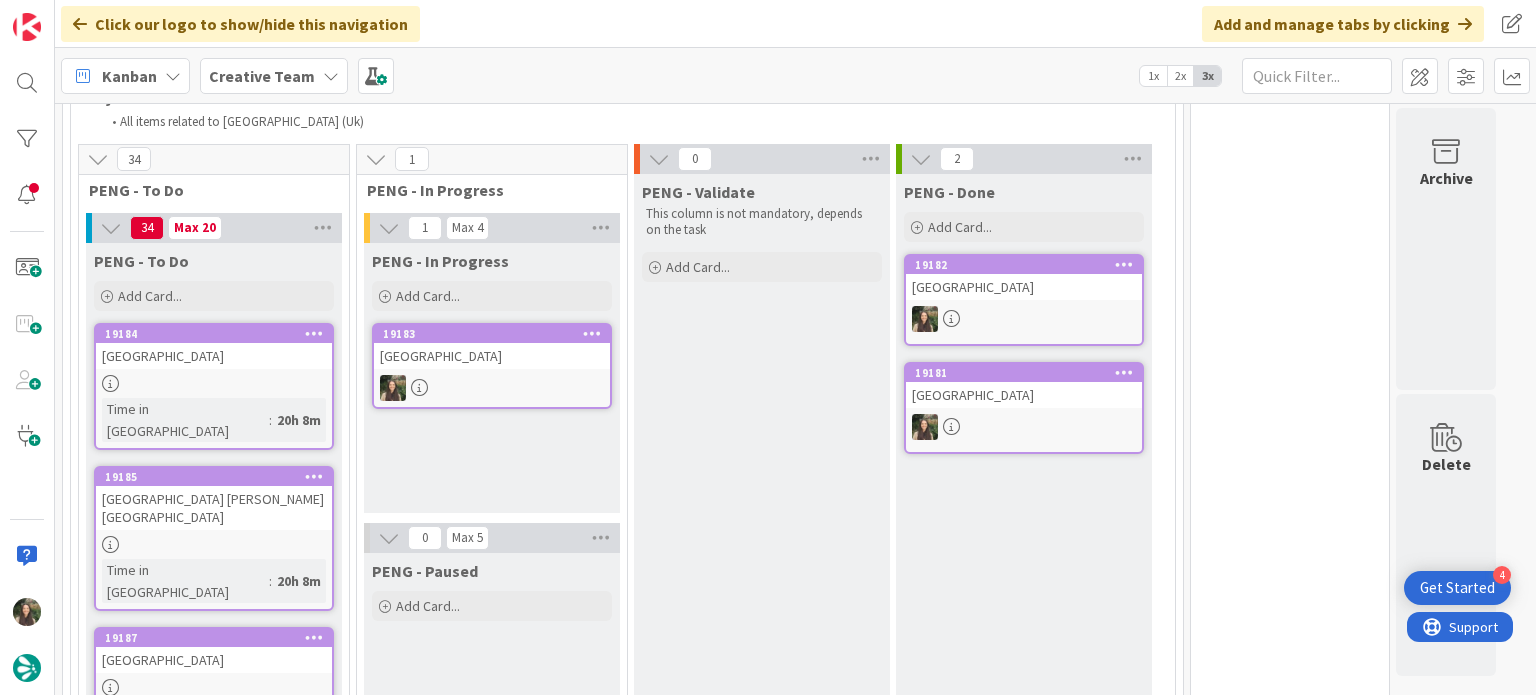 click at bounding box center (492, 388) 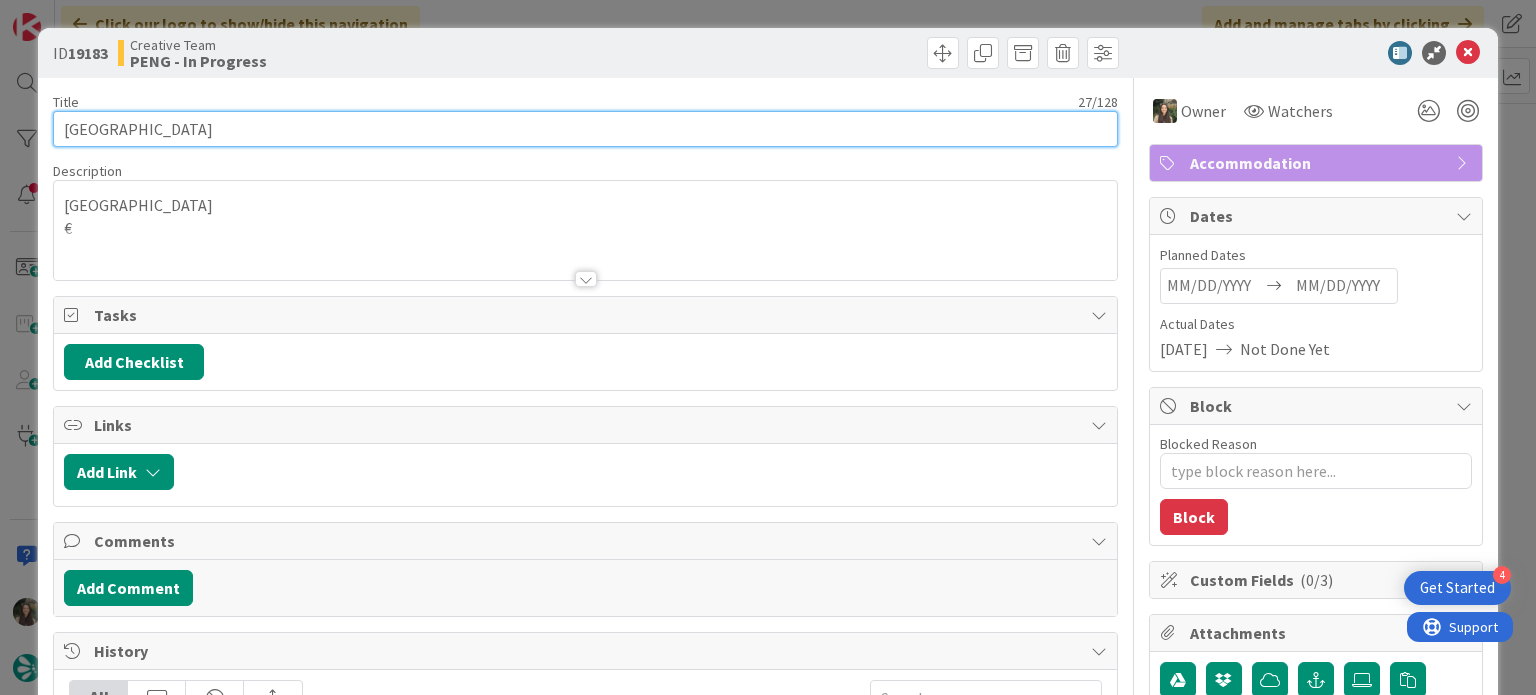 scroll, scrollTop: 0, scrollLeft: 0, axis: both 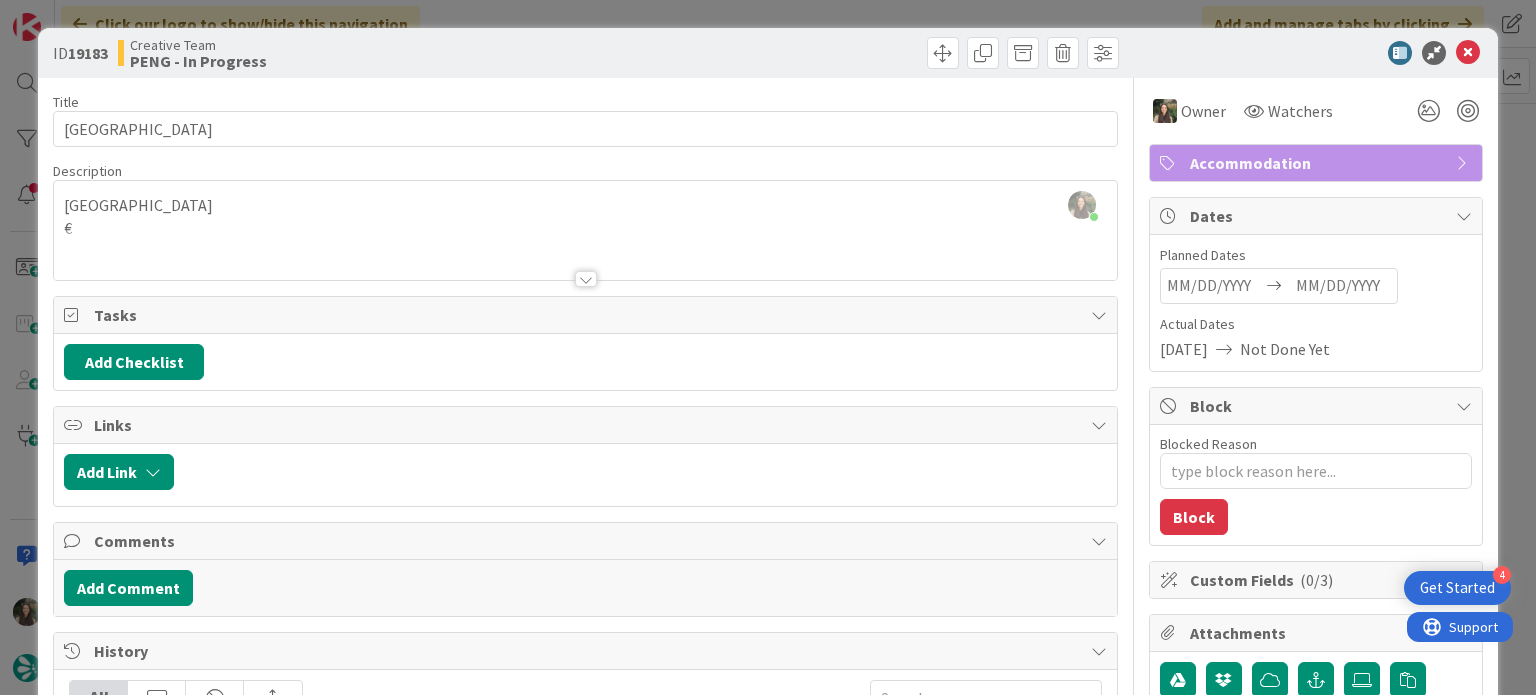 click on "ID  19183 Creative Team PENG - In Progress Title 27 / 128 Maldron Hotel Pearse Street Description Inês Gonçalves joined  18 m ago Dublin € Owner Watchers Accommodation Tasks Add Checklist Links Add Link Comments Add Comment History All Inês Gonçalves  moved  this card into this column PENG - In Progress 13 minutes ago July 17 2025 3:03 PM Inês Gonçalves  assigned  Inês Gonçalves as the owner of this card 13 minutes ago July 17 2025 3:02 PM Margarida Carvalho  moved  this card into this column PENG - To Do 21 hours ago July 16 2025 6:18 PM Margarida Carvalho  moved  this card into this column Done 22 hours ago July 16 2025 5:30 PM Margarida Carvalho  updated  the description of this card Show Updated Description 22 hours ago July 16 2025 5:30 PM Show More... Owner Watchers Accommodation Dates Planned Dates Navigate forward to interact with the calendar and select a date. Press the question mark key to get the keyboard shortcuts for changing dates. Actual Dates 07/16/2025 Not Done Yet Block 0 / 256 (" at bounding box center [768, 347] 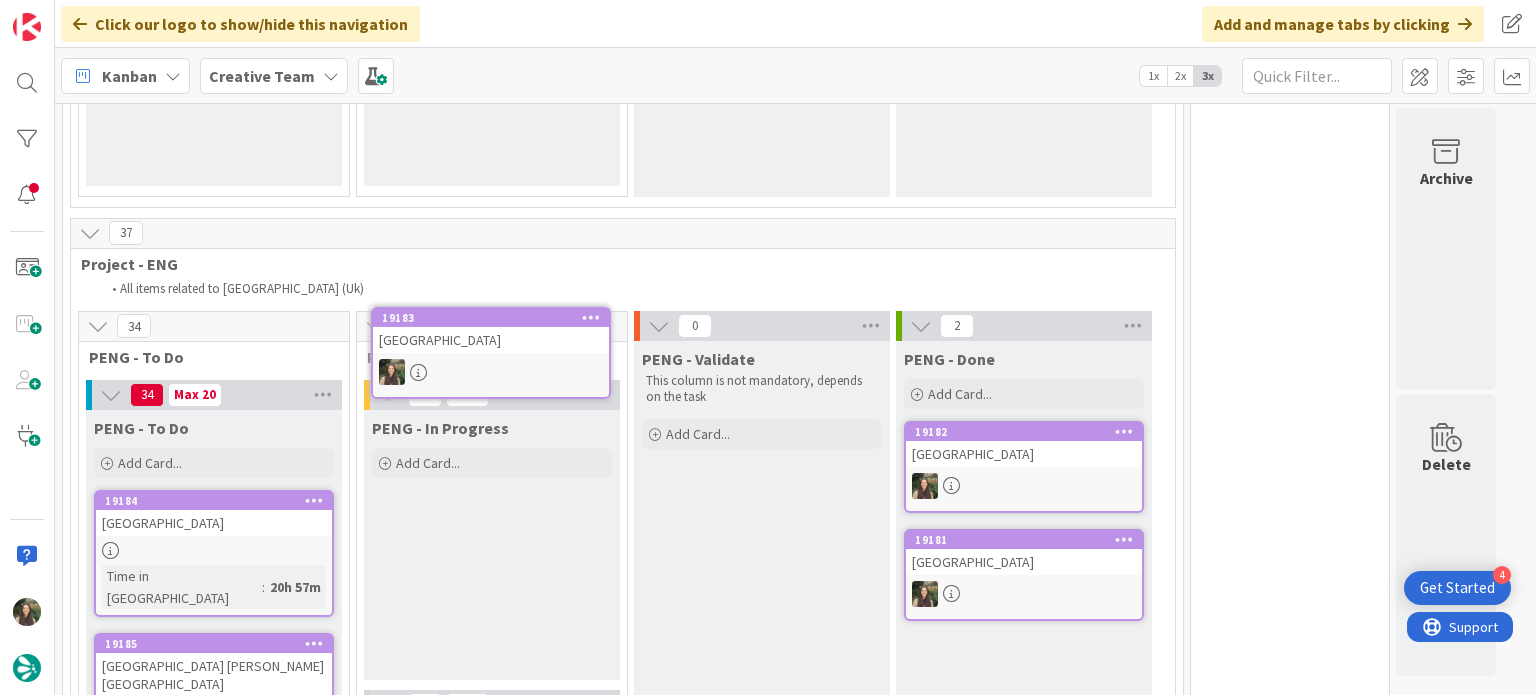 scroll, scrollTop: 0, scrollLeft: 0, axis: both 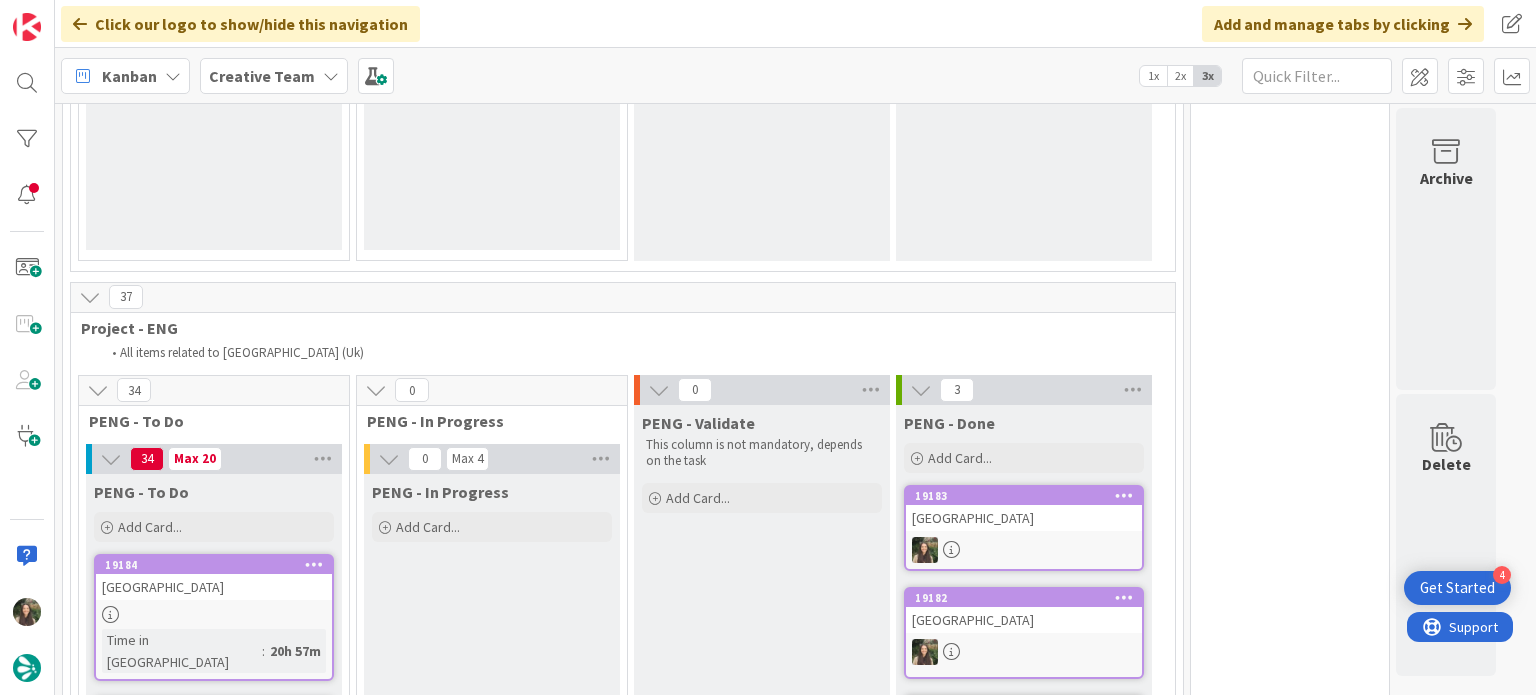 click at bounding box center (1024, 550) 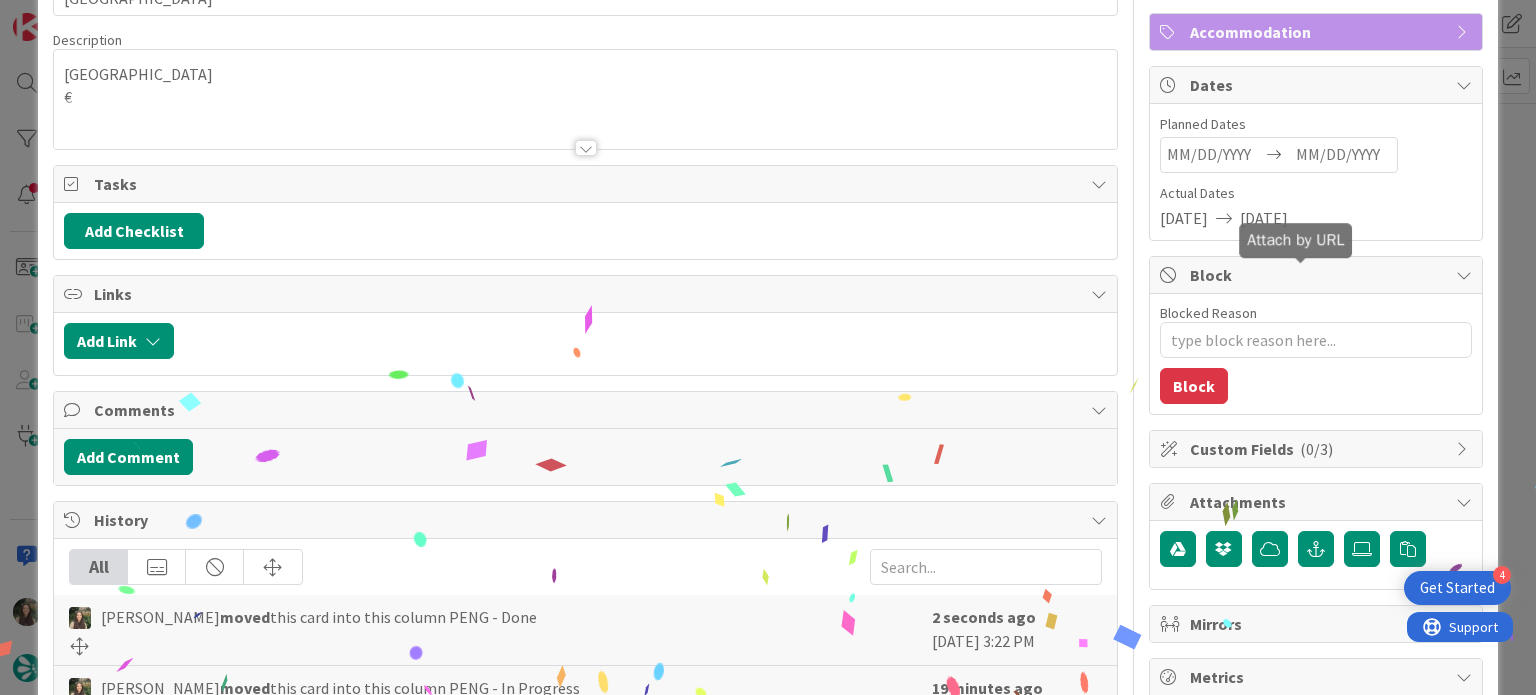 scroll, scrollTop: 400, scrollLeft: 0, axis: vertical 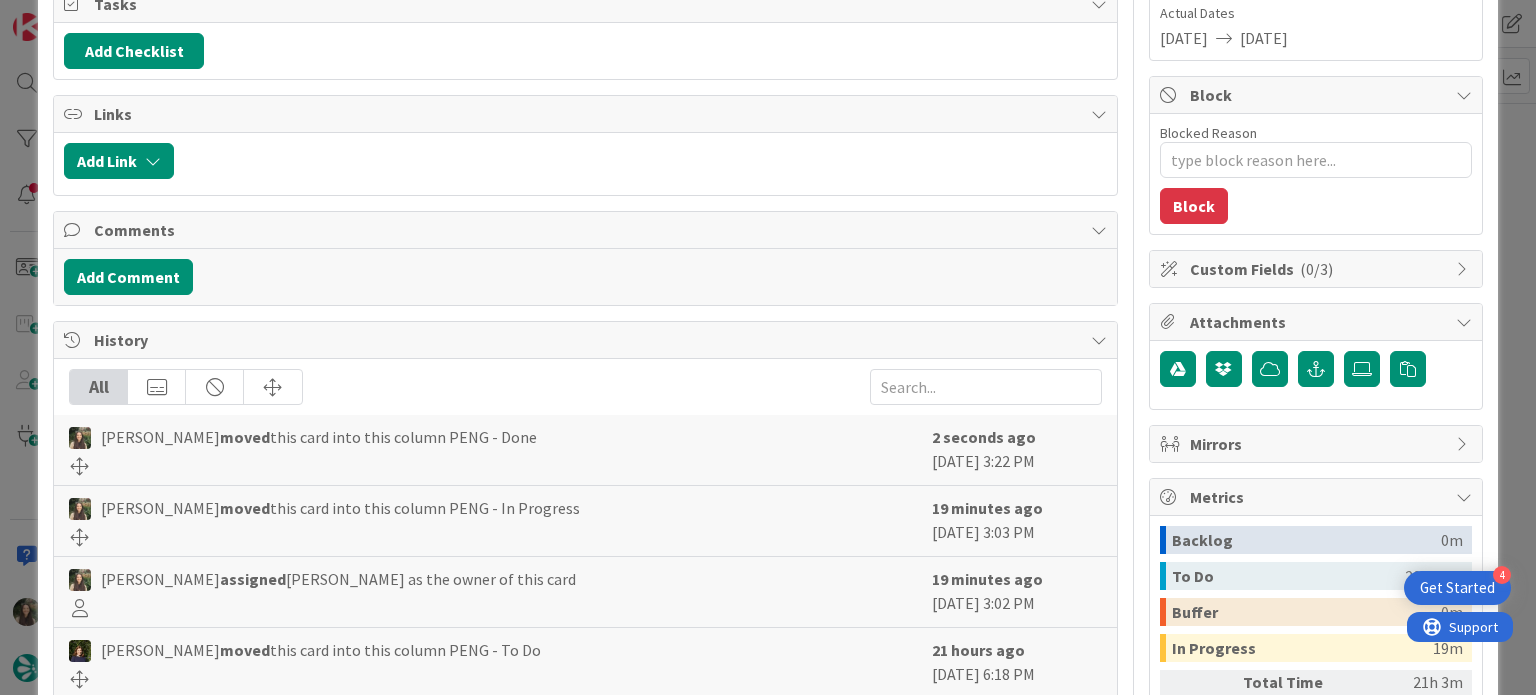 click on "ID  19183 Creative Team PENG - Done Title 27 / 128 Maldron Hotel Pearse Street Description Dublin € Owner Watchers Accommodation Tasks Add Checklist Links Add Link Comments Add Comment History All Inês Gonçalves  moved  this card into this column PENG - Done 2 seconds ago July 17 2025 3:22 PM Inês Gonçalves  moved  this card into this column PENG - In Progress 19 minutes ago July 17 2025 3:03 PM Inês Gonçalves  assigned  Inês Gonçalves as the owner of this card 19 minutes ago July 17 2025 3:02 PM Margarida Carvalho  moved  this card into this column PENG - To Do 21 hours ago July 16 2025 6:18 PM Margarida Carvalho  moved  this card into this column Done 22 hours ago July 16 2025 5:30 PM Show More... Owner Watchers Accommodation Dates Planned Dates Navigate forward to interact with the calendar and select a date. Press the question mark key to get the keyboard shortcuts for changing dates. Actual Dates 07/16/2025 07/17/2025 Block Blocked Reason 0 / 256 Block Custom Fields ( 0/3 ) Attachments Mirrors" at bounding box center [768, 347] 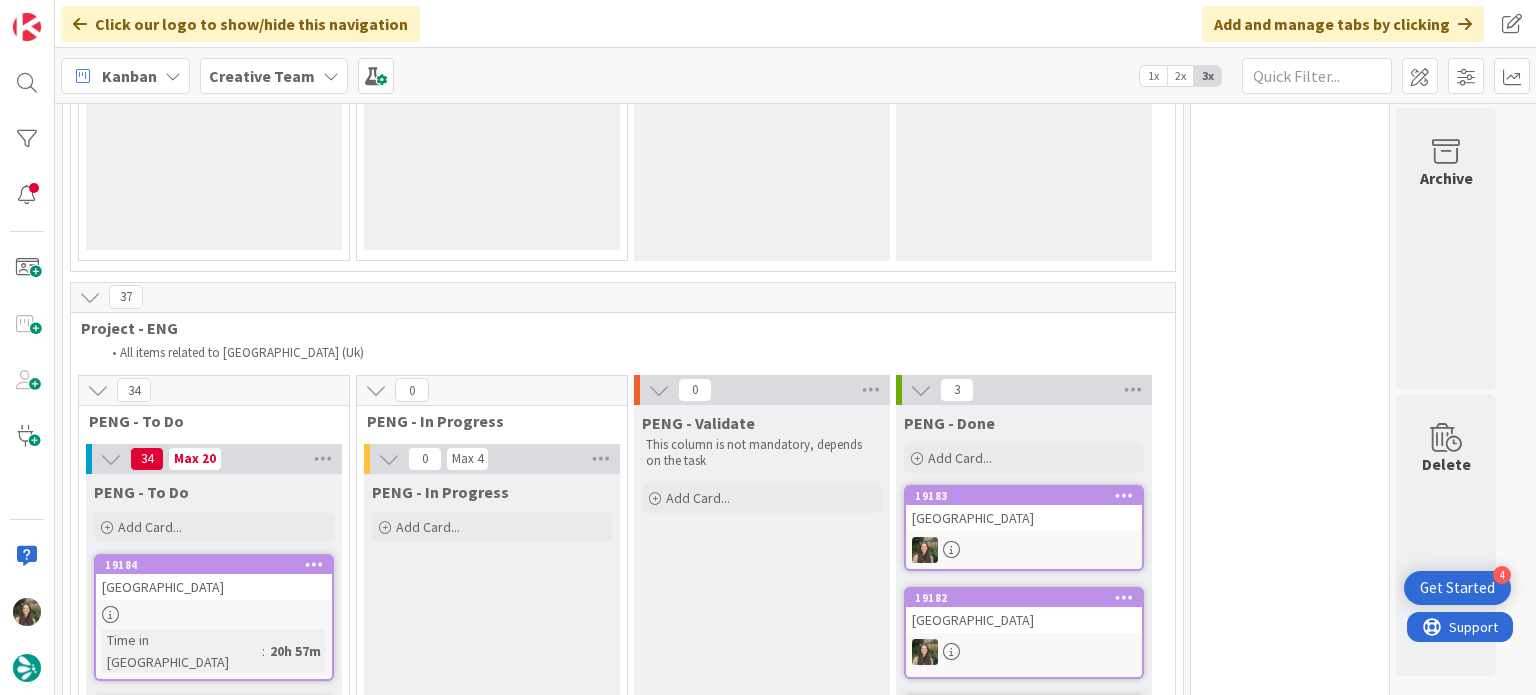 scroll, scrollTop: 0, scrollLeft: 0, axis: both 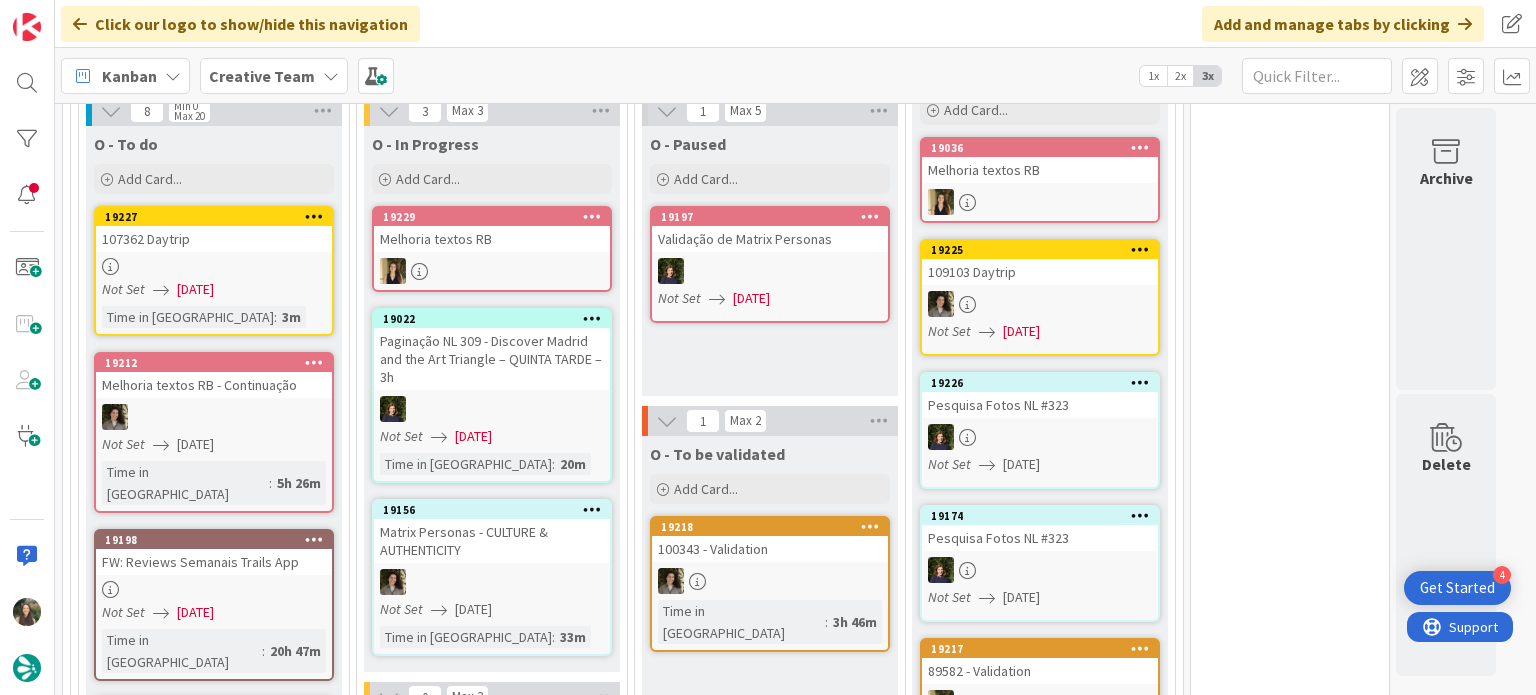 click on "19227 107362 Daytrip Not Set 07/17/2025 Time in Column : 3m" at bounding box center [214, 271] 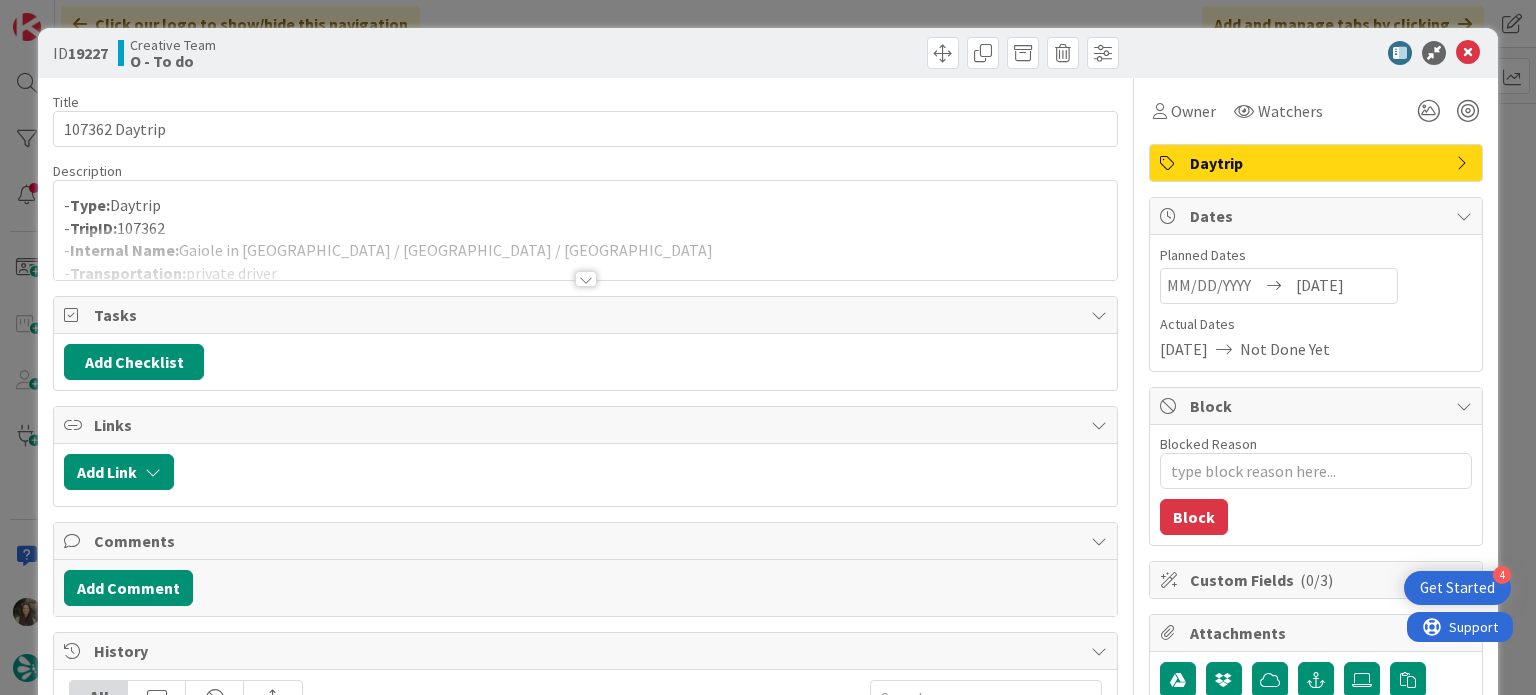 scroll, scrollTop: 0, scrollLeft: 0, axis: both 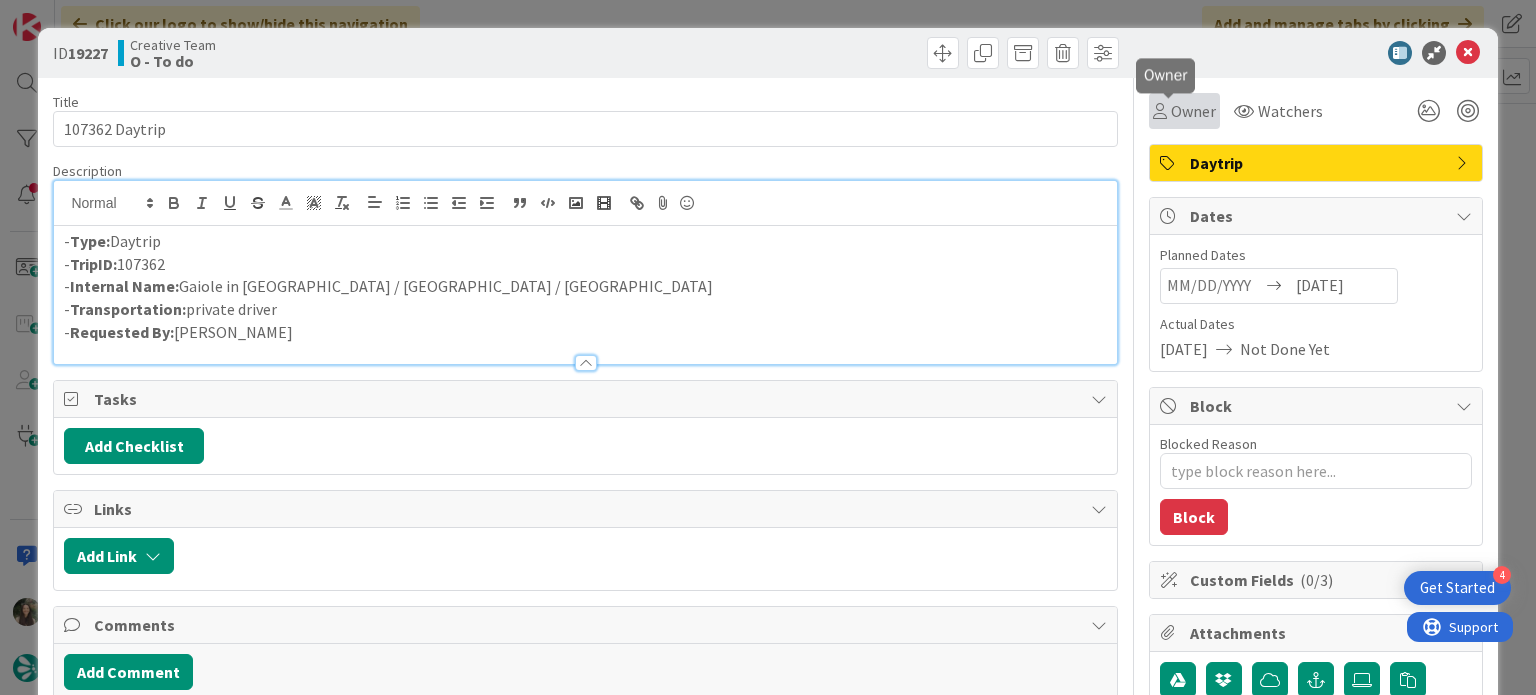 click on "Owner" at bounding box center [1193, 111] 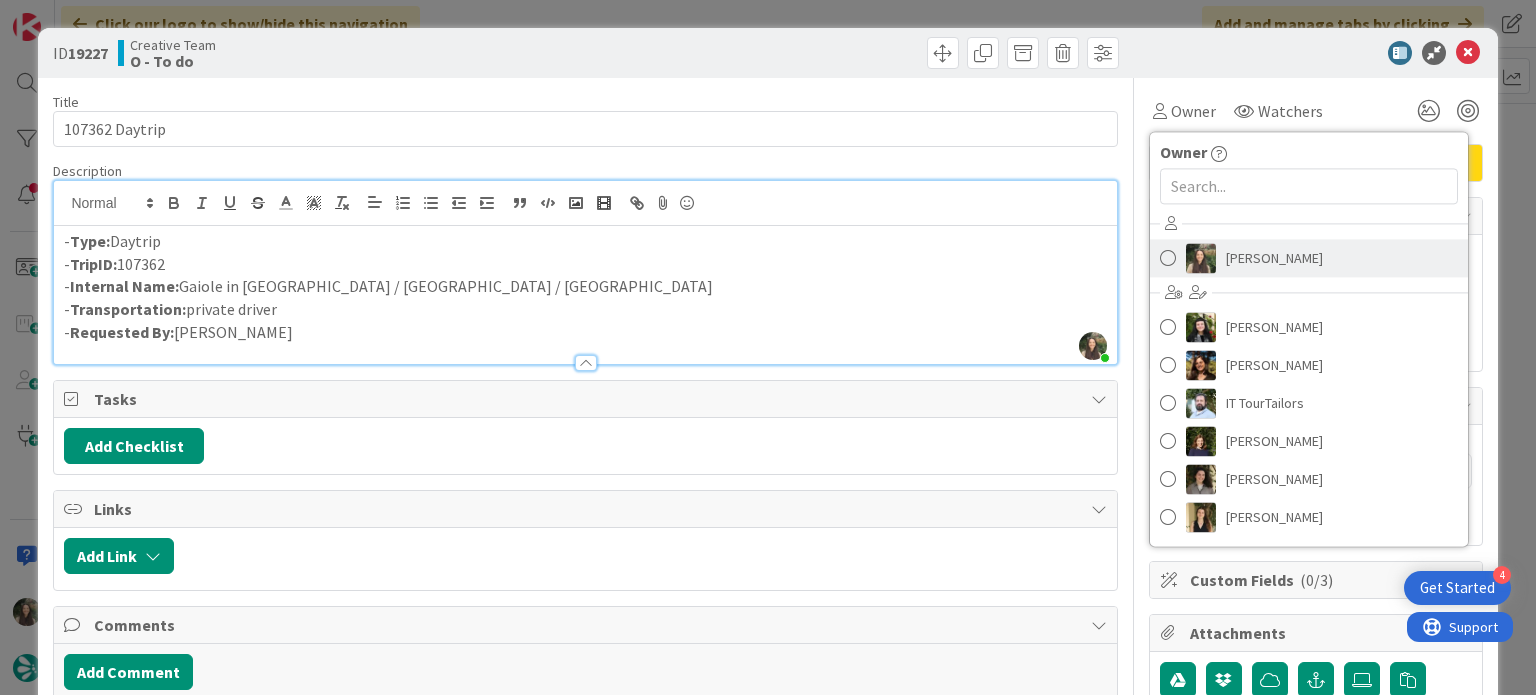click on "[PERSON_NAME]" at bounding box center (1274, 258) 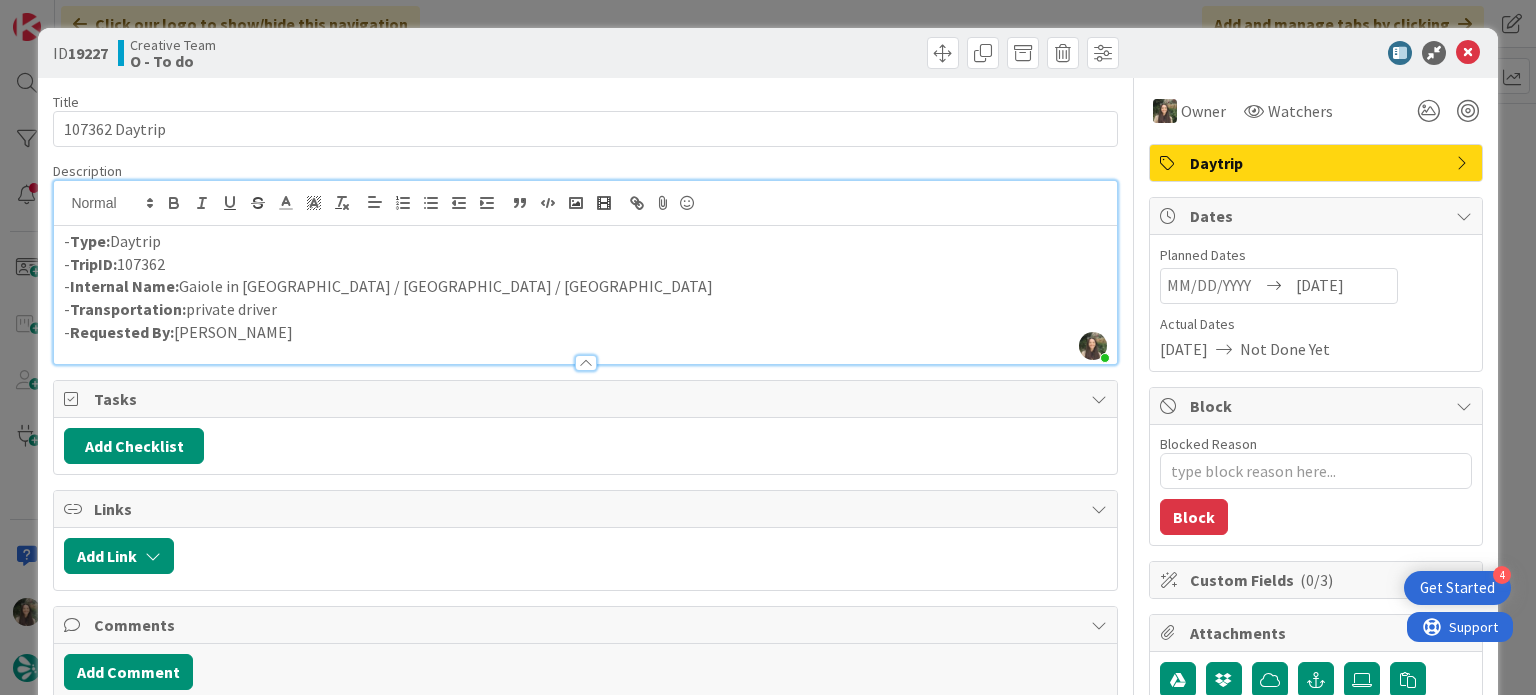 click on "ID  19227 Creative Team O - To do Title 14 / 128 107362 Daytrip Description Inês Gonçalves just joined -  Type:  Daytrip -  TripID:  107362 -  Internal Name:  Gaiole in Chianti / Ferrara / Mantua -  Transportation:  private driver -  Requested By:  Catarina Martins Owner Watchers Daytrip Tasks Add Checklist Links Add Link Comments Add Comment History All Margarida Carvalho  moved  this card into this column O - To do 10 minutes ago July 17 2025 3:12 PM Margarida Carvalho  moved  this card into this column Done 10 minutes ago July 17 2025 3:12 PM Margarida Carvalho  moved  this card into this column In Progress 10 minutes ago July 17 2025 3:12 PM Kanban Zone System  created  this card 1 hour ago July 17 2025 2:26 PM Owner Owner Remove Set as Watcher Inês Gonçalves Beatriz Cassona Diana Ramos  IT TourTailors Margarida Carvalho Melissa Santos Sofia Palma Rita Bernardo Watchers Daytrip Dates Planned Dates 07/17/2025 Actual Dates 07/17/2025 Not Done Yet Block Blocked Reason 0 / 256 Block Custom Fields ( 0/3 )" at bounding box center (768, 347) 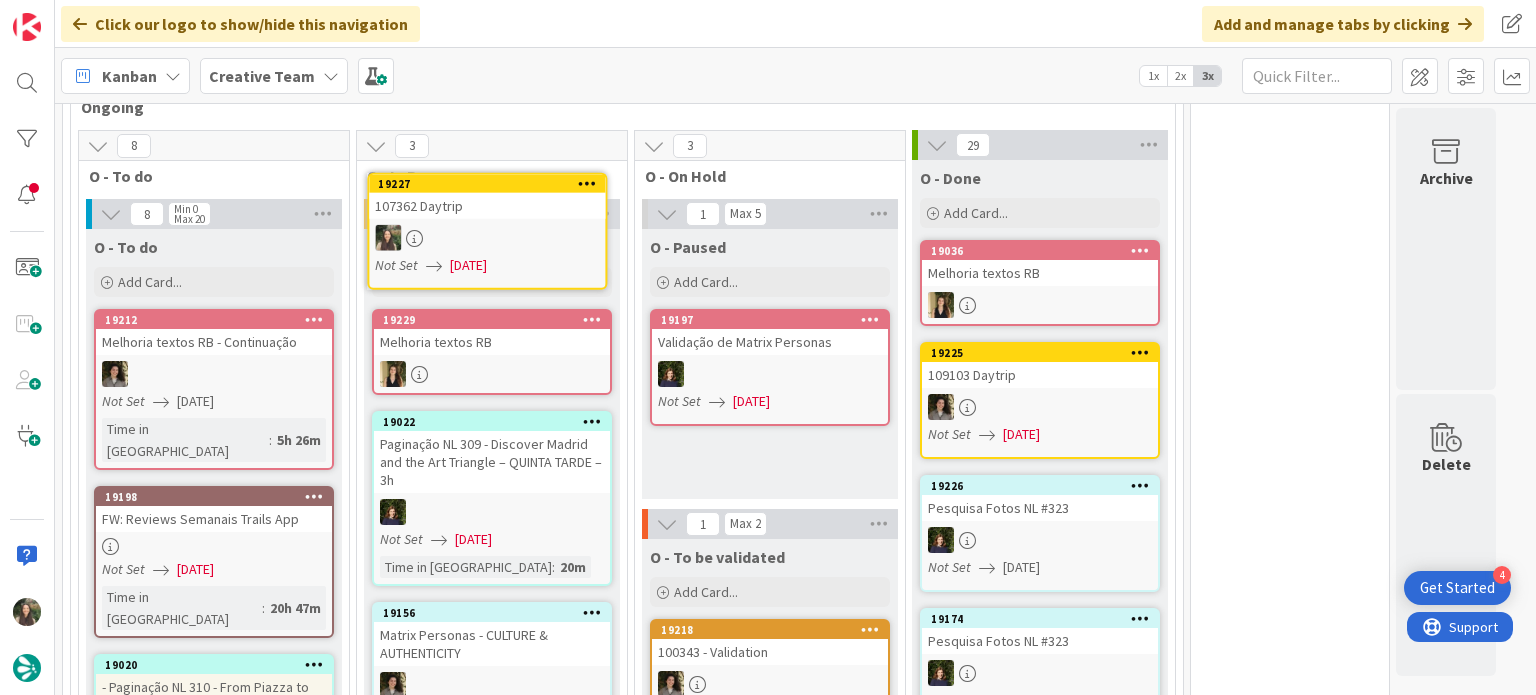 scroll, scrollTop: 1019, scrollLeft: 0, axis: vertical 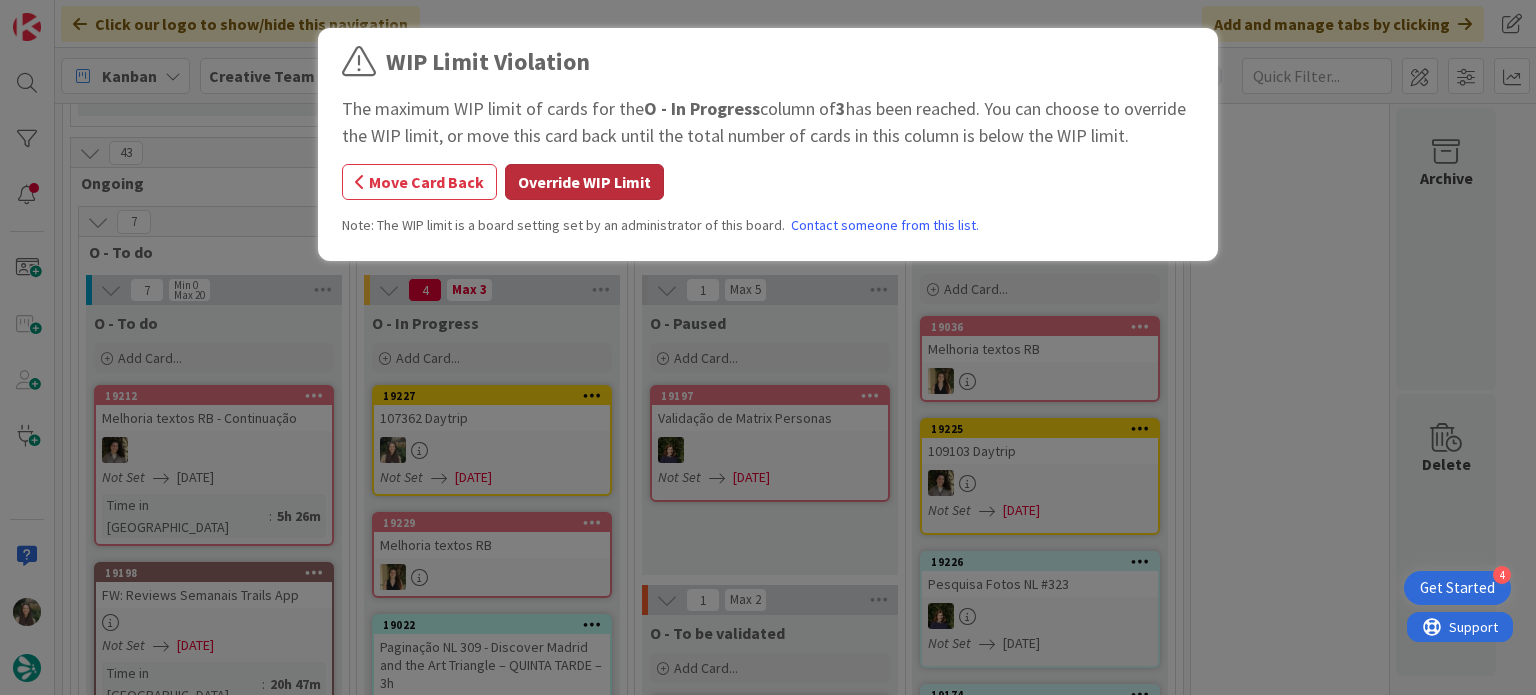 click on "Override WIP Limit" at bounding box center (584, 182) 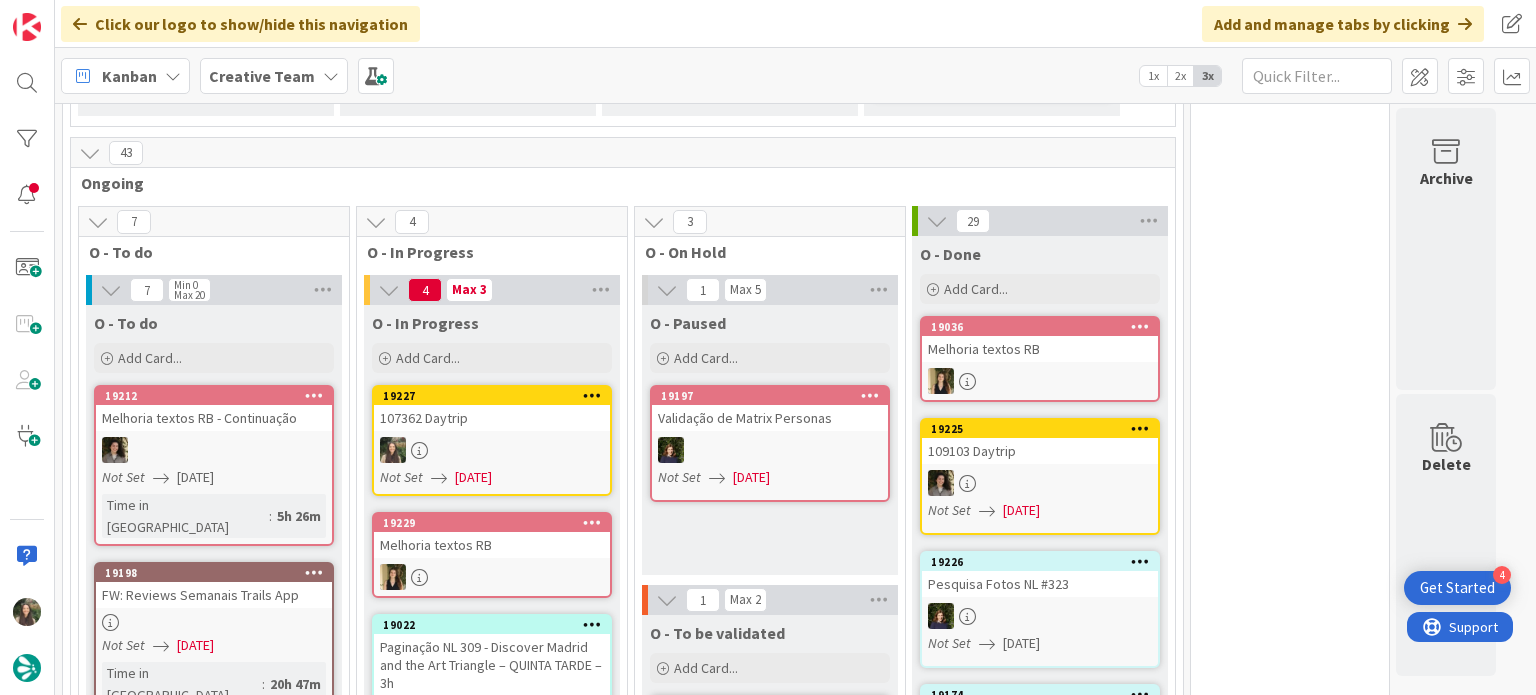 click on "107362 Daytrip" at bounding box center [492, 418] 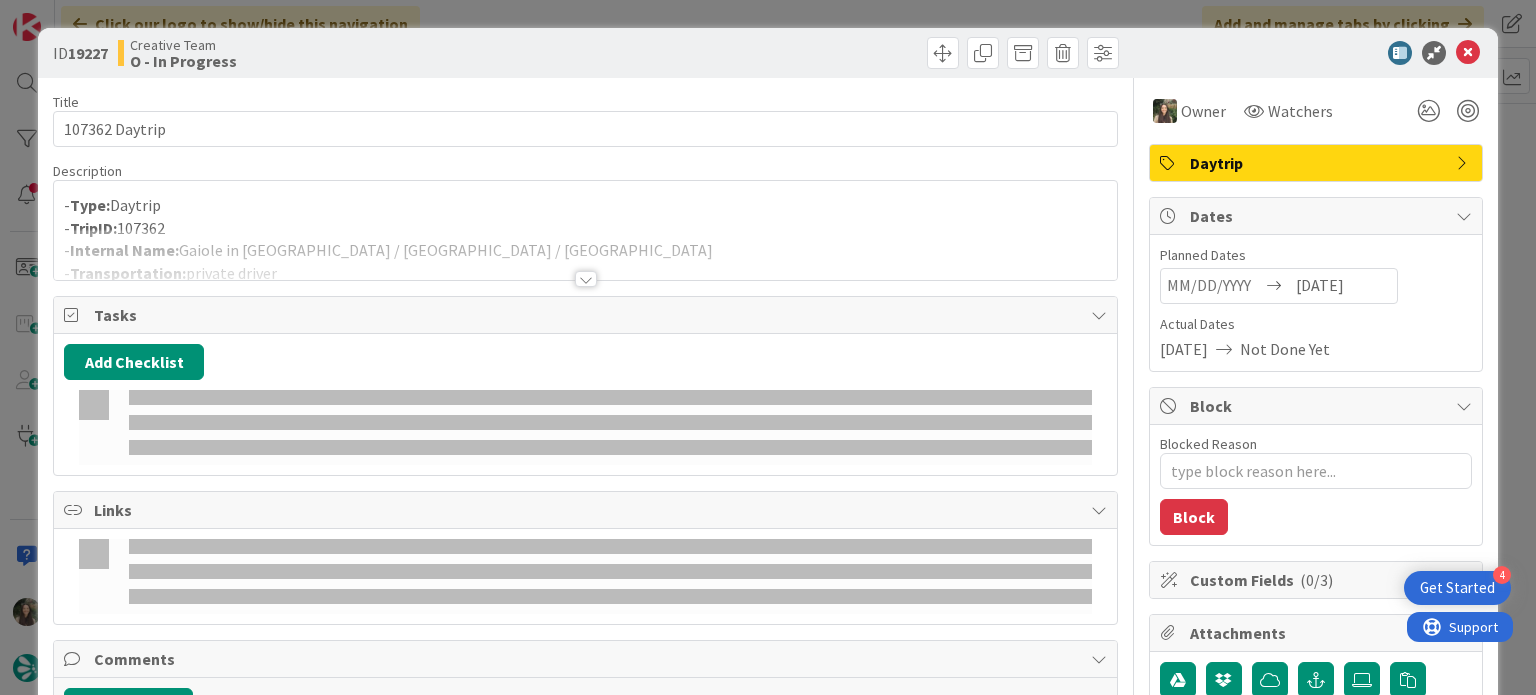 scroll, scrollTop: 0, scrollLeft: 0, axis: both 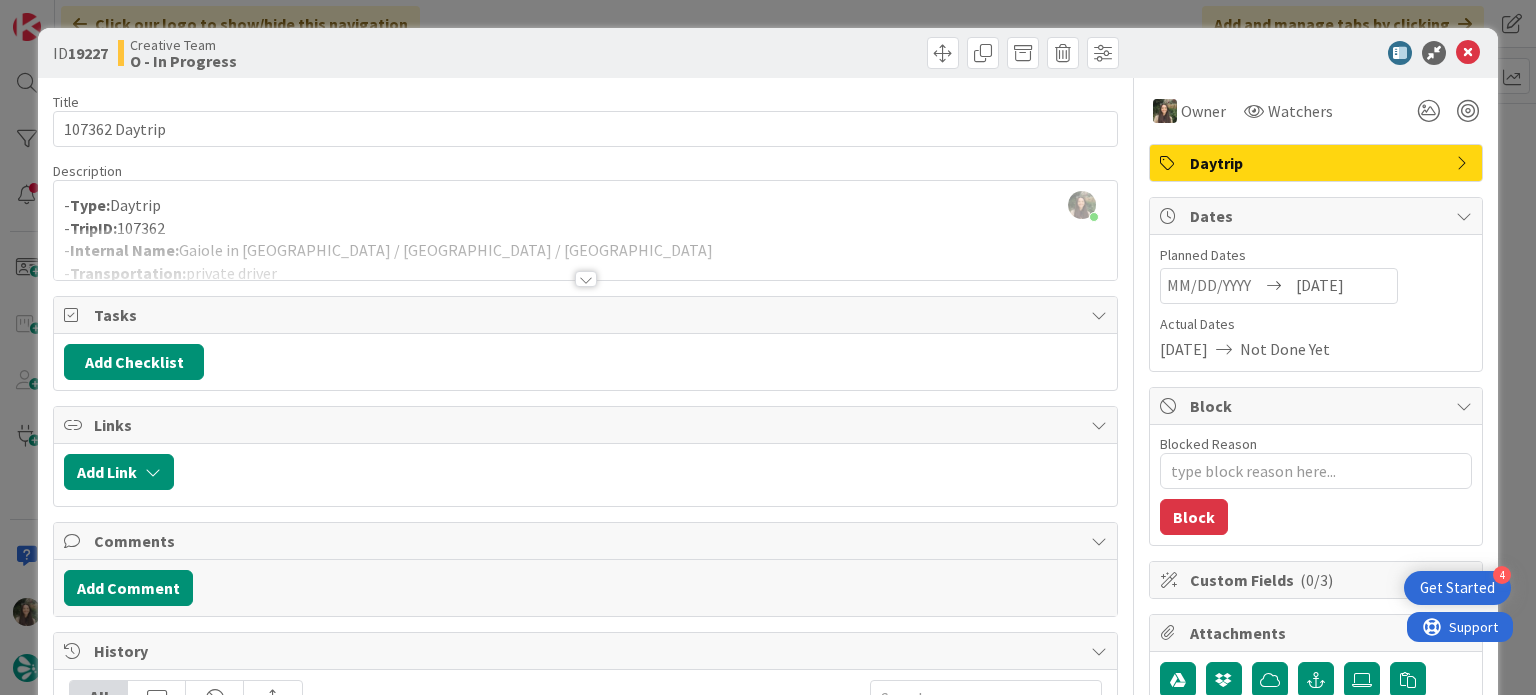 click on "-  Type:  Daytrip -  TripID:  107362 -  Internal Name:  Gaiole in Chianti / Ferrara / Mantua -  Transportation:  private driver -  Requested By:  Catarina Martins" at bounding box center [585, 235] 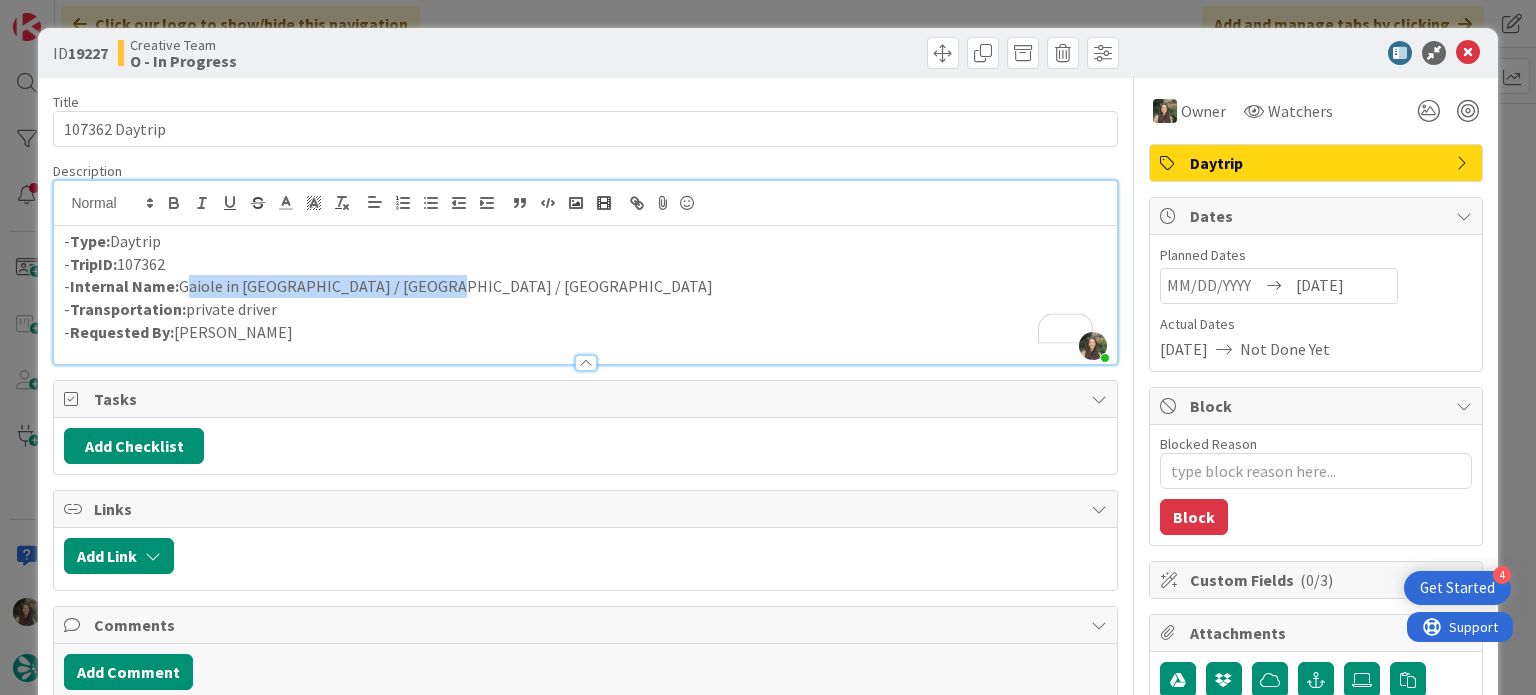 drag, startPoint x: 424, startPoint y: 283, endPoint x: 180, endPoint y: 288, distance: 244.05122 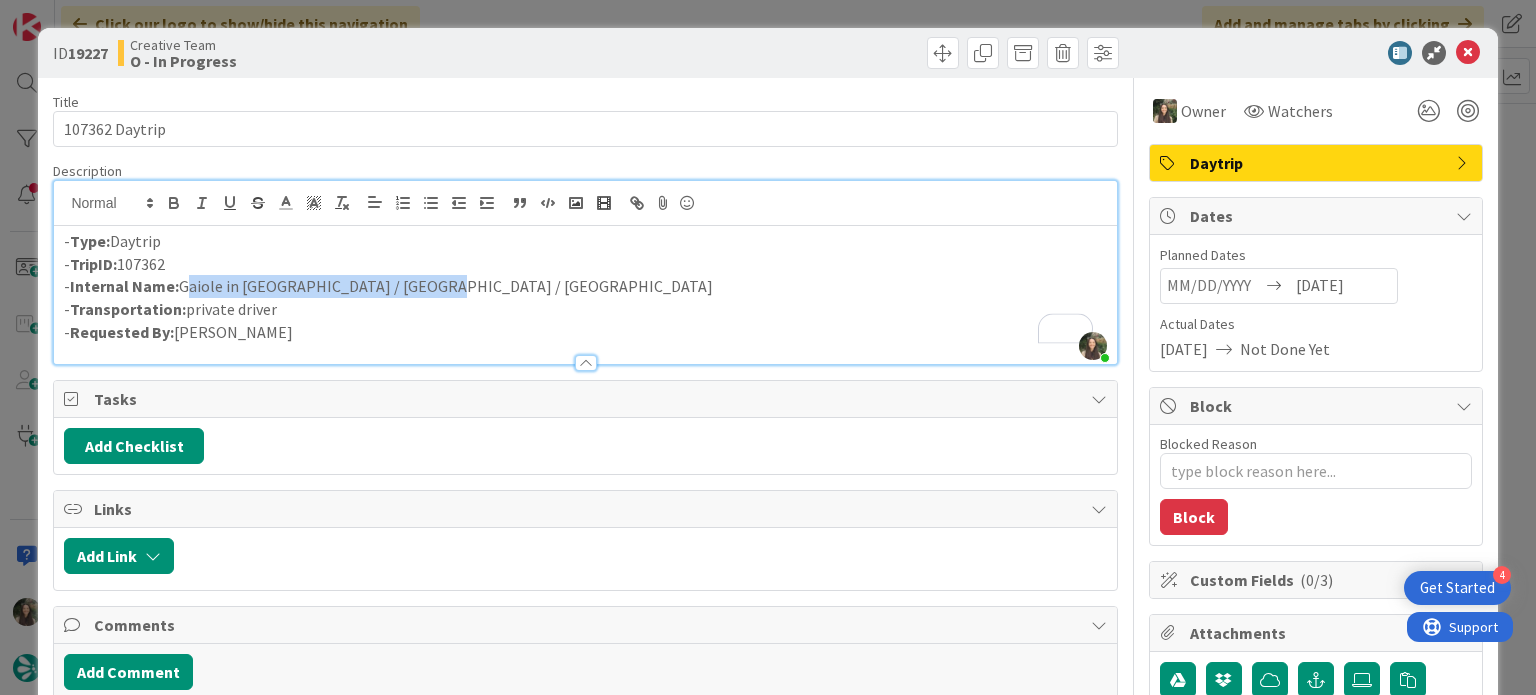 click on "-  Internal Name:  Gaiole in Chianti / Ferrara / Mantua" at bounding box center [585, 286] 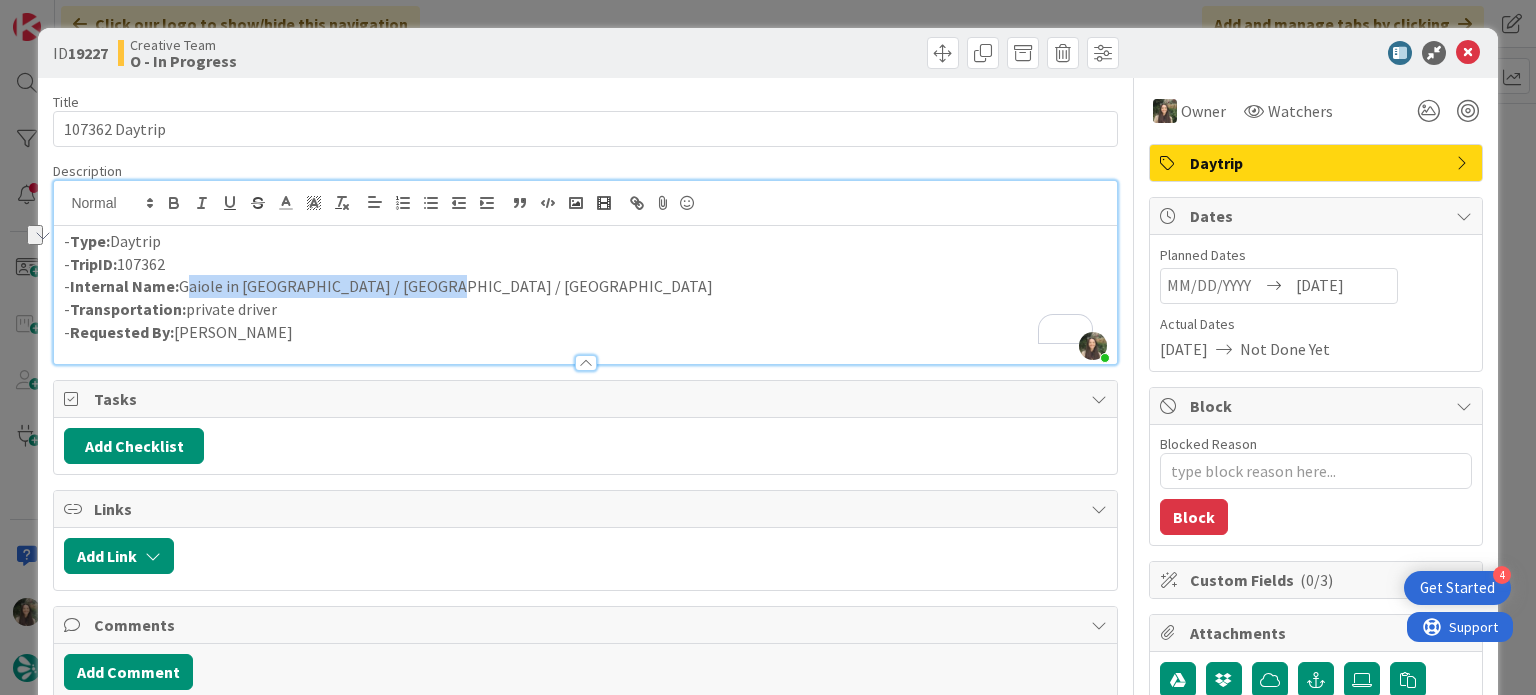 copy on "Gaiole in Chianti / Ferrara / Mantua" 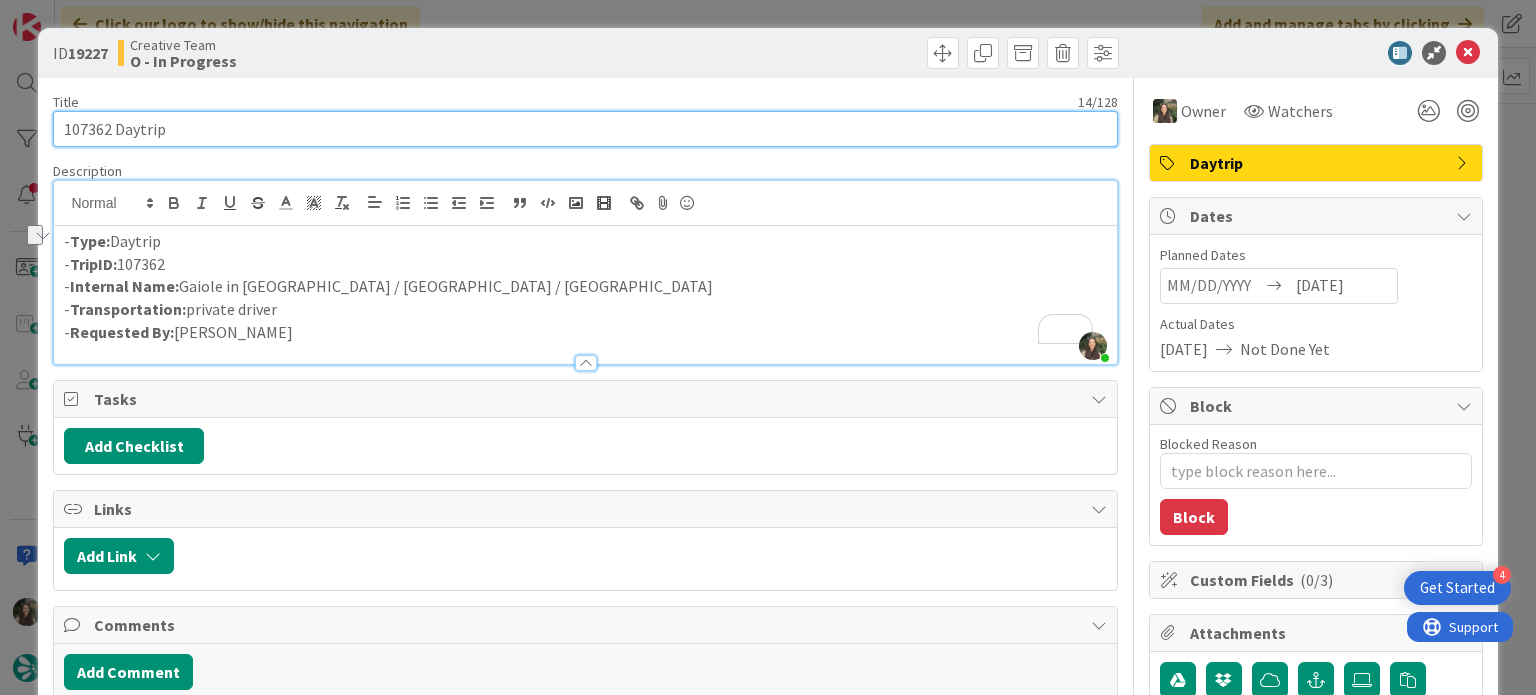 drag, startPoint x: 49, startPoint y: 130, endPoint x: -7, endPoint y: 132, distance: 56.0357 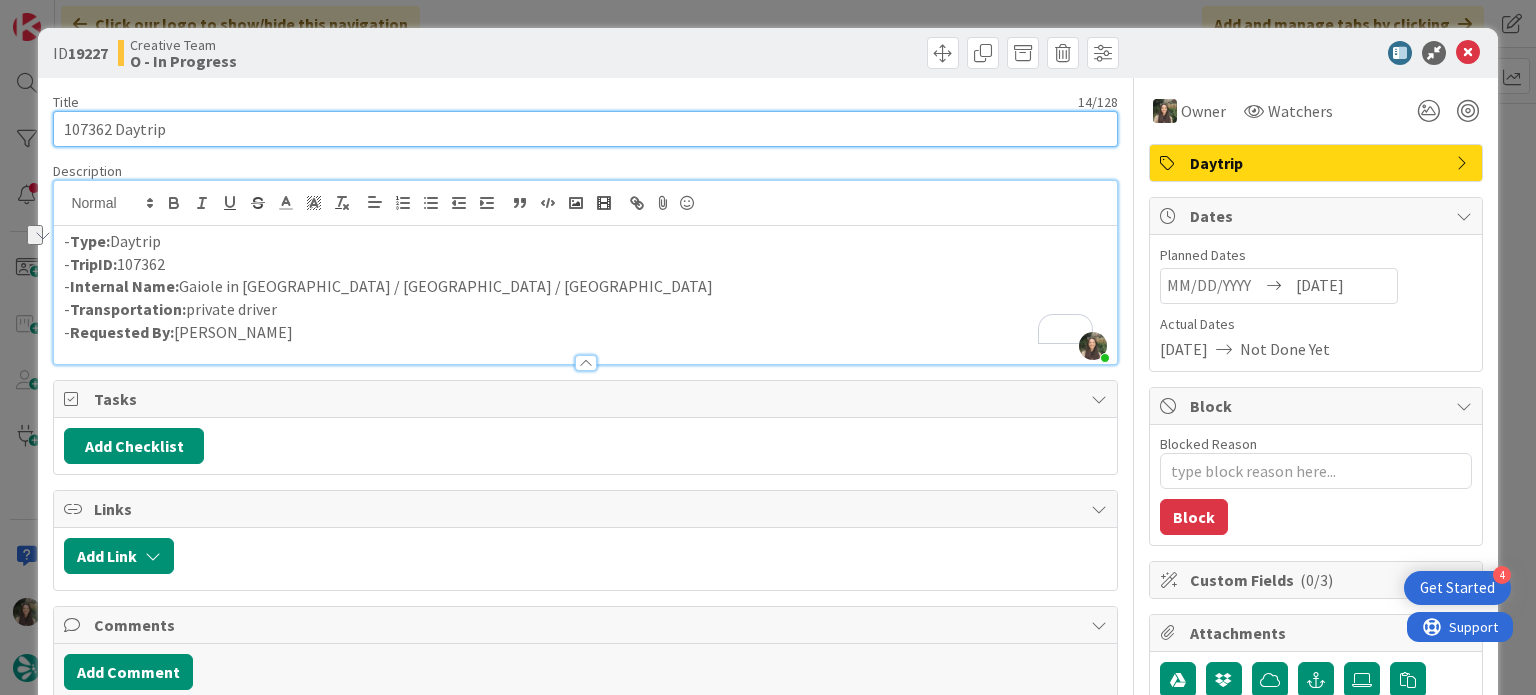 click on "4 Get Started Click our logo to show/hide this navigation Add and manage tabs by clicking Kanban Creative Team 1x 2x 3x 85 Camembert 5 Expedite For critical and top priority items that require immediate handling. 0 E - To Do Add Card... 0 E - In Progress Add Card... 0 E- Validate For roadbooks, if the card owner is the same person who comments, then it is pending validation Add Card... 5 E - Done Add Card... 19220 FW: [TripID:108198] - Roadbook - Fantastic Portugal Tour — Norma Graciela Cuellar! Not Set 07/17/2025 19219 FW: [TripID:108198] - Roadbook - Fantastic Portugal Tour — Norma Graciela Cuellar! Not Set 07/17/2025 19215 FW: Revisão RB Urgente [TripId:101111]  Not Set 07/17/2025 19211 108198 - Validation Not Set 07/17/2025 19207 FW: RB Last Minute [TripID:108198] 1 Not Set 07/17/2025 43 Ongoing 7 O - To do 7 Min 0 Max 20 O - To do Add Card... 19212 Melhoria textos RB - Continuação Not Set 07/18/2025 Time in Column : 5h 26m 19198 FW: Reviews Semanais Trails App Not Set 07/17/2025 Time in Column : :" at bounding box center (768, 347) 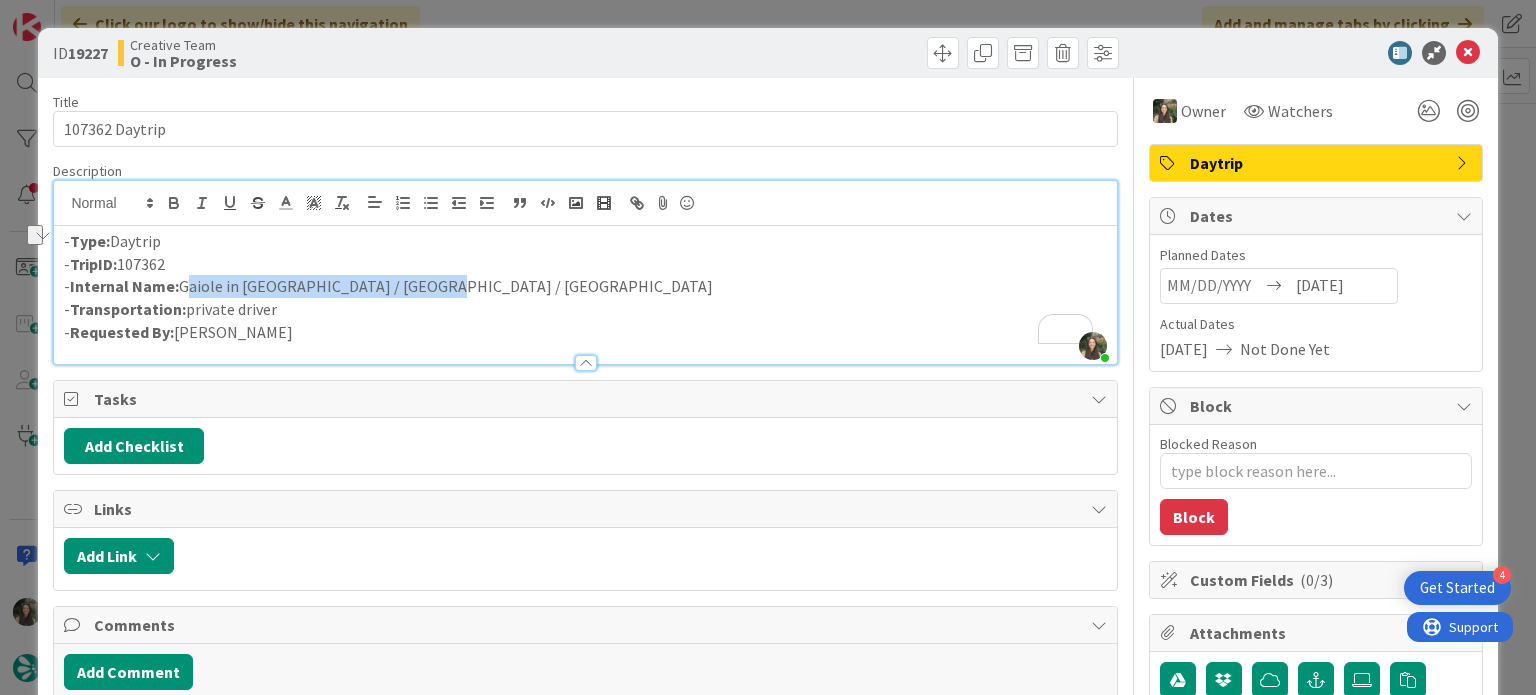 drag, startPoint x: 432, startPoint y: 279, endPoint x: 184, endPoint y: 285, distance: 248.07257 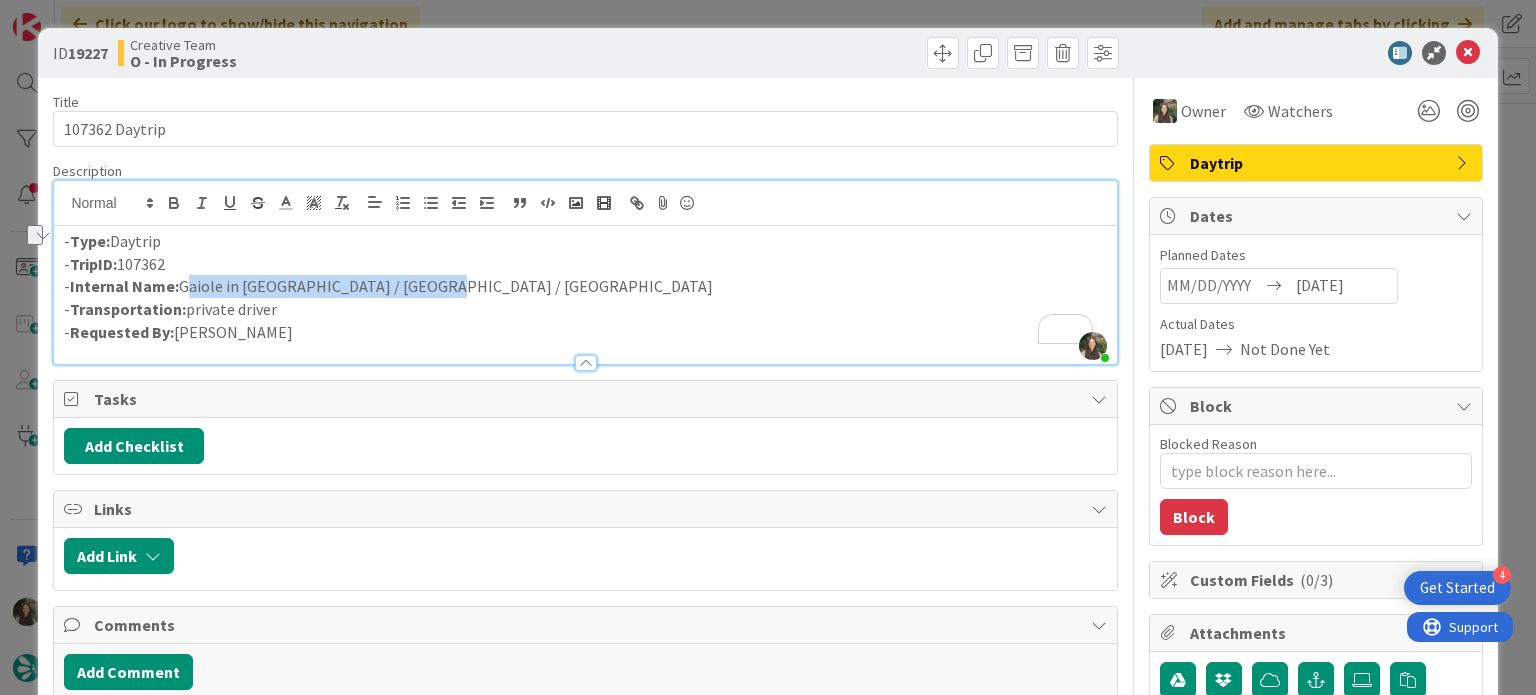 click on "ID  19227 Creative Team O - In Progress Title 14 / 128 107362 Daytrip Description Inês Gonçalves joined  2 m ago -  Type:  Daytrip -  TripID:  107362 -  Internal Name:  Gaiole in Chianti / Ferrara / Mantua -  Transportation:  private driver -  Requested By:  Catarina Martins Owner Watchers Daytrip Tasks Add Checklist Links Add Link Comments Add Comment History All Inês Gonçalves  moved  this card into this column O - In Progress 1 second ago July 17 2025 3:22 PM Inês Gonçalves  assigned  Inês Gonçalves as the owner of this card 5 seconds ago July 17 2025 3:22 PM Margarida Carvalho  moved  this card into this column O - To do 10 minutes ago July 17 2025 3:12 PM Margarida Carvalho  moved  this card into this column Done 10 minutes ago July 17 2025 3:12 PM Margarida Carvalho  moved  this card into this column In Progress 10 minutes ago July 17 2025 3:12 PM Show More... Owner Watchers Daytrip Dates Planned Dates 07/17/2025 Actual Dates 07/17/2025 Not Done Yet Block Blocked Reason 0 / 256 Block ( 0/3 ) 46m" at bounding box center (768, 347) 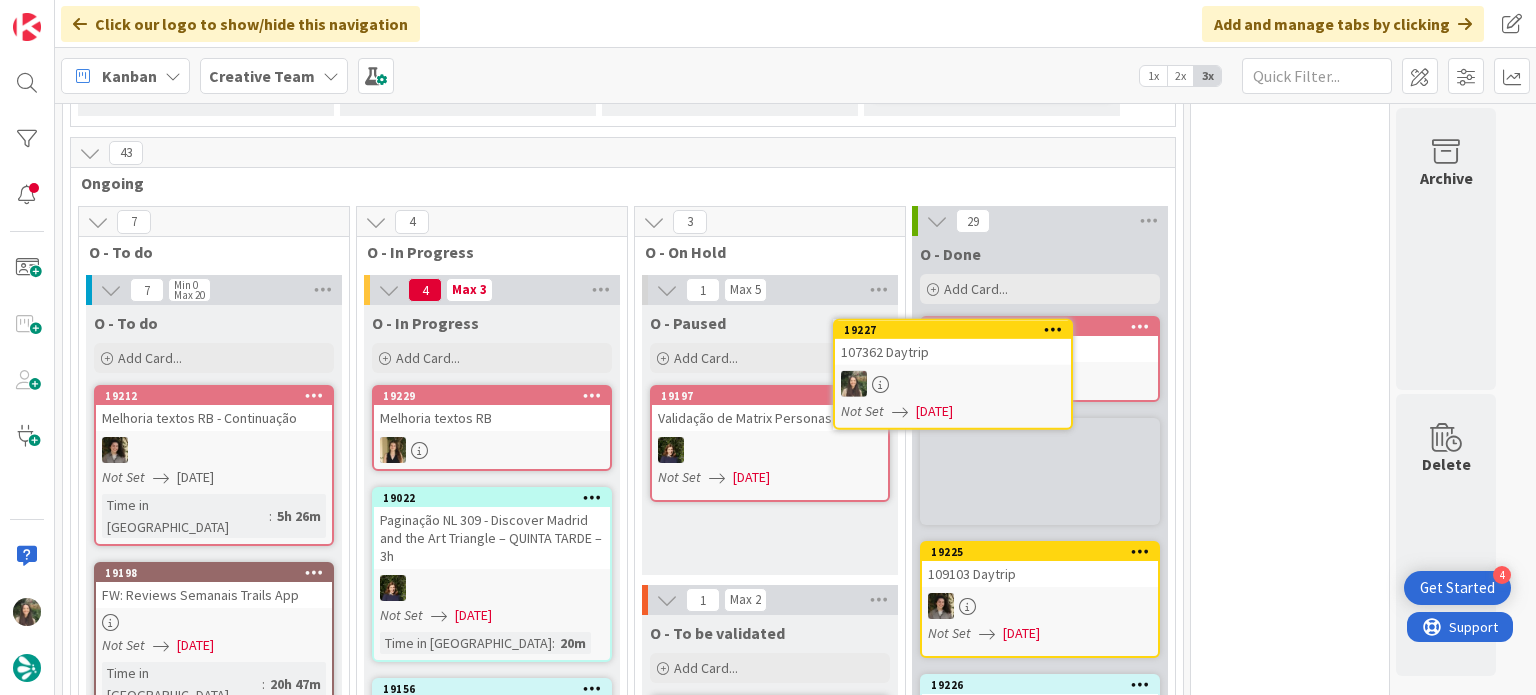 scroll, scrollTop: 0, scrollLeft: 0, axis: both 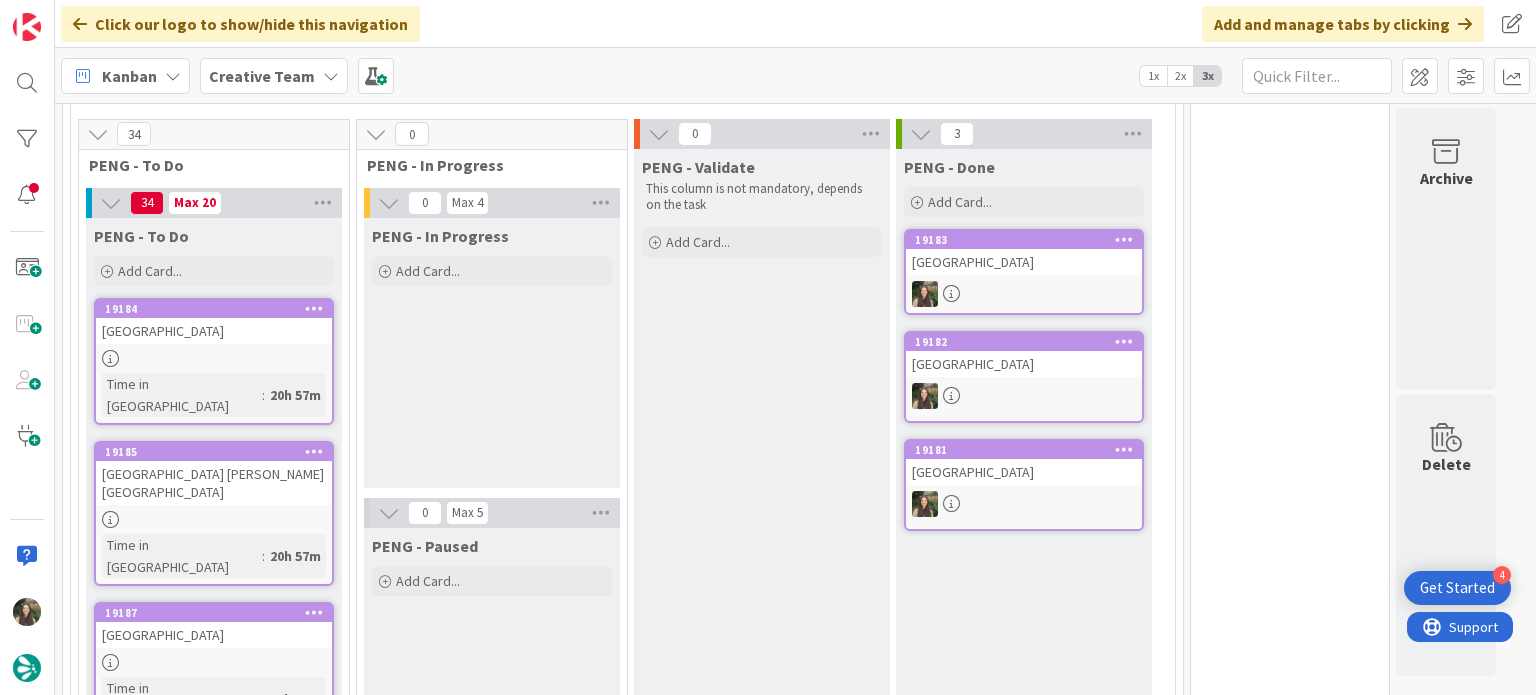 click on "[GEOGRAPHIC_DATA]" at bounding box center (214, 331) 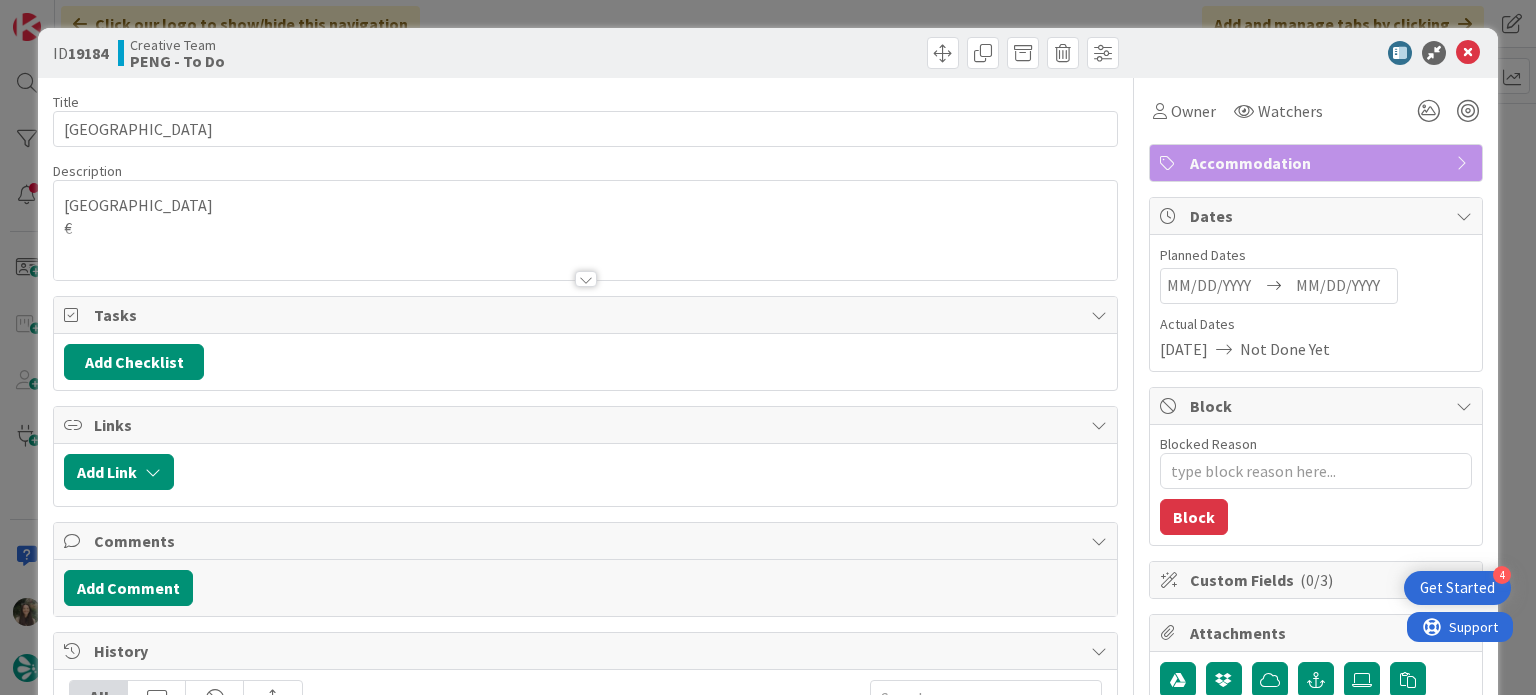 scroll, scrollTop: 0, scrollLeft: 0, axis: both 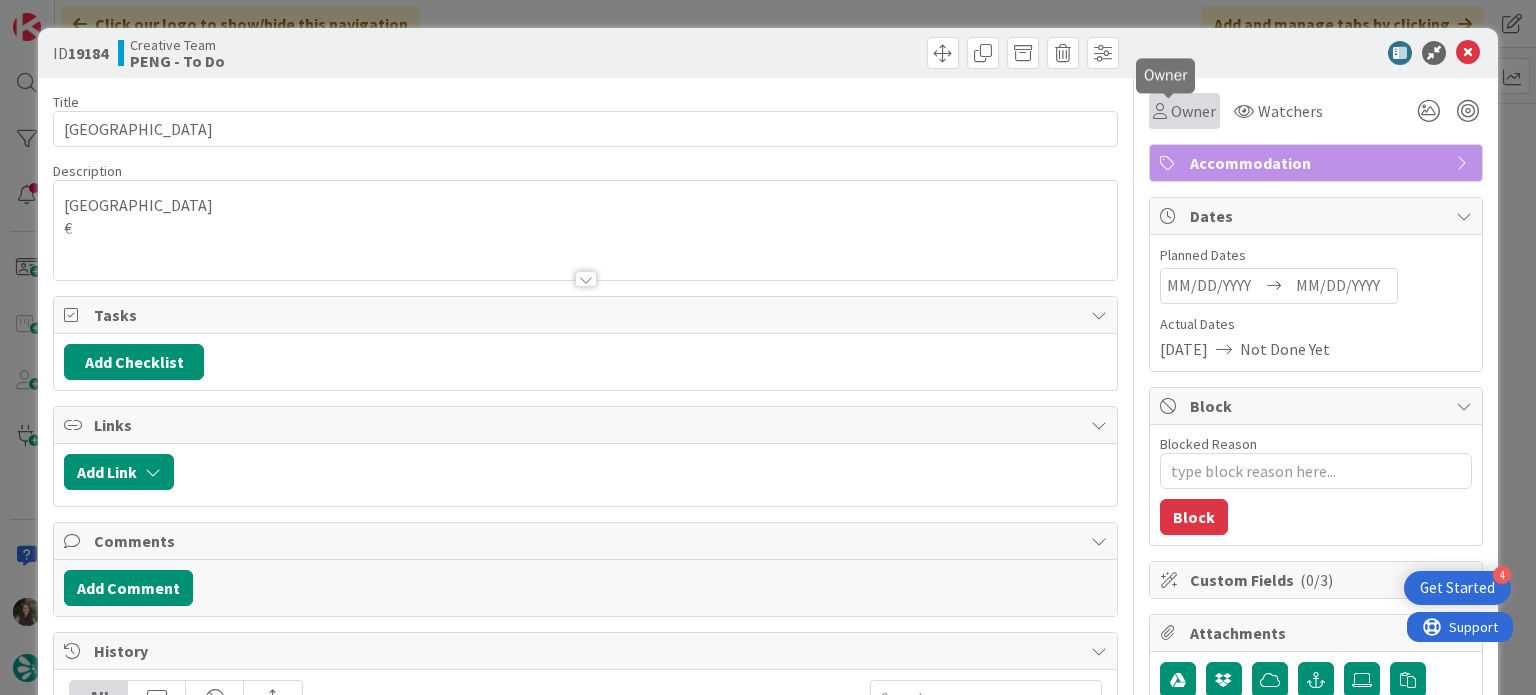 click on "Owner" at bounding box center [1193, 111] 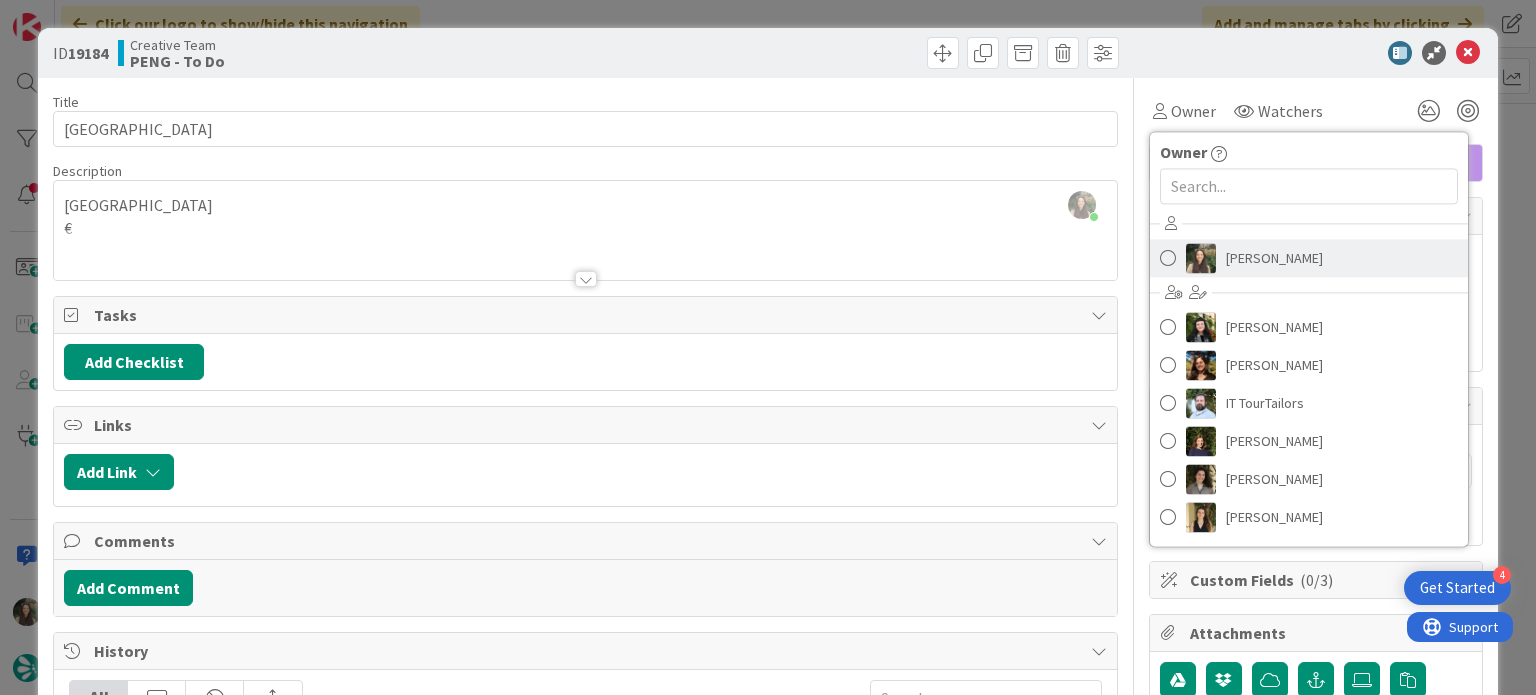 click on "[PERSON_NAME]" at bounding box center (1274, 258) 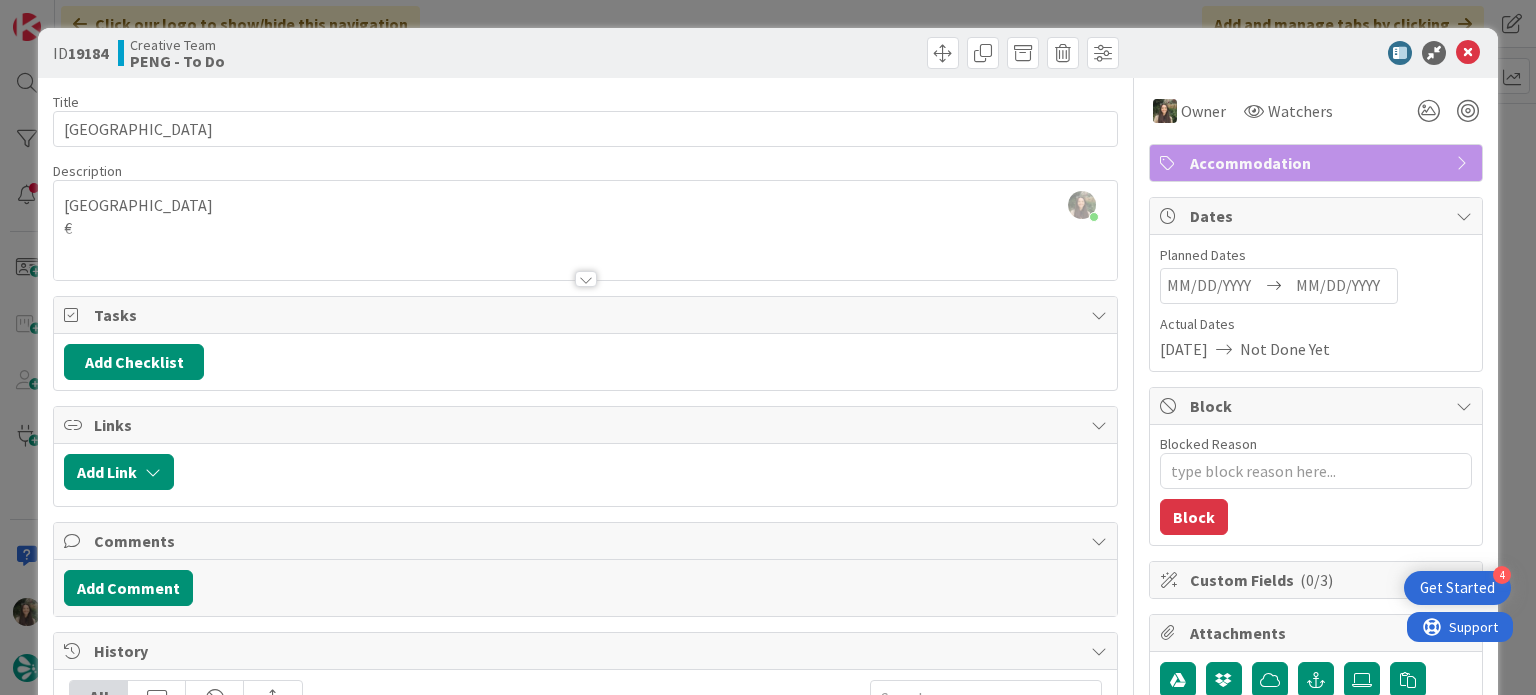 click on "ID  19184 Creative Team PENG - To Do Title 24 / 128 Maldron Hotel Smithfield Description Inês Gonçalves just joined Dublin € Owner Watchers Accommodation Tasks Add Checklist Links Add Link Comments Add Comment History All Margarida Carvalho  moved  this card into this column PENG - To Do 21 hours ago July 16 2025 6:18 PM Margarida Carvalho  moved  this card into this column Done 22 hours ago July 16 2025 5:30 PM Margarida Carvalho  updated  the description of this card Show Updated Description 22 hours ago July 16 2025 5:30 PM Margarida Carvalho  created  this card 22 hours ago July 16 2025 5:30 PM Owner Owner Remove Set as Watcher Inês Gonçalves Beatriz Cassona Diana Ramos  IT TourTailors Margarida Carvalho Melissa Santos Sofia Palma Rita Bernardo Watchers Accommodation Dates Planned Dates Navigate forward to interact with the calendar and select a date. Press the question mark key to get the keyboard shortcuts for changing dates. Actual Dates 07/16/2025 Not Done Yet Block Blocked Reason 0 / 256 Block" at bounding box center [768, 347] 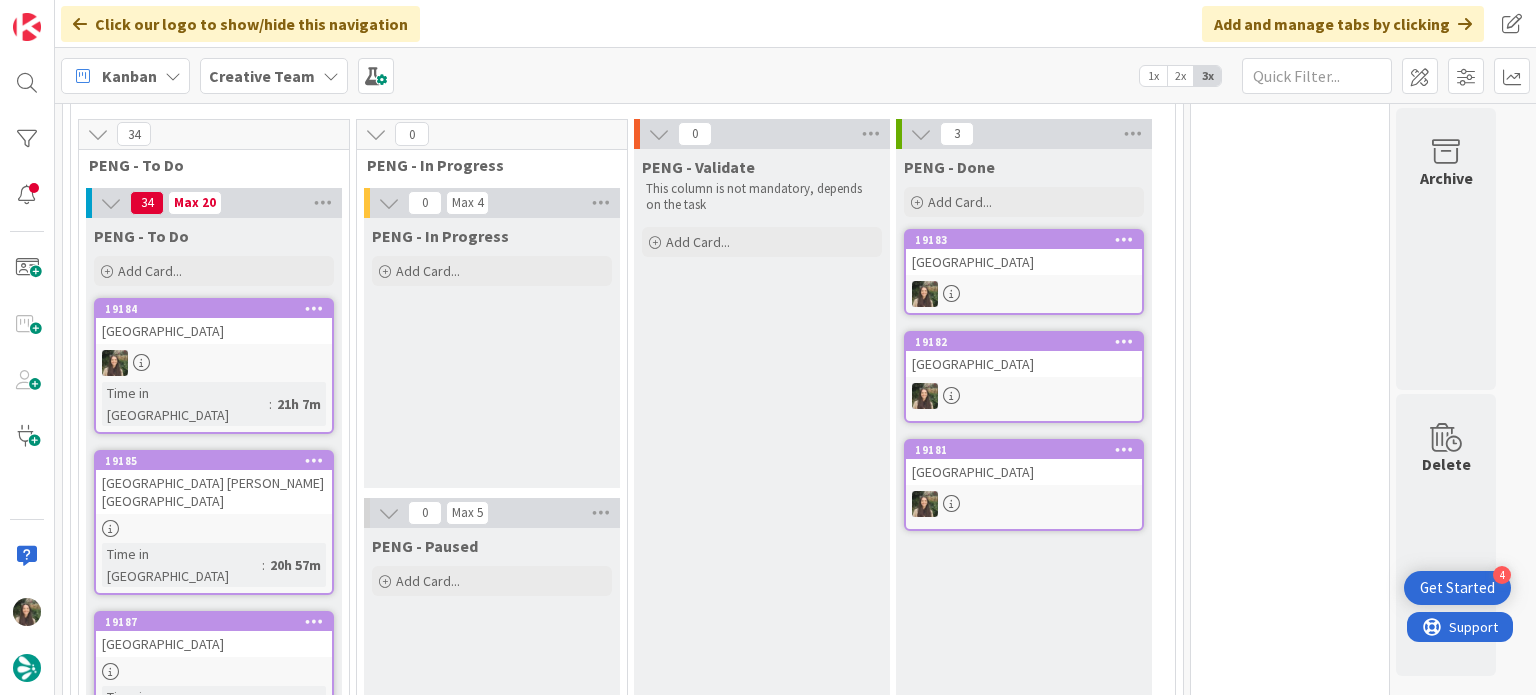 scroll, scrollTop: 0, scrollLeft: 0, axis: both 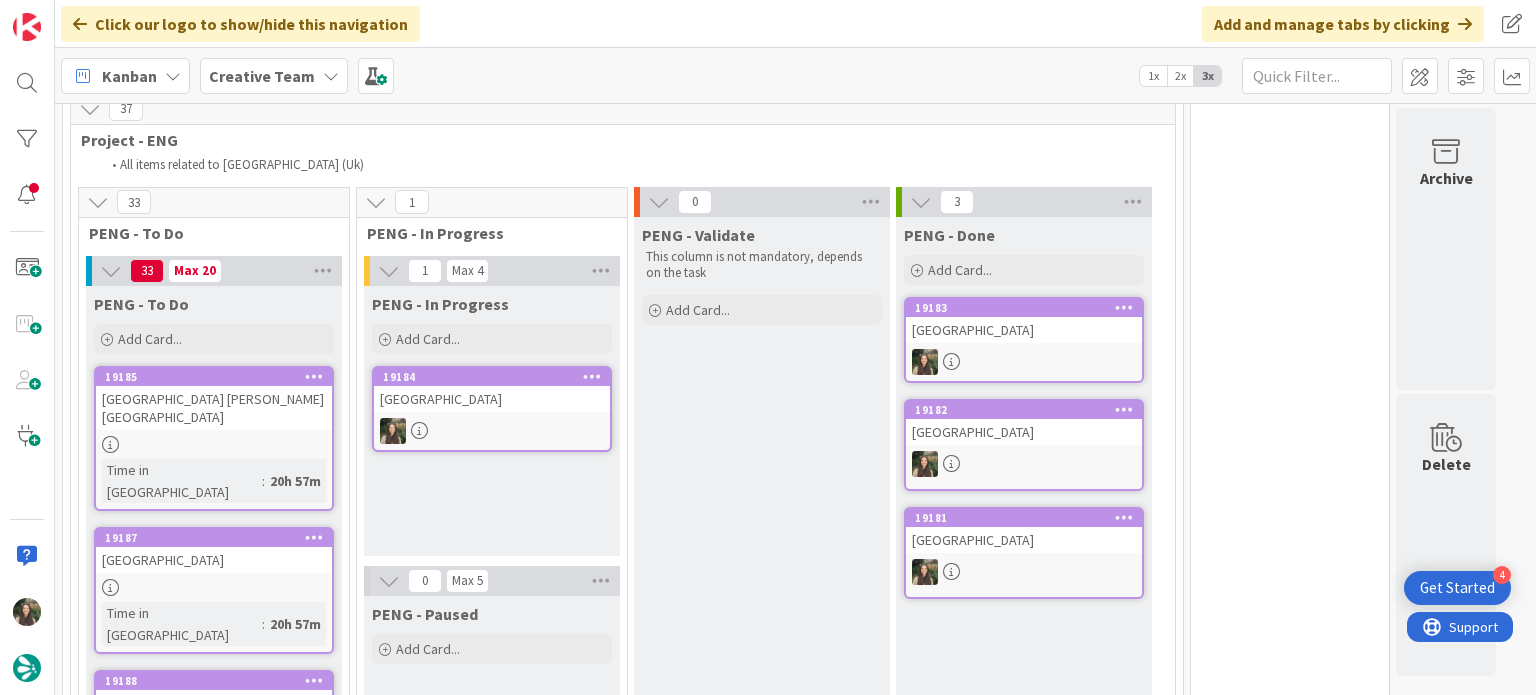 click at bounding box center (492, 431) 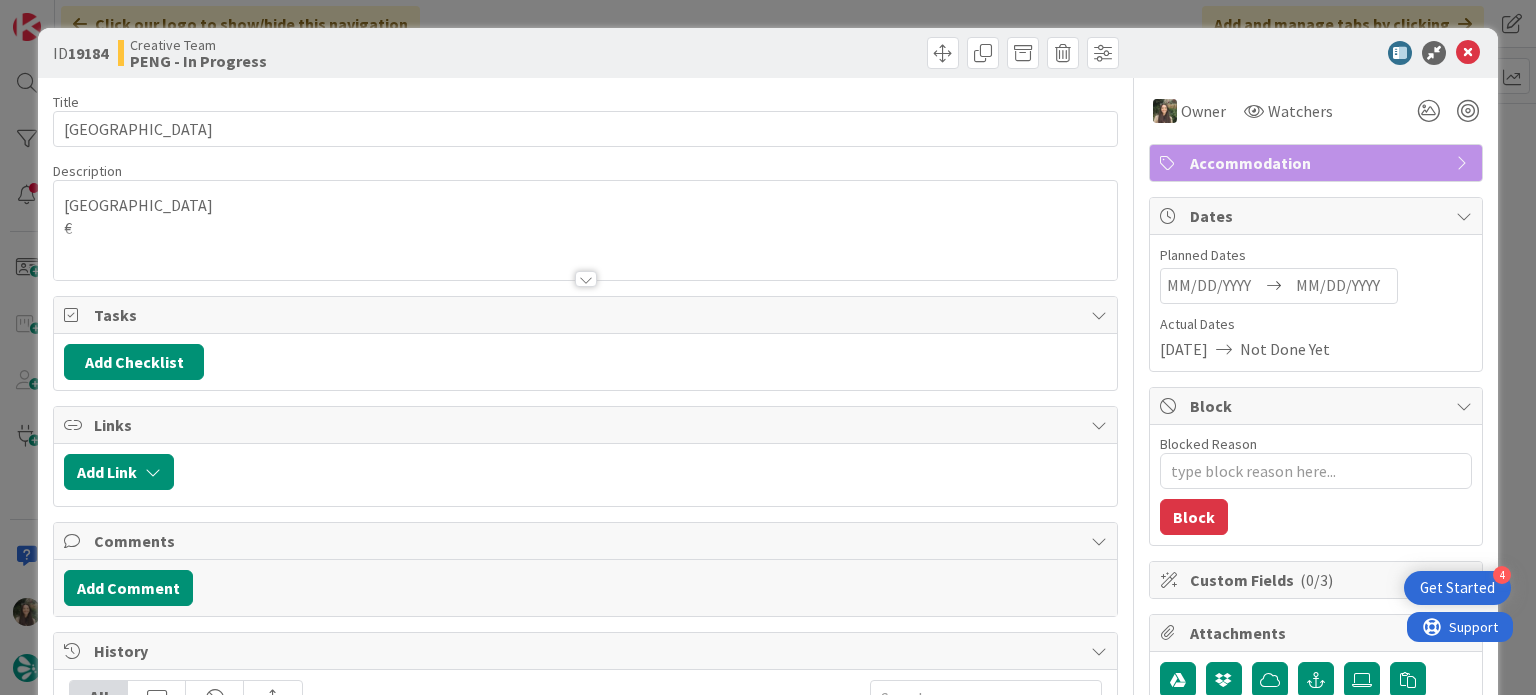 scroll, scrollTop: 0, scrollLeft: 0, axis: both 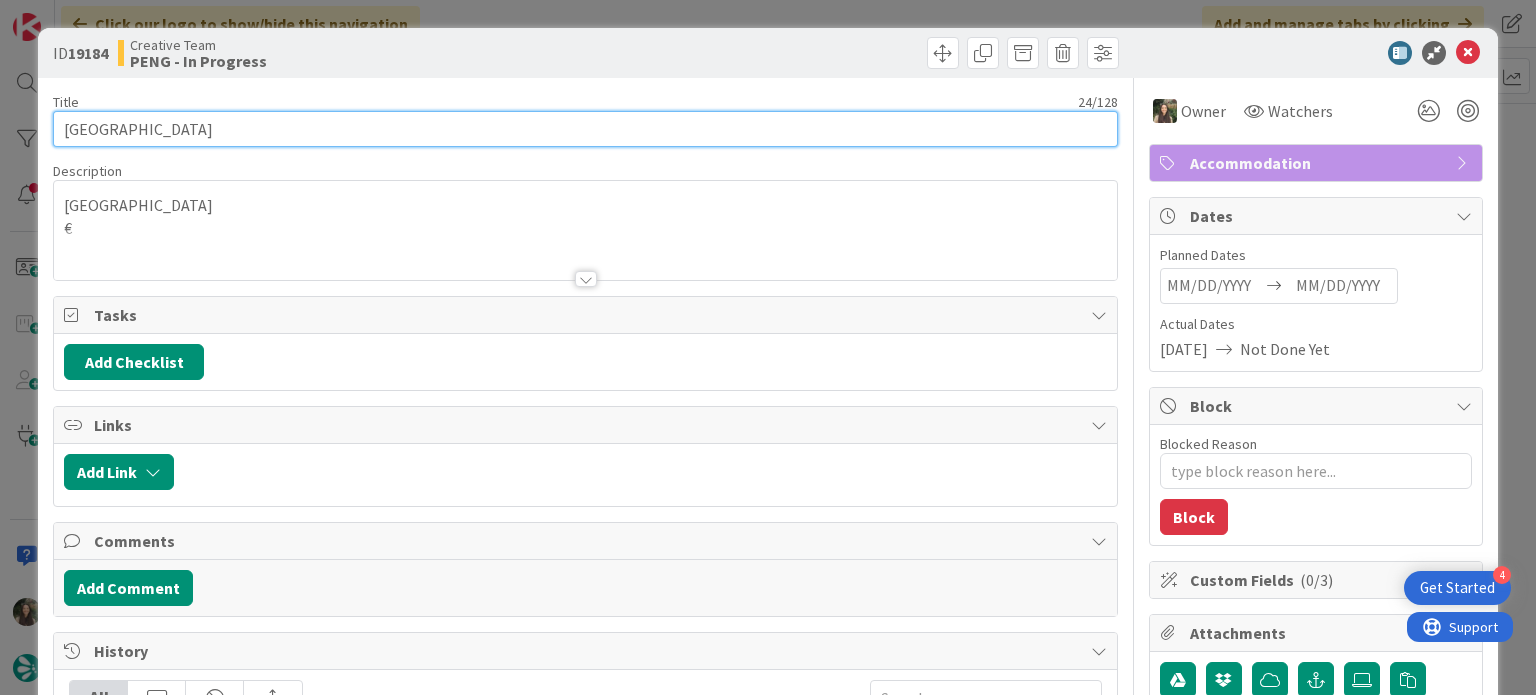 drag, startPoint x: 262, startPoint y: 127, endPoint x: 26, endPoint y: 123, distance: 236.03389 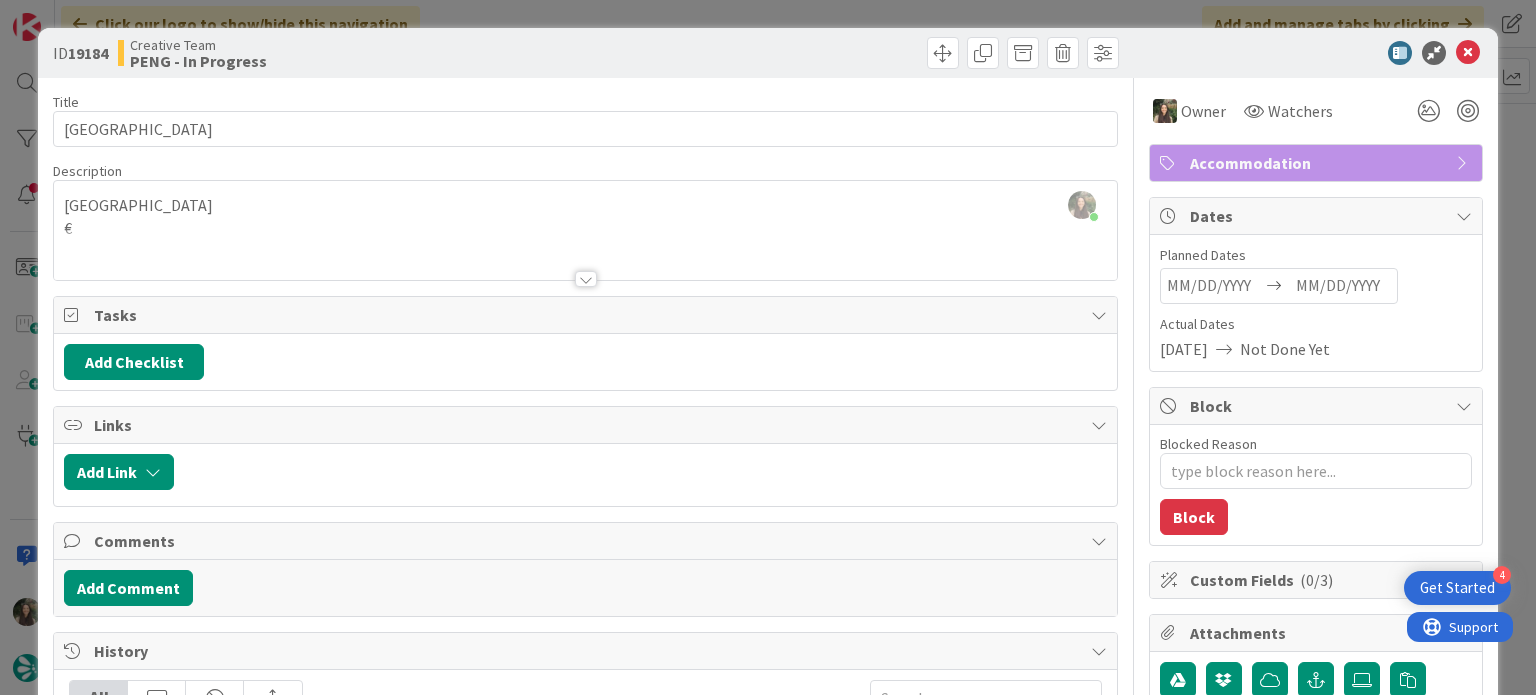 click on "ID  19184 Creative Team PENG - In Progress Title 24 / 128 Maldron Hotel Smithfield Description Inês Gonçalves joined  14 m ago Dublin € Owner Watchers Accommodation Tasks Add Checklist Links Add Link Comments Add Comment History All Inês Gonçalves  moved  this card into this column PENG - In Progress 1 second ago July 17 2025 3:26 PM Inês Gonçalves  assigned  Inês Gonçalves as the owner of this card 4 seconds ago July 17 2025 3:26 PM Margarida Carvalho  moved  this card into this column PENG - To Do 21 hours ago July 16 2025 6:18 PM Margarida Carvalho  moved  this card into this column Done 22 hours ago July 16 2025 5:30 PM Margarida Carvalho  updated  the description of this card Show Updated Description 22 hours ago July 16 2025 5:30 PM Show More... Owner Watchers Accommodation Dates Planned Dates Navigate forward to interact with the calendar and select a date. Press the question mark key to get the keyboard shortcuts for changing dates. Actual Dates 07/16/2025 Not Done Yet Block Blocked Reason 0" at bounding box center (768, 347) 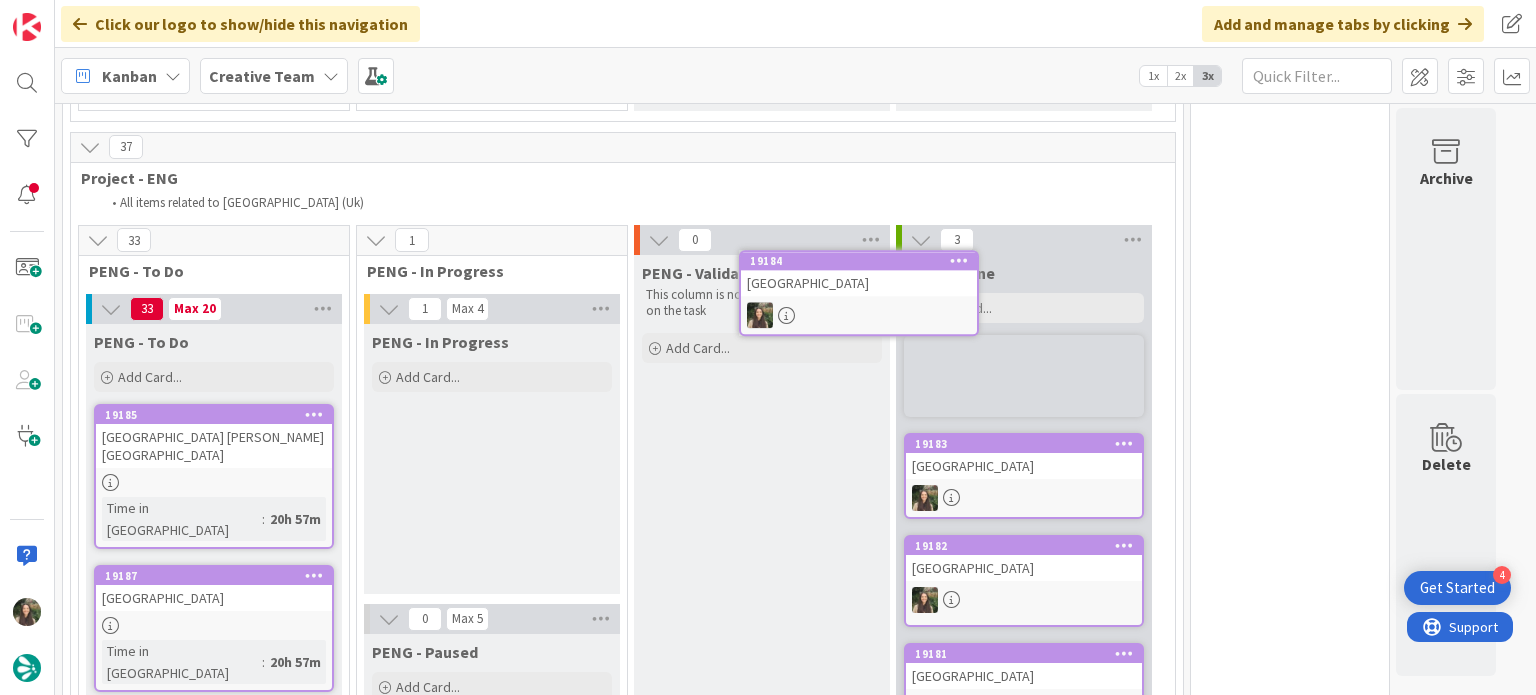 scroll, scrollTop: 0, scrollLeft: 0, axis: both 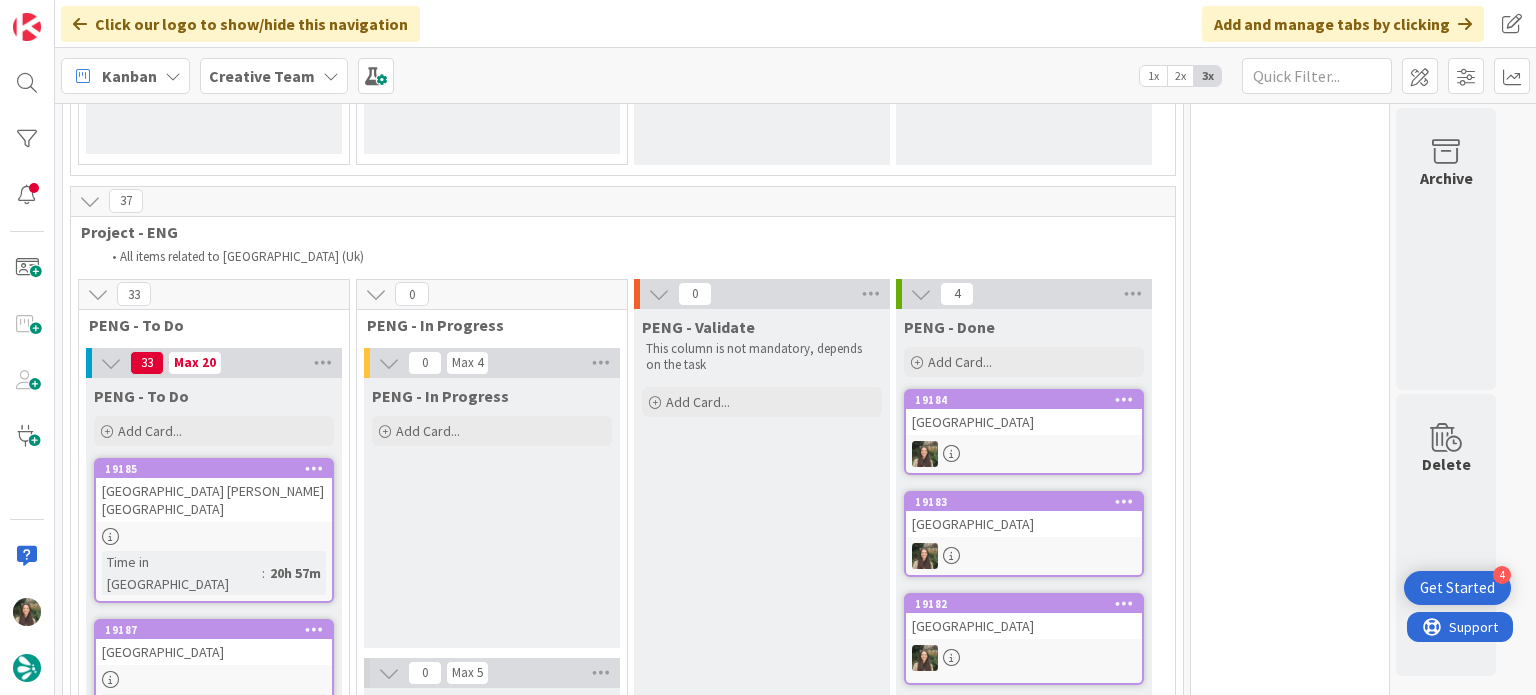 click on "19184 Maldron Hotel Smithfield" at bounding box center (1024, 432) 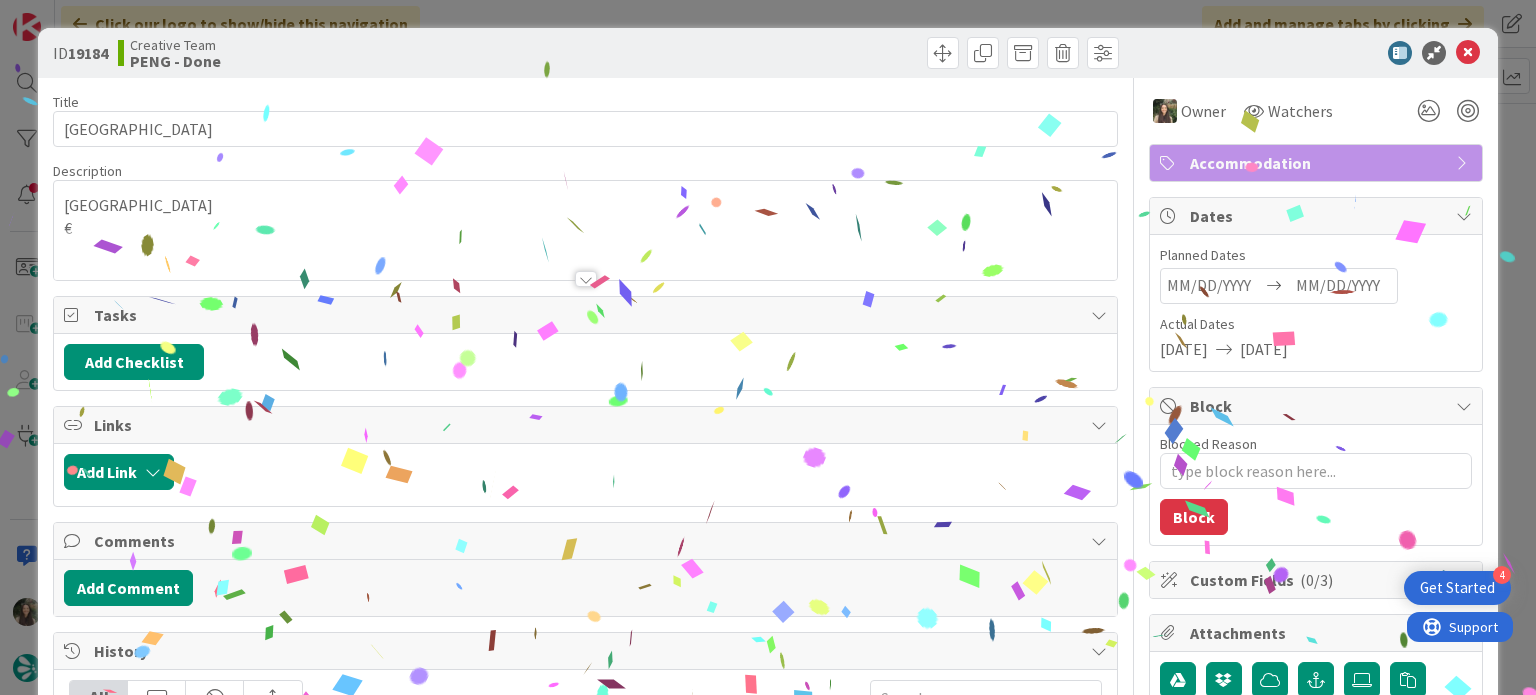 scroll, scrollTop: 500, scrollLeft: 0, axis: vertical 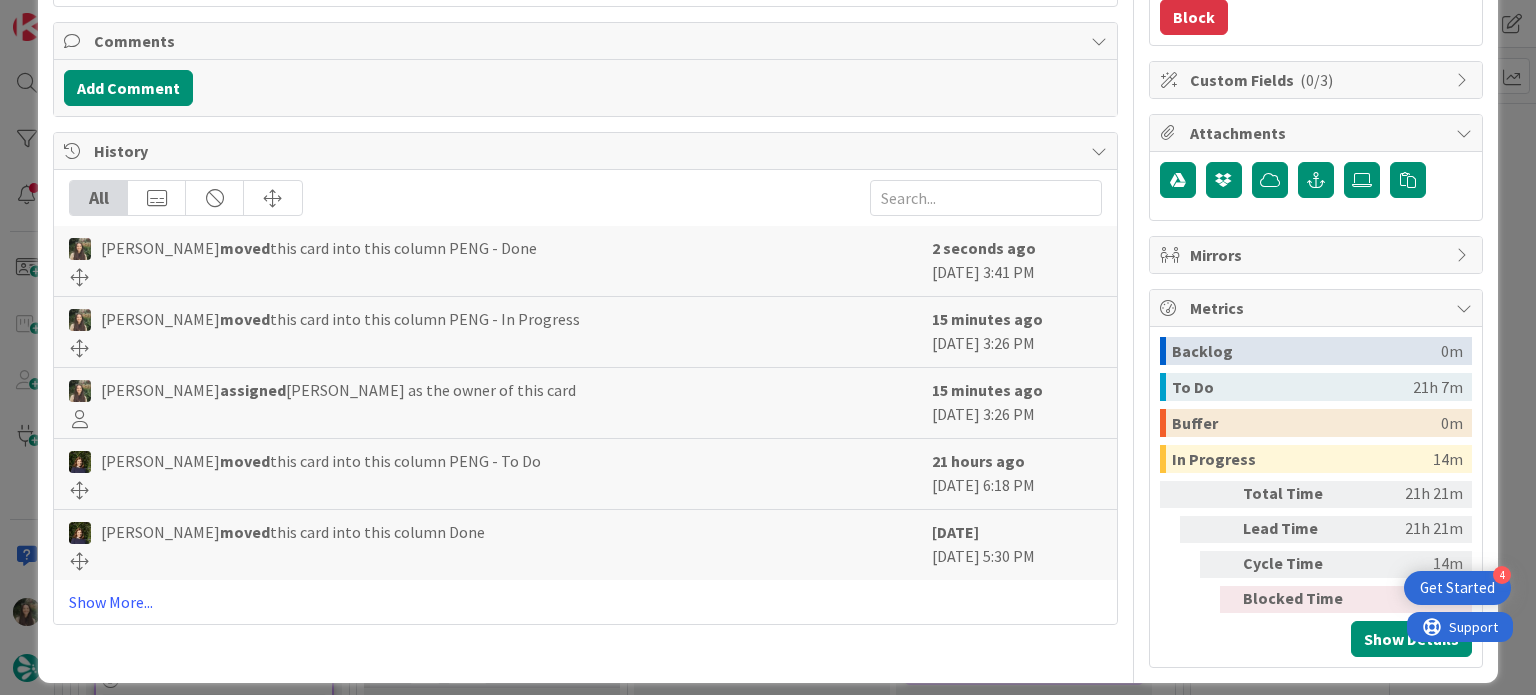 click on "ID  19184 Creative Team PENG - Done Title 24 / 128 Maldron Hotel Smithfield Description Dublin € Owner Watchers Accommodation Tasks Add Checklist Links Add Link Comments Add Comment History All Inês Gonçalves  moved  this card into this column PENG - Done 2 seconds ago July 17 2025 3:41 PM Inês Gonçalves  moved  this card into this column PENG - In Progress 15 minutes ago July 17 2025 3:26 PM Inês Gonçalves  assigned  Inês Gonçalves as the owner of this card 15 minutes ago July 17 2025 3:26 PM Margarida Carvalho  moved  this card into this column PENG - To Do 21 hours ago July 16 2025 6:18 PM Margarida Carvalho  moved  this card into this column Done yesterday July 16 2025 5:30 PM Show More... Owner Watchers Accommodation Dates Planned Dates Navigate forward to interact with the calendar and select a date. Press the question mark key to get the keyboard shortcuts for changing dates. Actual Dates 07/16/2025 07/17/2025 Block Blocked Reason 0 / 256 Block Custom Fields ( 0/3 ) Attachments Mirrors 0m 0m" at bounding box center [768, 347] 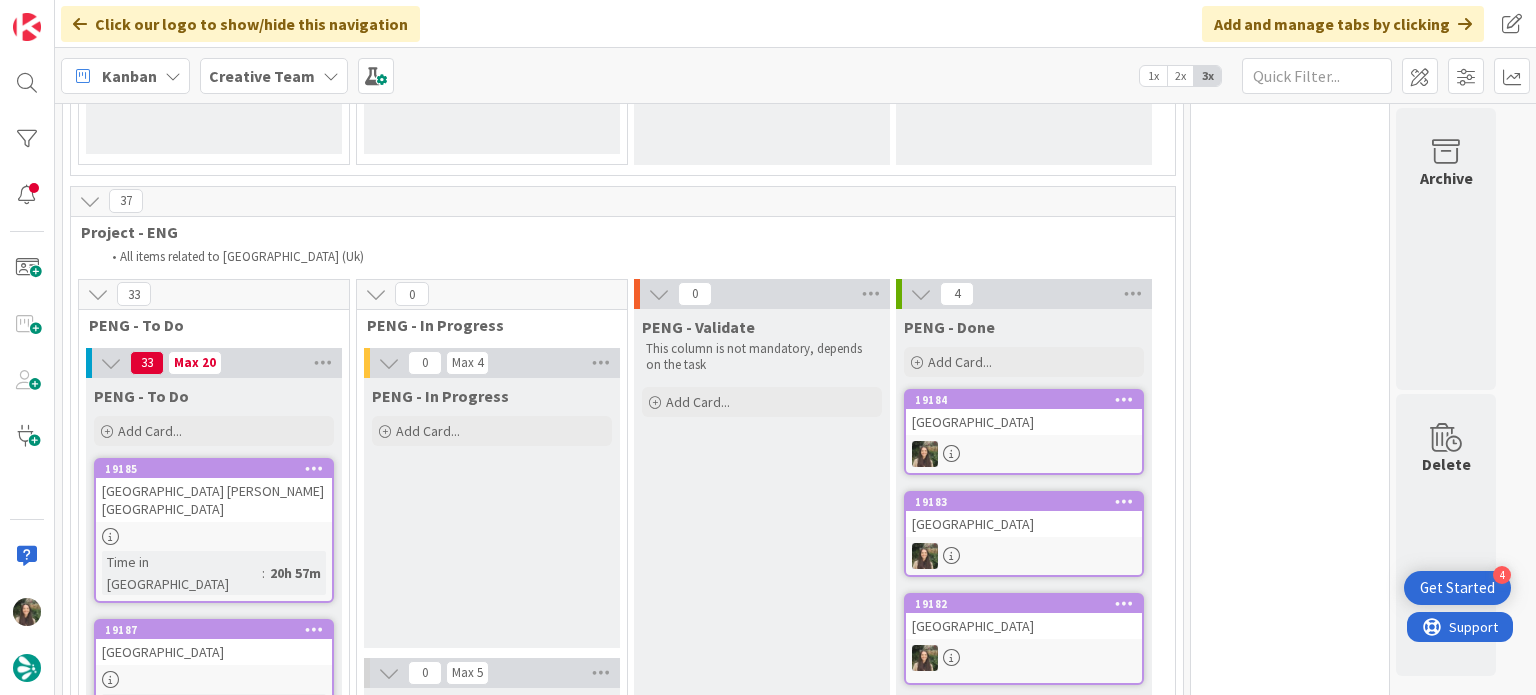 scroll, scrollTop: 0, scrollLeft: 0, axis: both 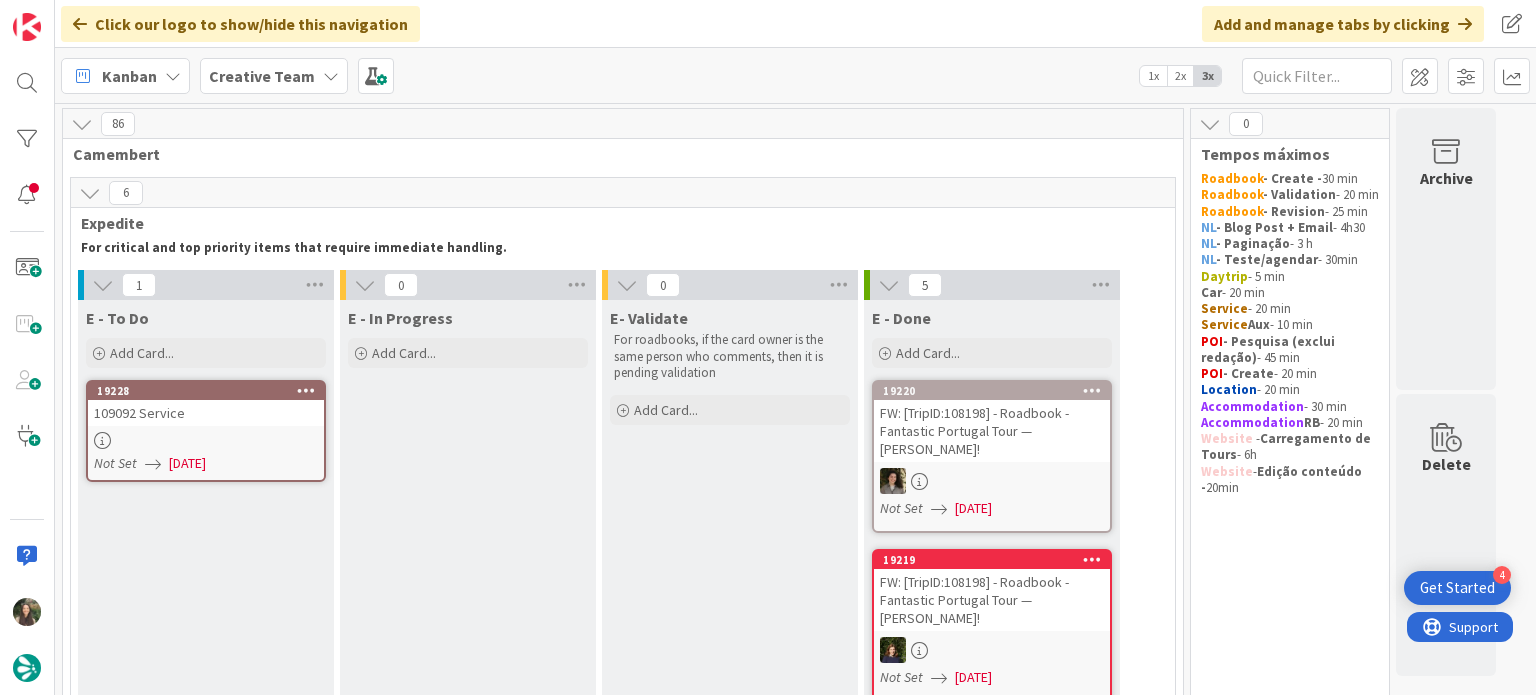 click at bounding box center (206, 440) 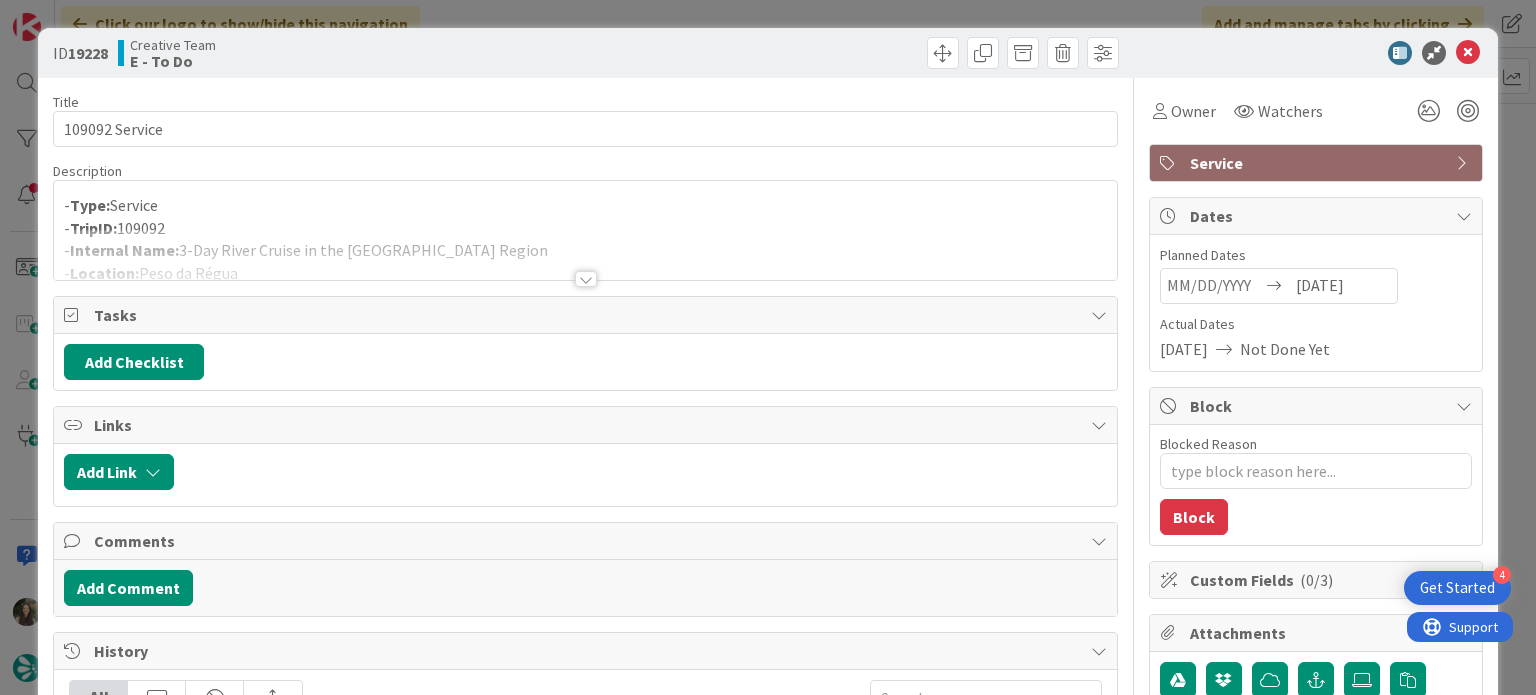 scroll, scrollTop: 0, scrollLeft: 0, axis: both 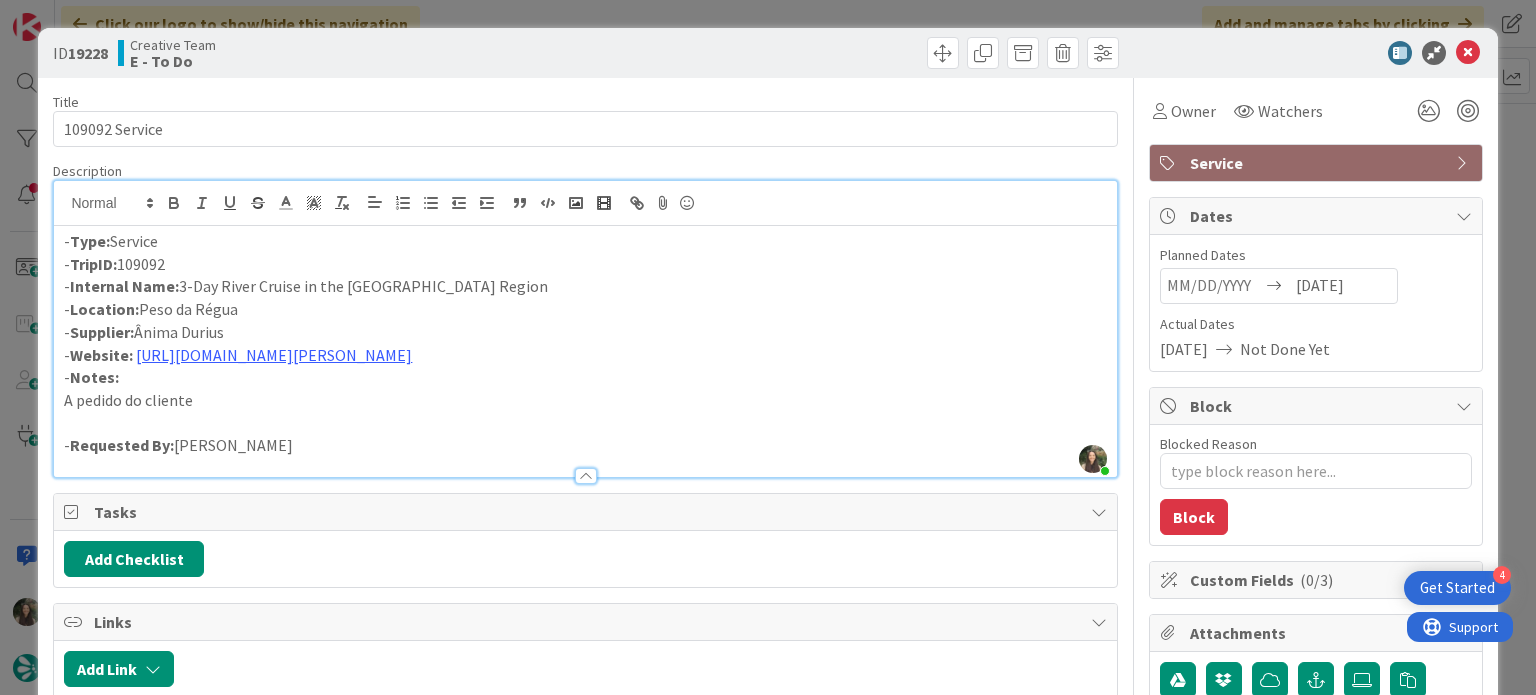 click on "ID  19228 Creative Team E - To Do Title 14 / 128 109092 Service Description Inês Gonçalves just joined -  Type:  Service -  TripID:  109092 -  Internal Name:  3-Day River Cruise in the Douro Wine Region -  Location:  Peso da Régua -  Supplier:  Ânima Durius -  Website:   https://animadurius.pt/programa/varios-dias-unbelievable/ -  Notes: A pedido do cliente -  Requested By:  Gonçalo Calheiros Owner Watchers Service Tasks Add Checklist Links Add Link Comments Add Comment History All Margarida Carvalho  moved  this card into this column E - To Do 12 minutes ago July 17 2025 3:29 PM Margarida Carvalho  moved  this card into this column Done 28 minutes ago July 17 2025 3:13 PM Margarida Carvalho  moved  this card into this column In Progress 29 minutes ago July 17 2025 3:12 PM Kanban Zone System  created  this card 34 minutes ago July 17 2025 3:07 PM Owner Watchers Service Dates Planned Dates 07/17/2025 Actual Dates 07/17/2025 Not Done Yet Block Blocked Reason 0 / 256 Block Custom Fields ( 0/3 ) Attachments" at bounding box center (768, 347) 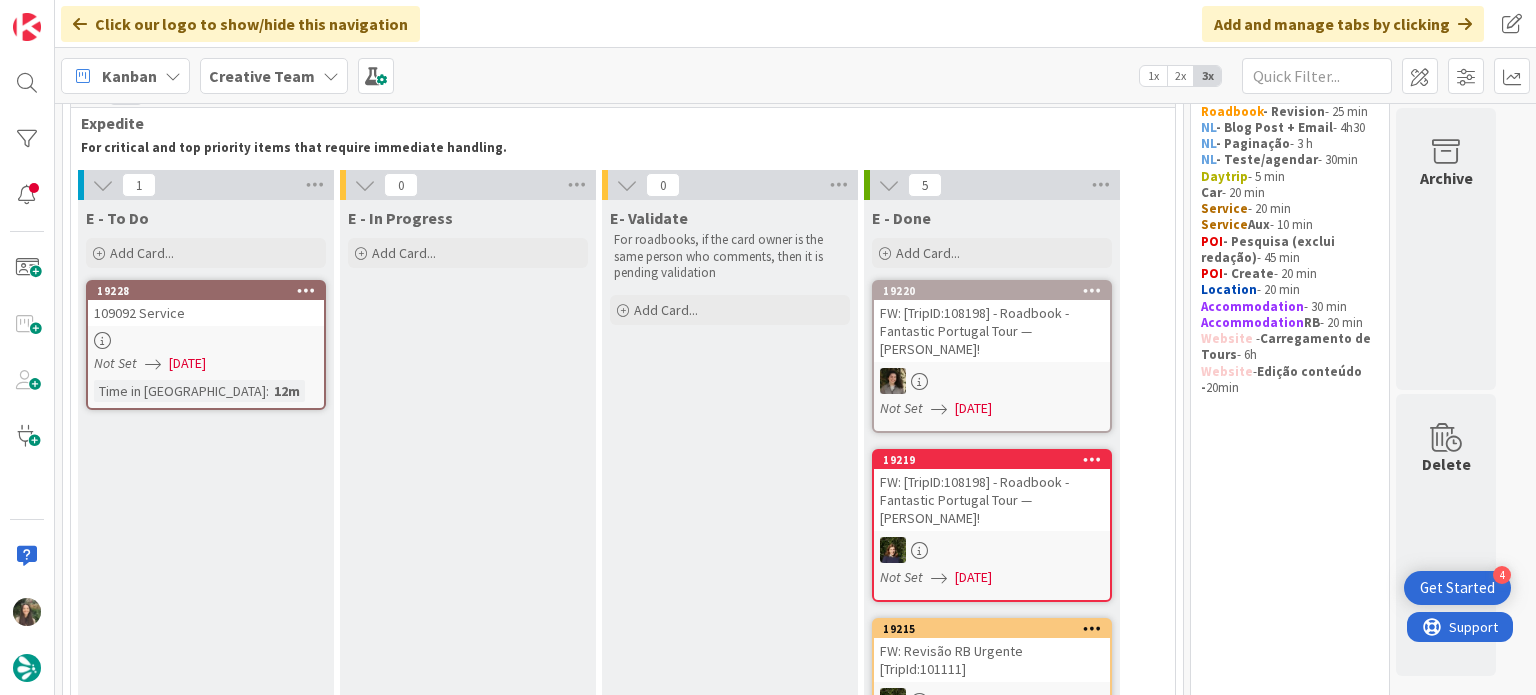 scroll, scrollTop: 400, scrollLeft: 0, axis: vertical 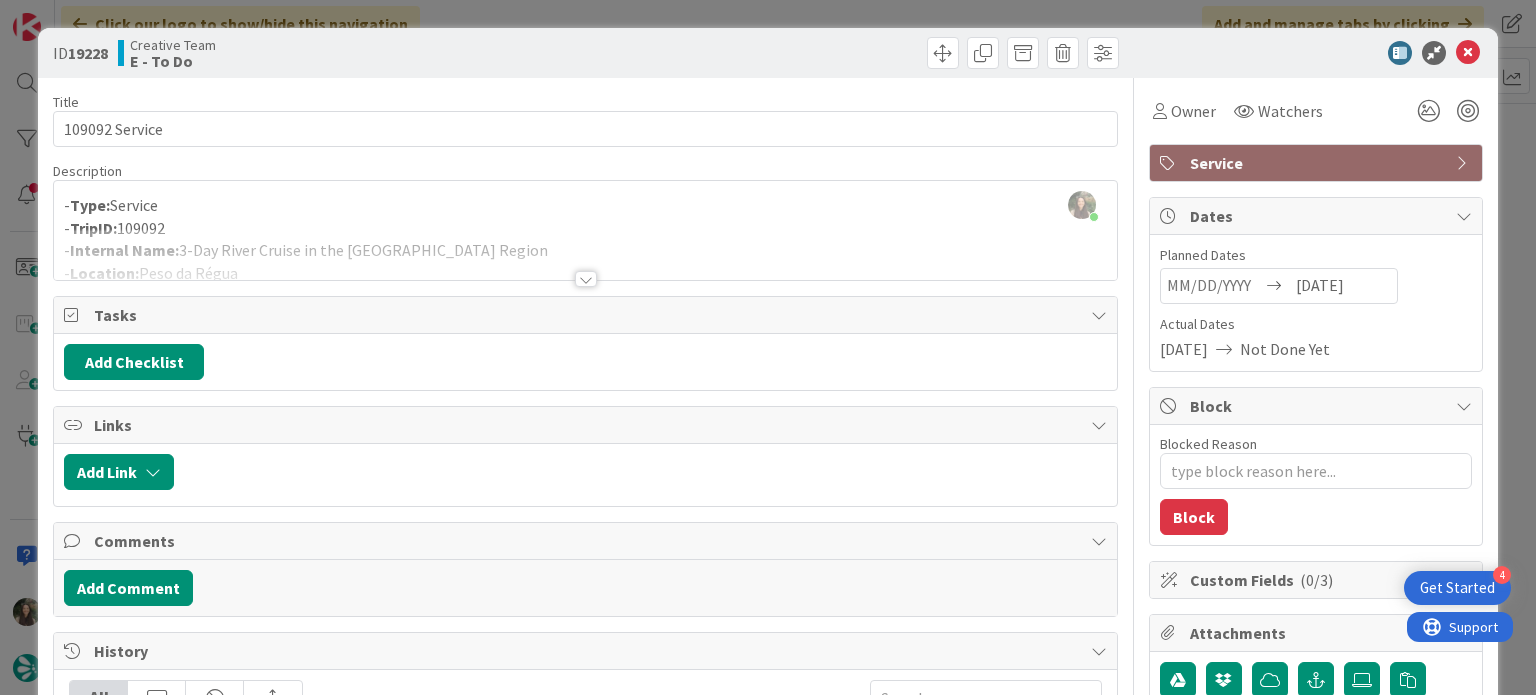 click on "-  Type:  Service -  TripID:  109092 -  Internal Name:  3-Day River Cruise in the Douro Wine Region -  Location:  Peso da Régua -  Supplier:  Ânima Durius -  Website:   https://animadurius.pt/programa/varios-dias-unbelievable/ -  Notes: A pedido do cliente -  Requested By:  Gonçalo Calheiros" at bounding box center (585, 235) 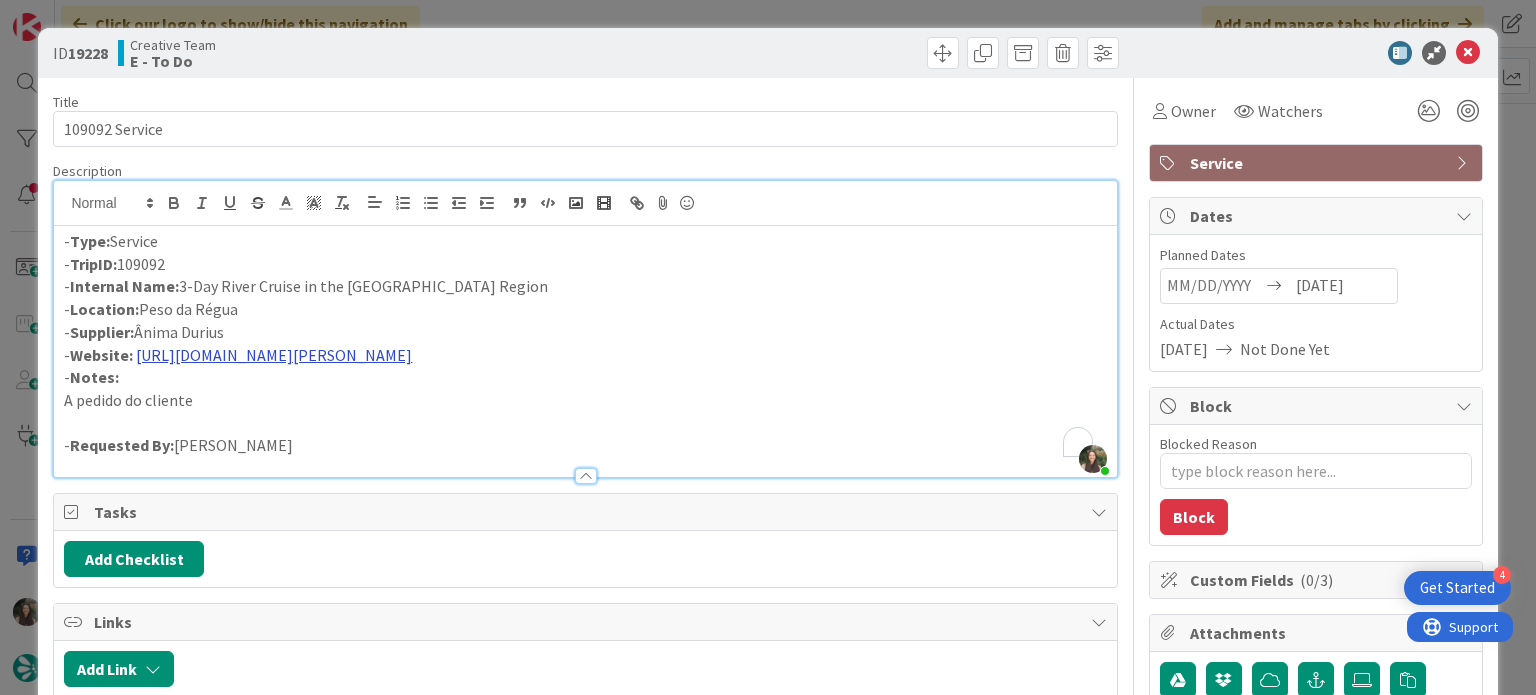 click on "https://animadurius.pt/programa/varios-dias-unbelievable/" at bounding box center (274, 355) 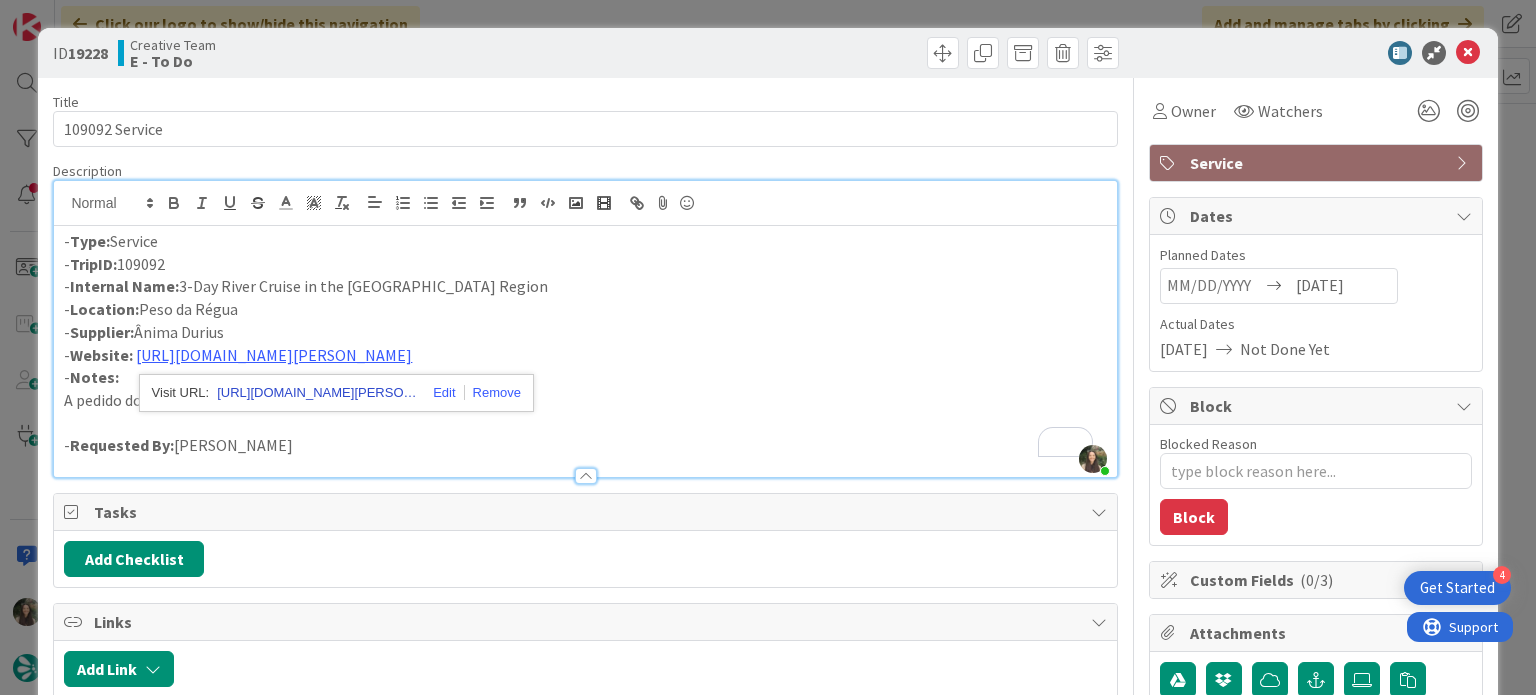 click on "https://animadurius.pt/programa/varios-dias-unbelievable" at bounding box center [317, 393] 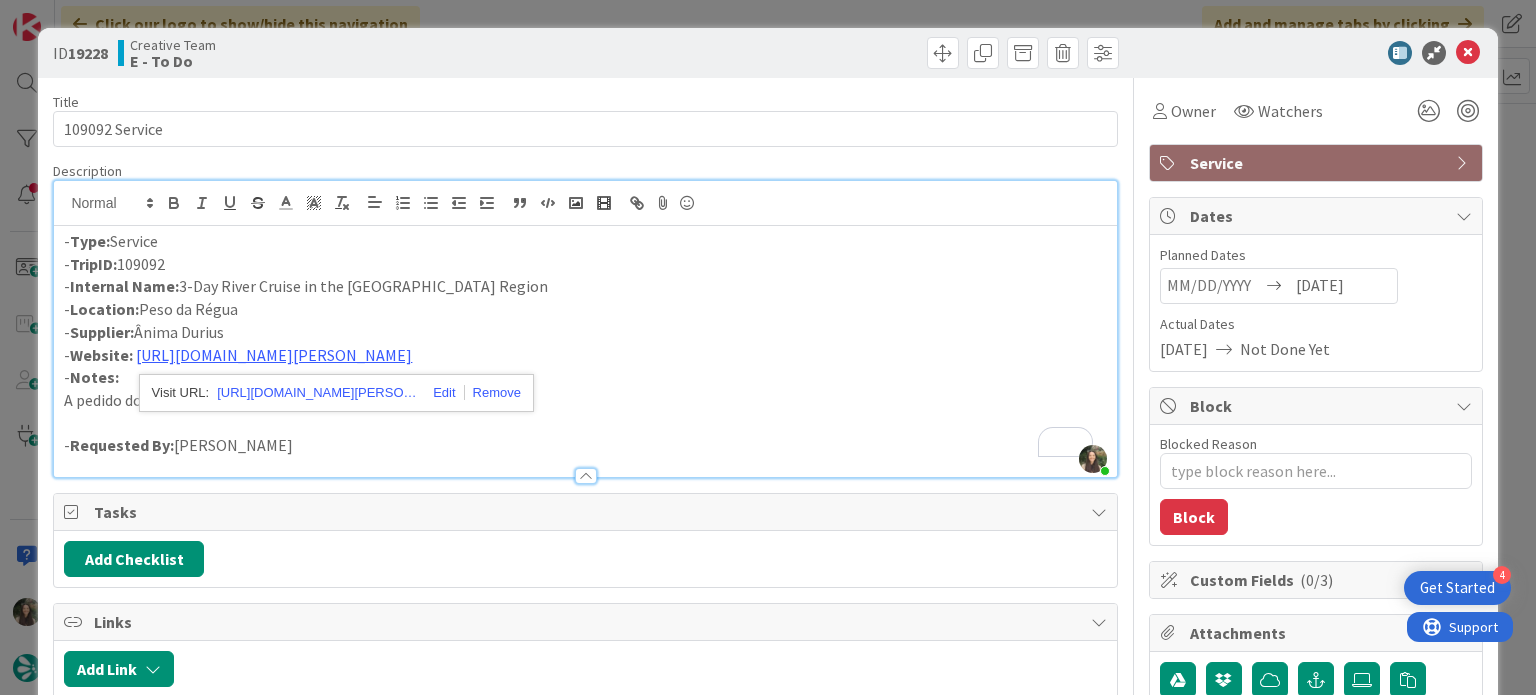 click on "ID  19228 Creative Team E - To Do Title 14 / 128 109092 Service Description Inês Gonçalves just joined -  Type:  Service -  TripID:  109092 -  Internal Name:  3-Day River Cruise in the Douro Wine Region -  Location:  Peso da Régua -  Supplier:  Ânima Durius -  Website:   https://animadurius.pt/programa/varios-dias-unbelievable/ -  Notes: A pedido do cliente -  Requested By:  Gonçalo Calheiros https://animadurius.pt/programa/varios-dias-unbelievable Owner Watchers Service Tasks Add Checklist Links Add Link Comments Add Comment History All Margarida Carvalho  moved  this card into this column E - To Do 13 minutes ago July 17 2025 3:29 PM Margarida Carvalho  moved  this card into this column Done 29 minutes ago July 17 2025 3:13 PM Margarida Carvalho  moved  this card into this column In Progress 29 minutes ago July 17 2025 3:12 PM Kanban Zone System  created  this card 34 minutes ago July 17 2025 3:07 PM Owner Watchers Service Dates Planned Dates 07/17/2025 Actual Dates 07/17/2025 Not Done Yet Block 0 / (" at bounding box center (768, 347) 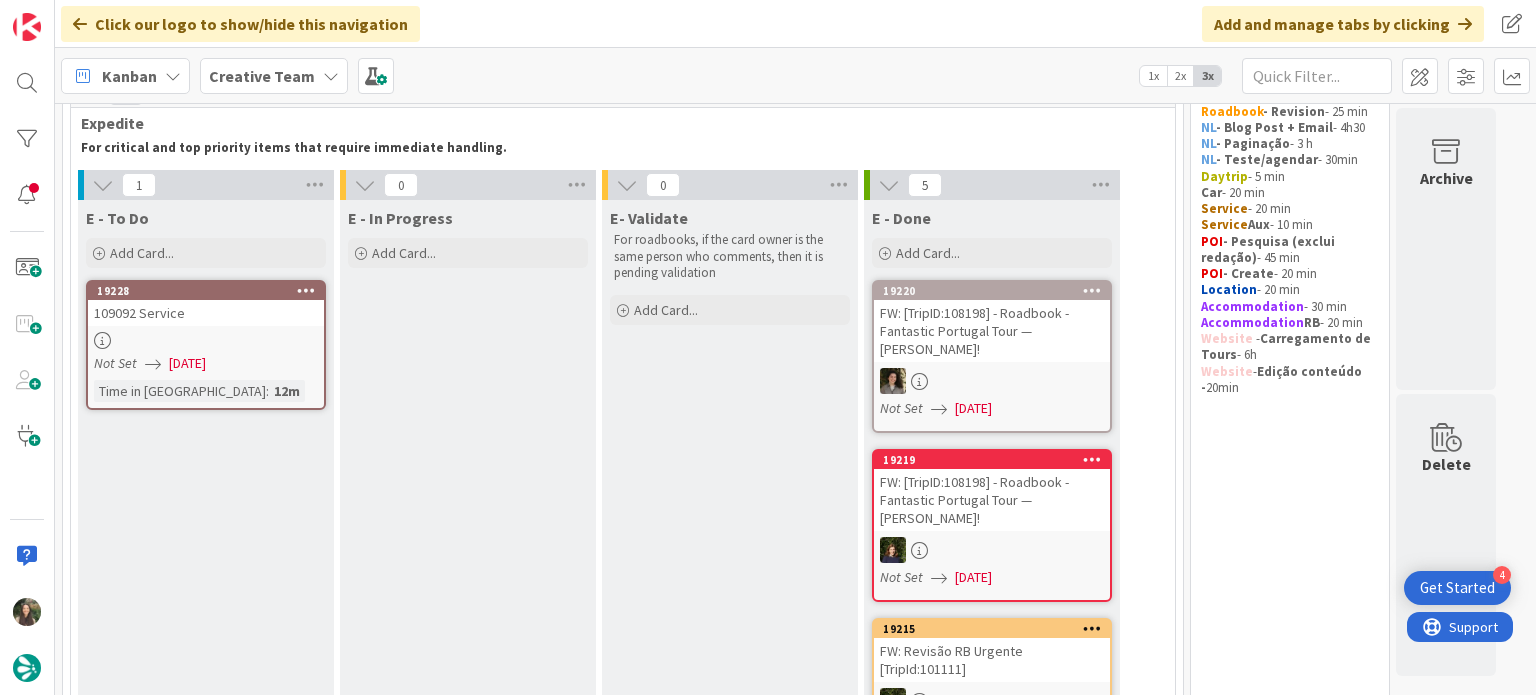 scroll, scrollTop: 0, scrollLeft: 0, axis: both 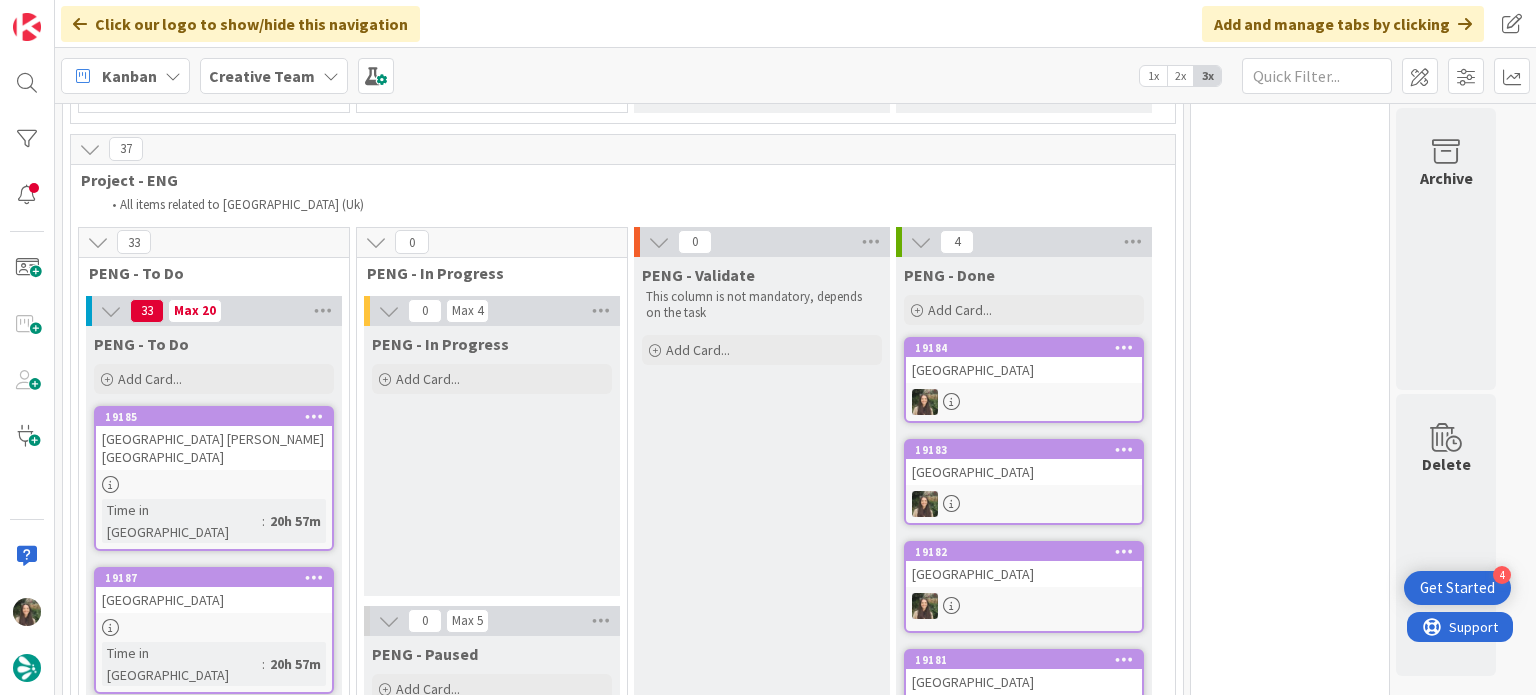 click on "19185 Maldron Hotel Parnell Square Time in Column : 20h 57m" at bounding box center (214, 478) 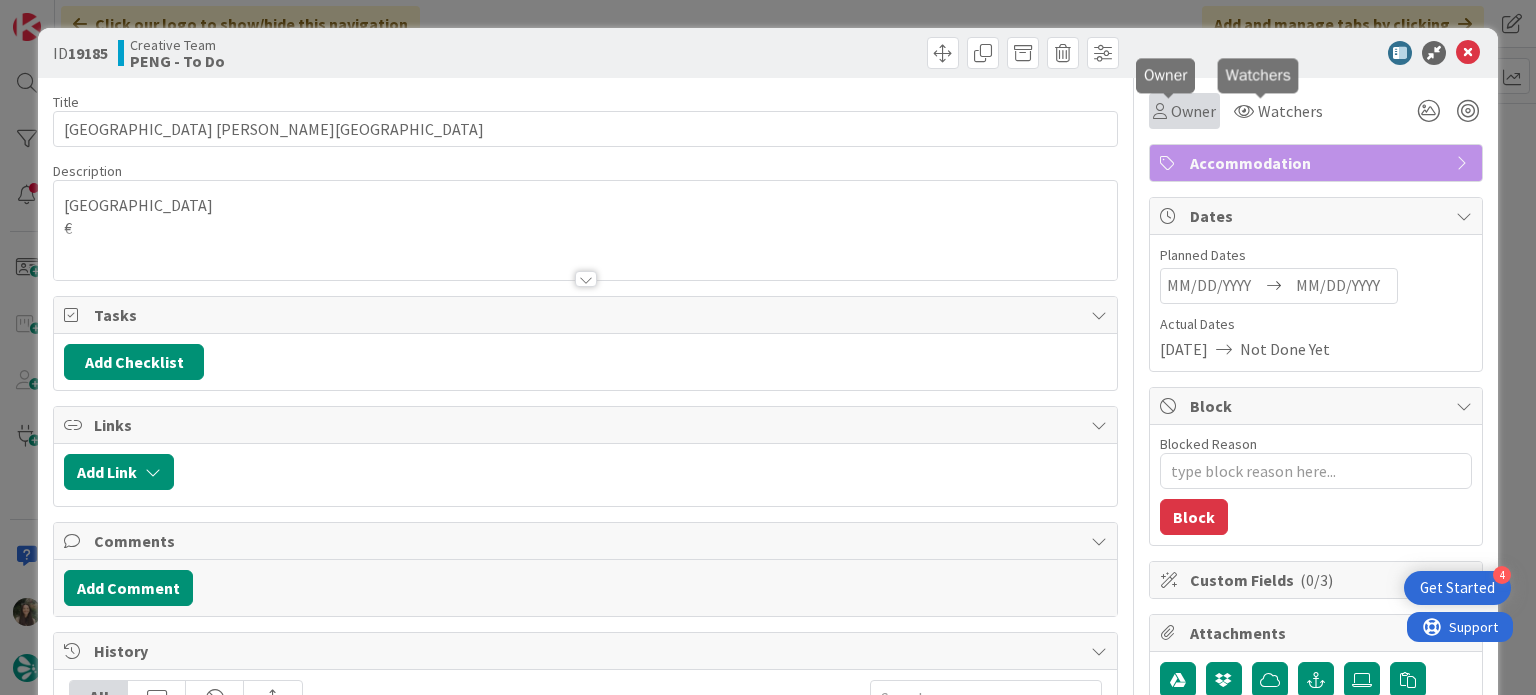 click on "Owner" at bounding box center [1184, 111] 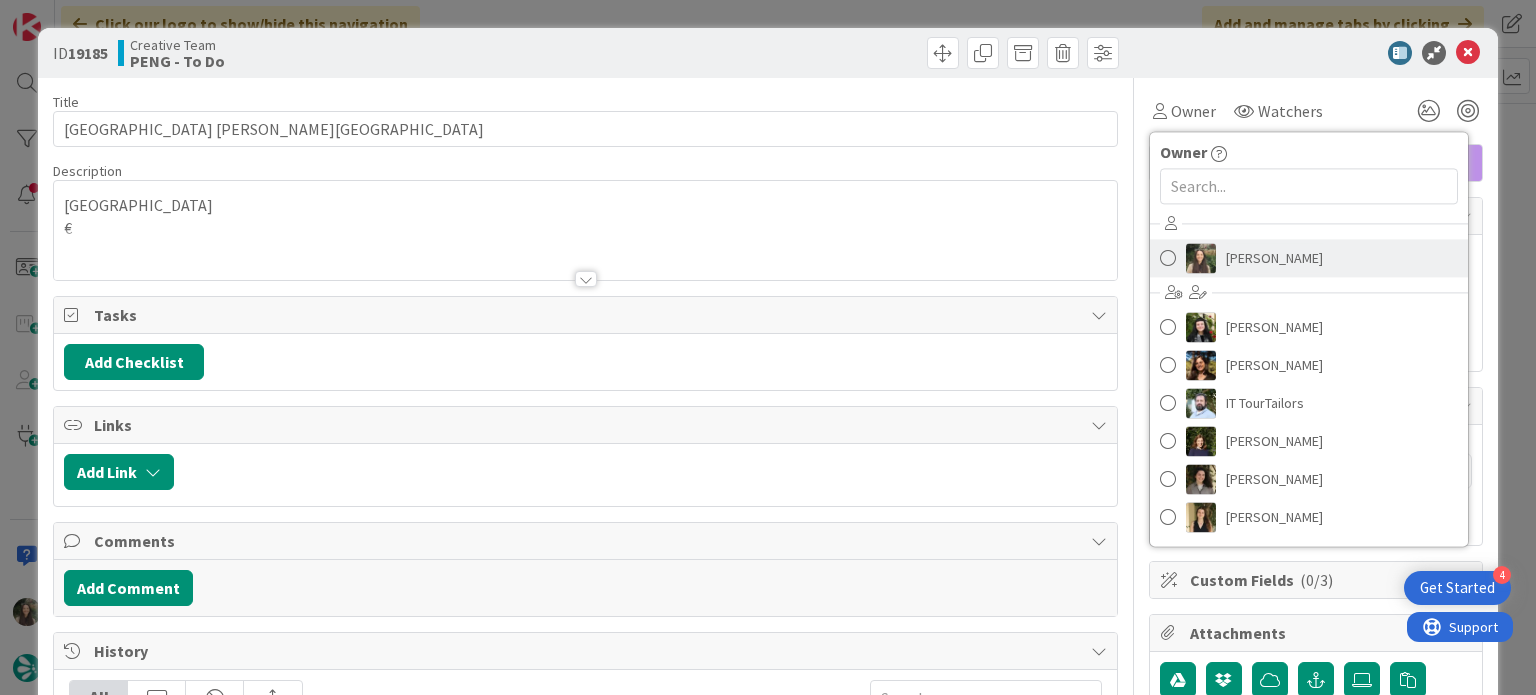 click on "[PERSON_NAME]" at bounding box center (1274, 258) 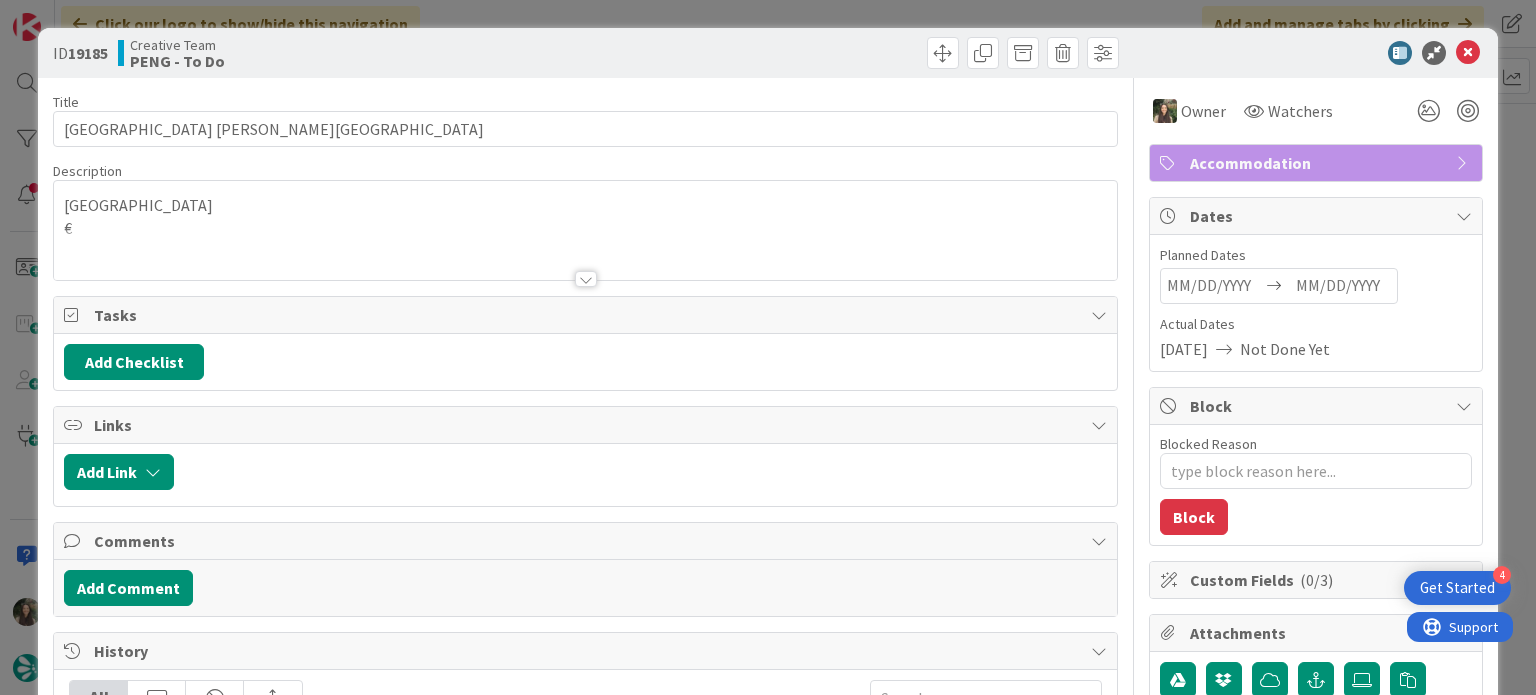 click on "ID  19185 Creative Team PENG - To Do Title 28 / 128 Maldron Hotel Parnell Square Description Dublin € Owner Watchers Accommodation Tasks Add Checklist Links Add Link Comments Add Comment History All Margarida Carvalho  moved  this card into this column PENG - To Do 21 hours ago July 16 2025 6:18 PM Margarida Carvalho  moved  this card into this column Done yesterday July 16 2025 5:31 PM Margarida Carvalho  updated  the description of this card Show Updated Description yesterday July 16 2025 5:31 PM Margarida Carvalho  created  this card yesterday July 16 2025 5:31 PM Owner Owner Remove Set as Watcher Inês Gonçalves Beatriz Cassona Diana Ramos  IT TourTailors Margarida Carvalho Melissa Santos Sofia Palma Rita Bernardo Watchers Accommodation Dates Planned Dates Navigate forward to interact with the calendar and select a date. Press the question mark key to get the keyboard shortcuts for changing dates. Actual Dates 07/16/2025 Not Done Yet Block Blocked Reason 0 / 256 Block Custom Fields ( 0/3 ) Attachments" at bounding box center [768, 347] 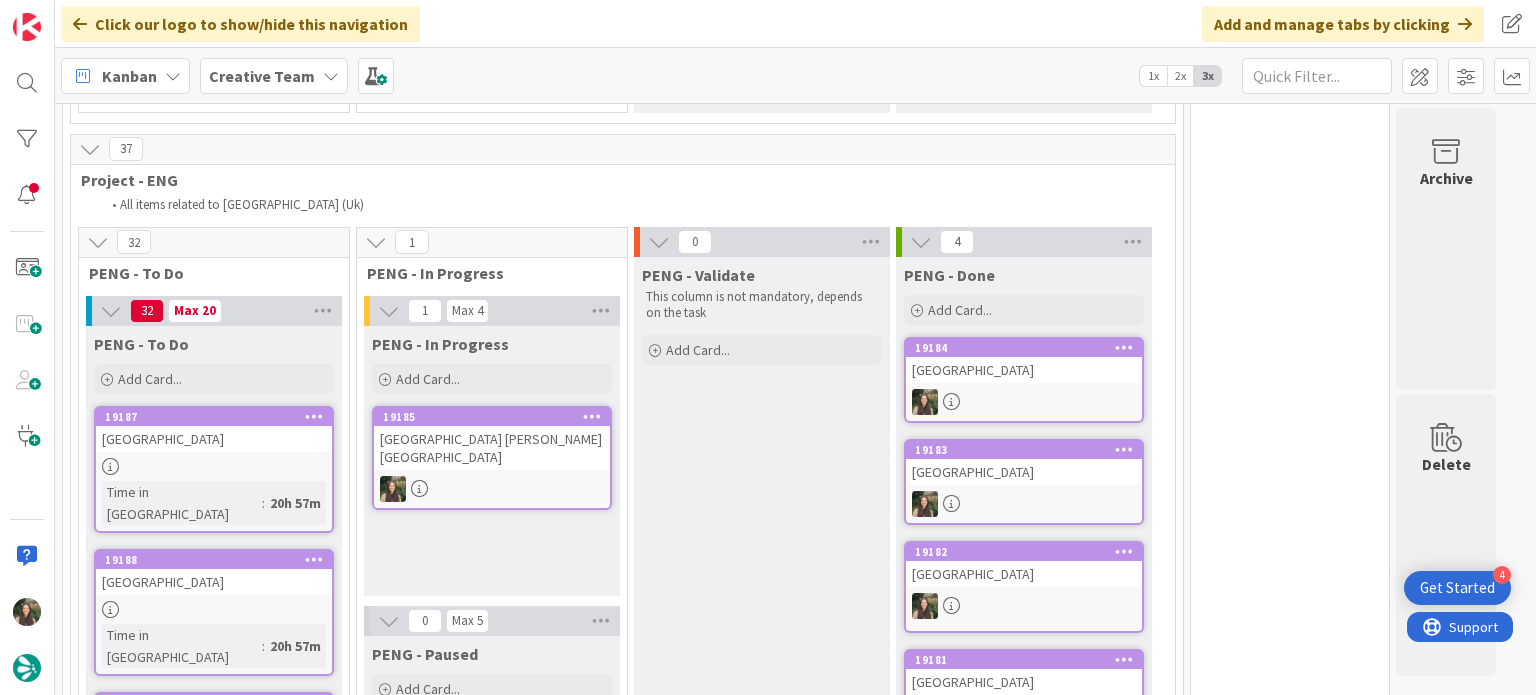 scroll, scrollTop: 0, scrollLeft: 0, axis: both 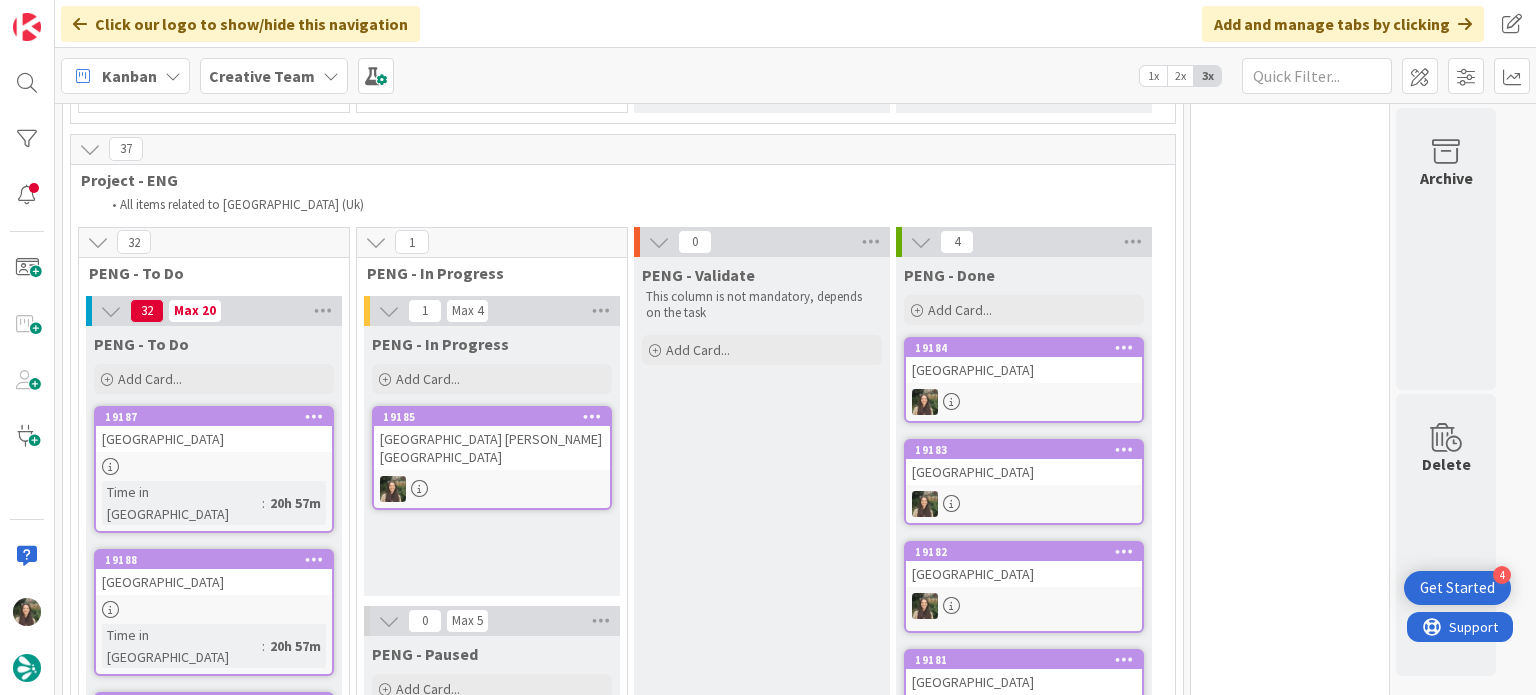 click at bounding box center (492, 489) 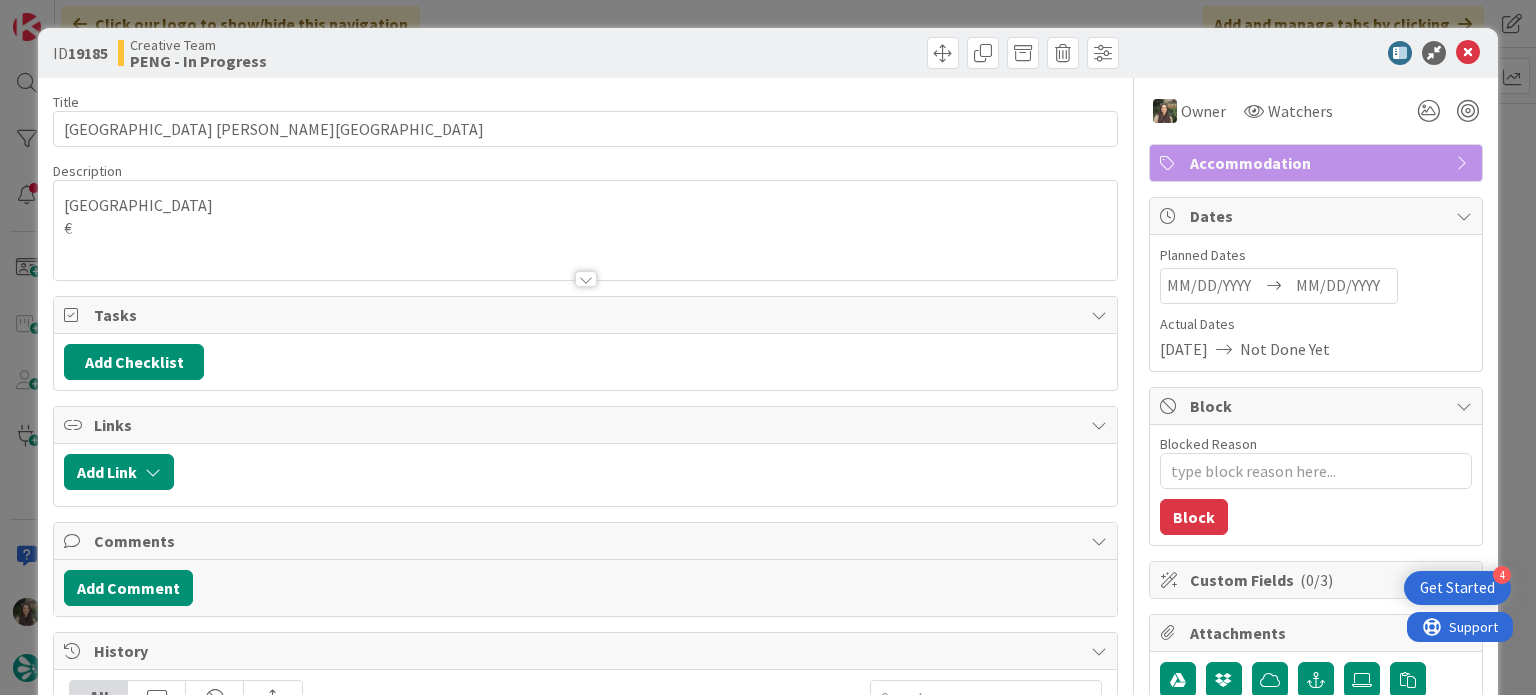 scroll, scrollTop: 0, scrollLeft: 0, axis: both 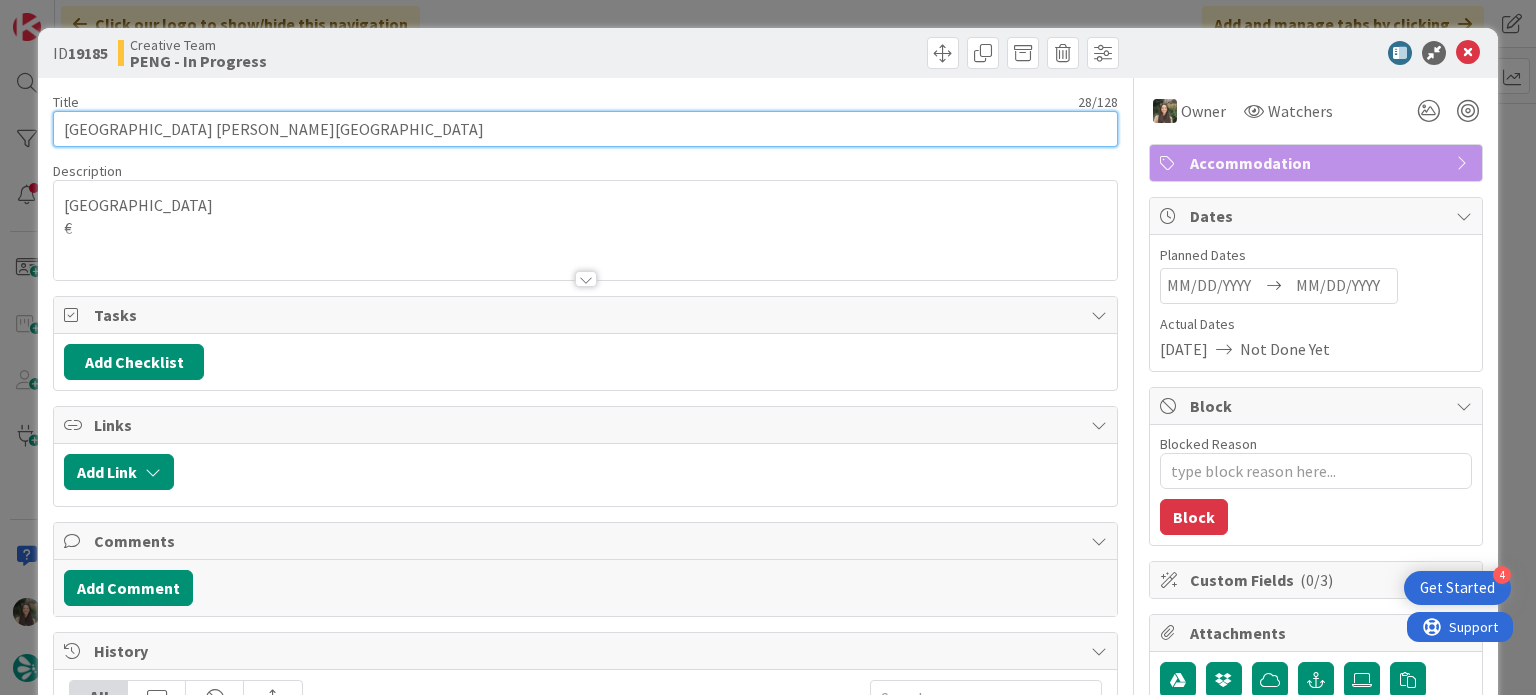 drag, startPoint x: 193, startPoint y: 132, endPoint x: 40, endPoint y: 151, distance: 154.17523 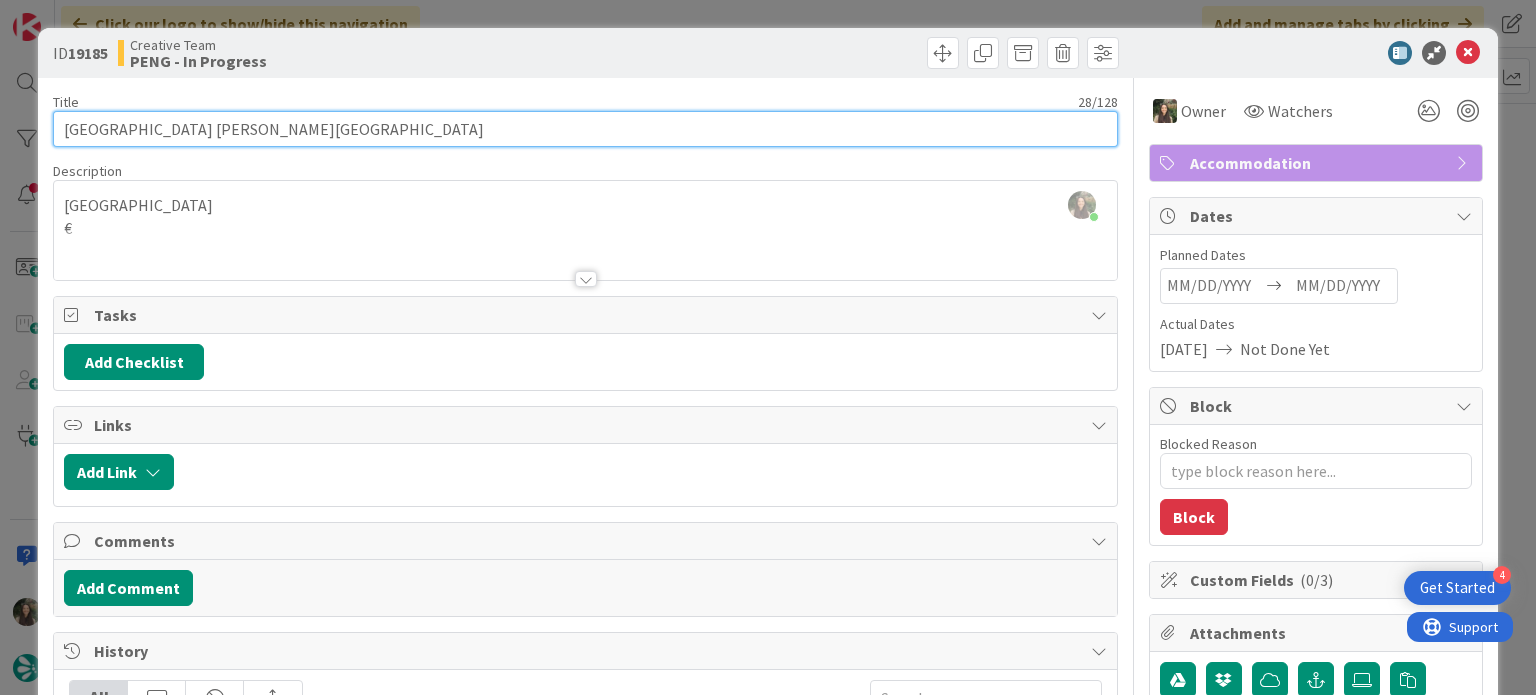scroll, scrollTop: 3672, scrollLeft: 0, axis: vertical 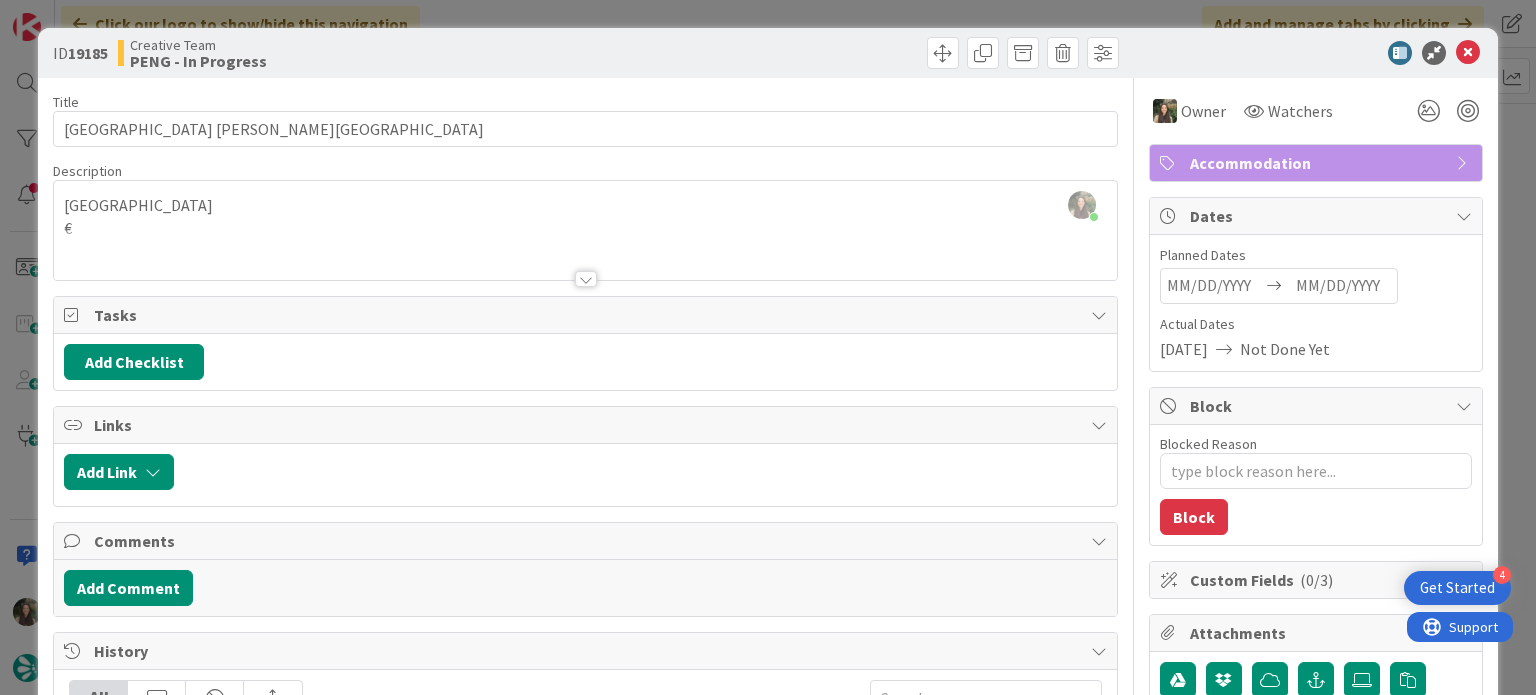 click on "ID  19185 Creative Team PENG - In Progress Title 28 / 128 Maldron Hotel Parnell Square Description Inês Gonçalves joined  13 m ago Dublin € Owner Watchers Accommodation Tasks Add Checklist Links Add Link Comments Add Comment History All Inês Gonçalves  moved  this card into this column PENG - In Progress 18 seconds ago July 17 2025 3:43 PM Inês Gonçalves  assigned  Inês Gonçalves as the owner of this card 20 seconds ago July 17 2025 3:43 PM Margarida Carvalho  moved  this card into this column PENG - To Do 21 hours ago July 16 2025 6:18 PM Margarida Carvalho  moved  this card into this column Done yesterday July 16 2025 5:31 PM Margarida Carvalho  updated  the description of this card Show Updated Description yesterday July 16 2025 5:31 PM Show More... Owner Watchers Accommodation Dates Planned Dates Navigate forward to interact with the calendar and select a date. Press the question mark key to get the keyboard shortcuts for changing dates. Actual Dates 07/16/2025 Not Done Yet Block Blocked Reason" at bounding box center [768, 347] 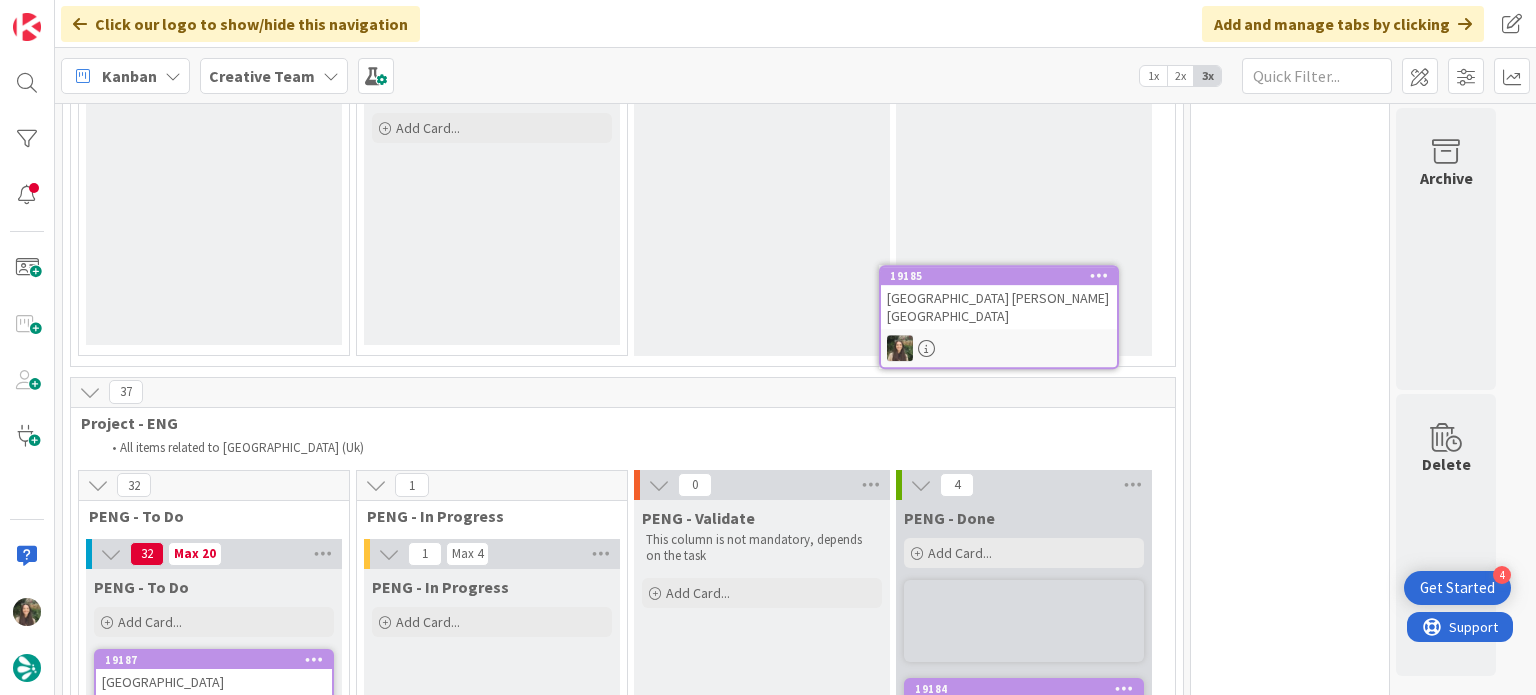scroll, scrollTop: 0, scrollLeft: 0, axis: both 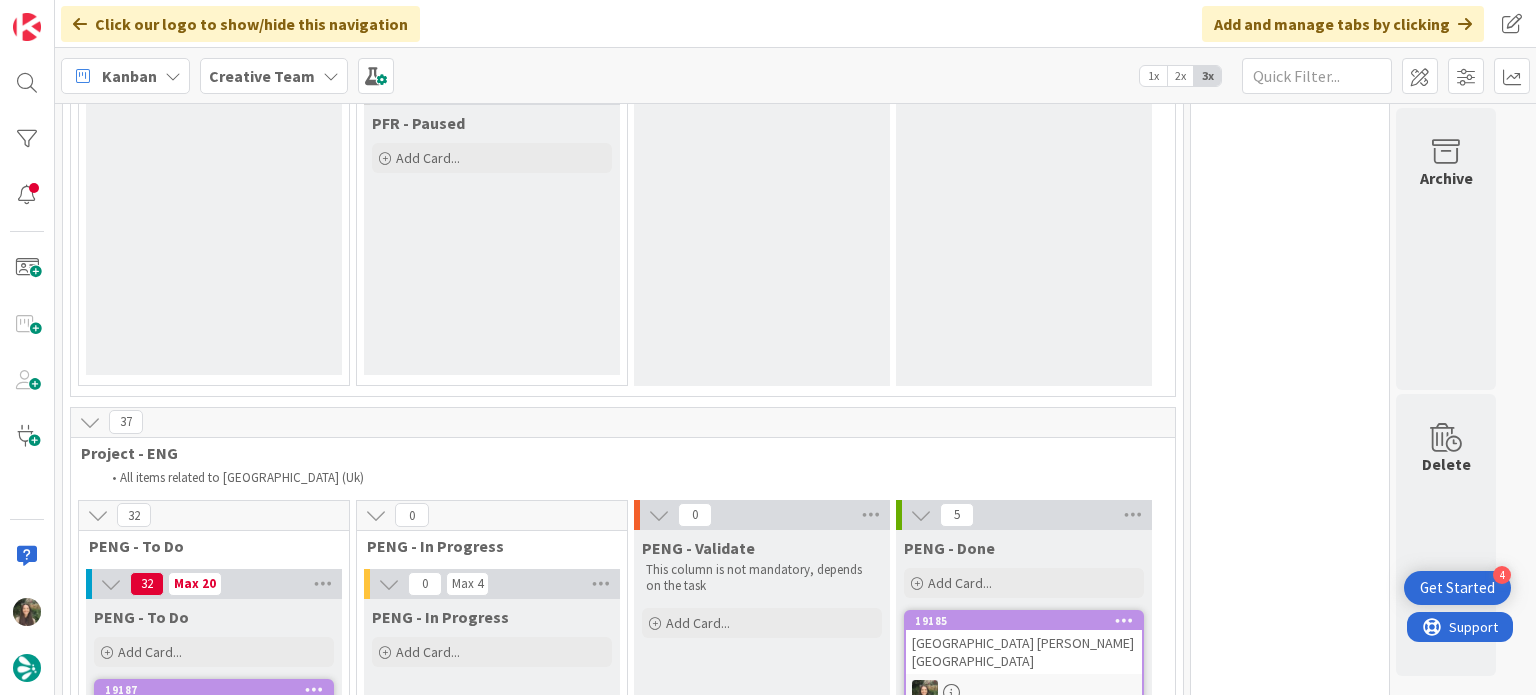 click on "[GEOGRAPHIC_DATA] [PERSON_NAME][GEOGRAPHIC_DATA]" at bounding box center [1024, 652] 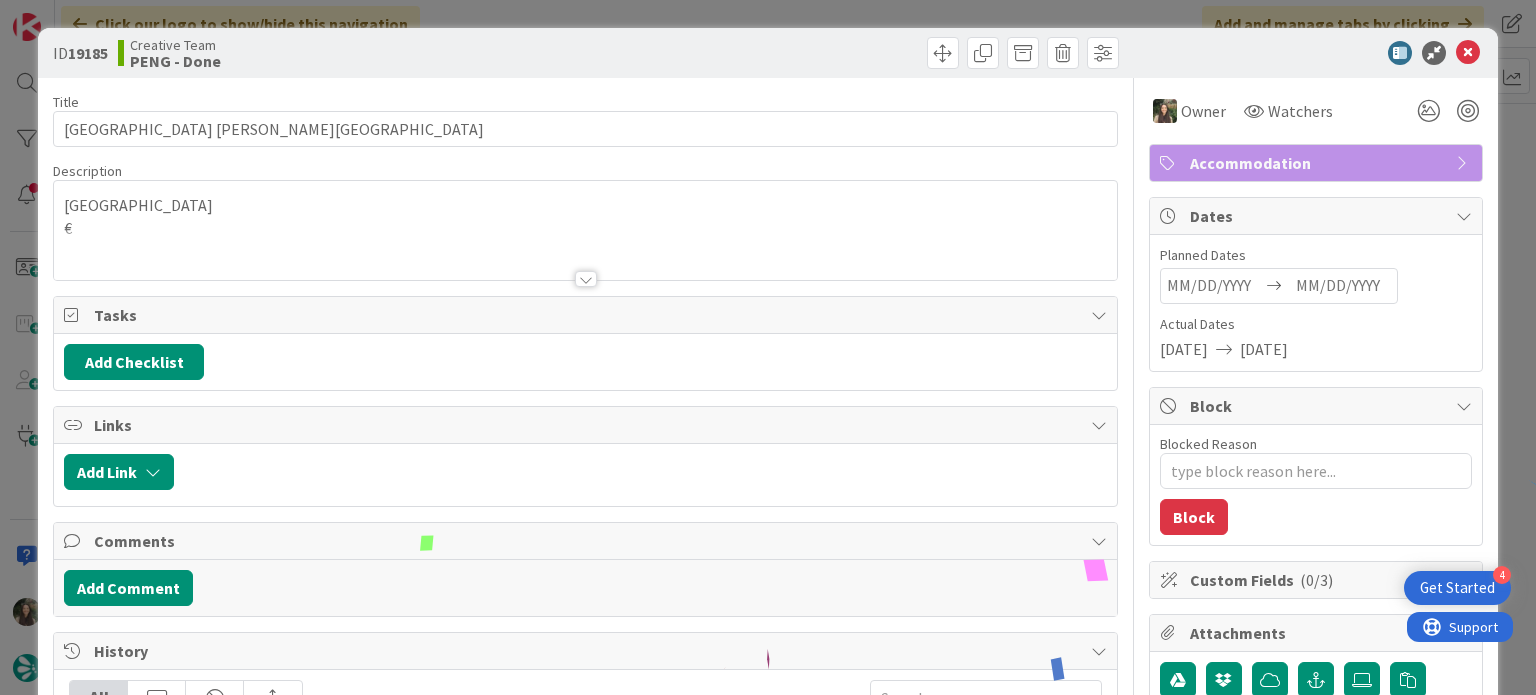 scroll, scrollTop: 400, scrollLeft: 0, axis: vertical 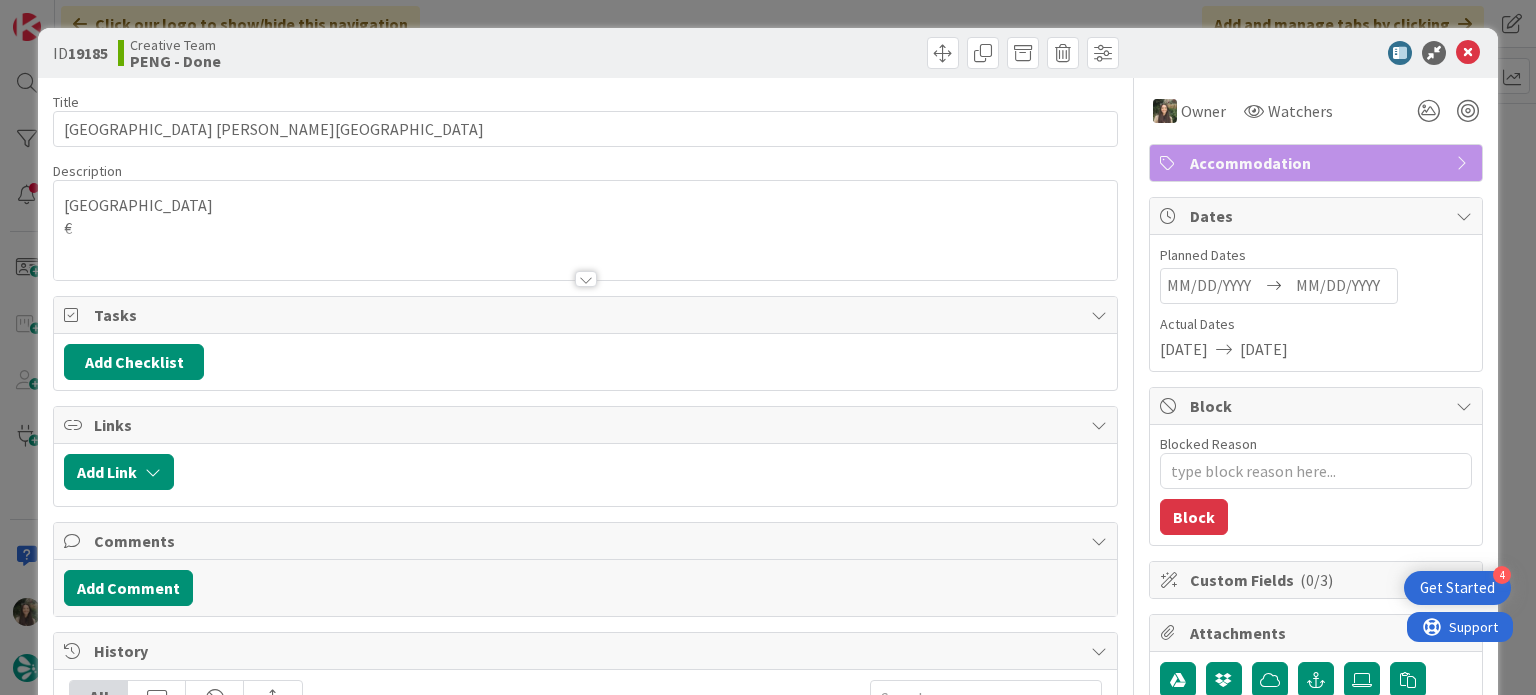 click on "ID  19185 Creative Team PENG - Done Title 28 / 128 Maldron Hotel Parnell Square Description Dublin € Owner Watchers Accommodation Tasks Add Checklist Links Add Link Comments Add Comment History All Inês Gonçalves  moved  this card into this column PENG - Done 2 seconds ago July 17 2025 3:57 PM Inês Gonçalves  moved  this card into this column PENG - In Progress 14 minutes ago July 17 2025 3:43 PM Inês Gonçalves  assigned  Inês Gonçalves as the owner of this card 14 minutes ago July 17 2025 3:43 PM Margarida Carvalho  moved  this card into this column PENG - To Do 22 hours ago July 16 2025 6:18 PM Margarida Carvalho  moved  this card into this column Done yesterday July 16 2025 5:31 PM Show More... Owner Watchers Accommodation Dates Planned Dates Navigate forward to interact with the calendar and select a date. Press the question mark key to get the keyboard shortcuts for changing dates. Actual Dates 07/16/2025 07/17/2025 Block Blocked Reason 0 / 256 Block Custom Fields ( 0/3 ) Attachments Mirrors 0m" at bounding box center (768, 347) 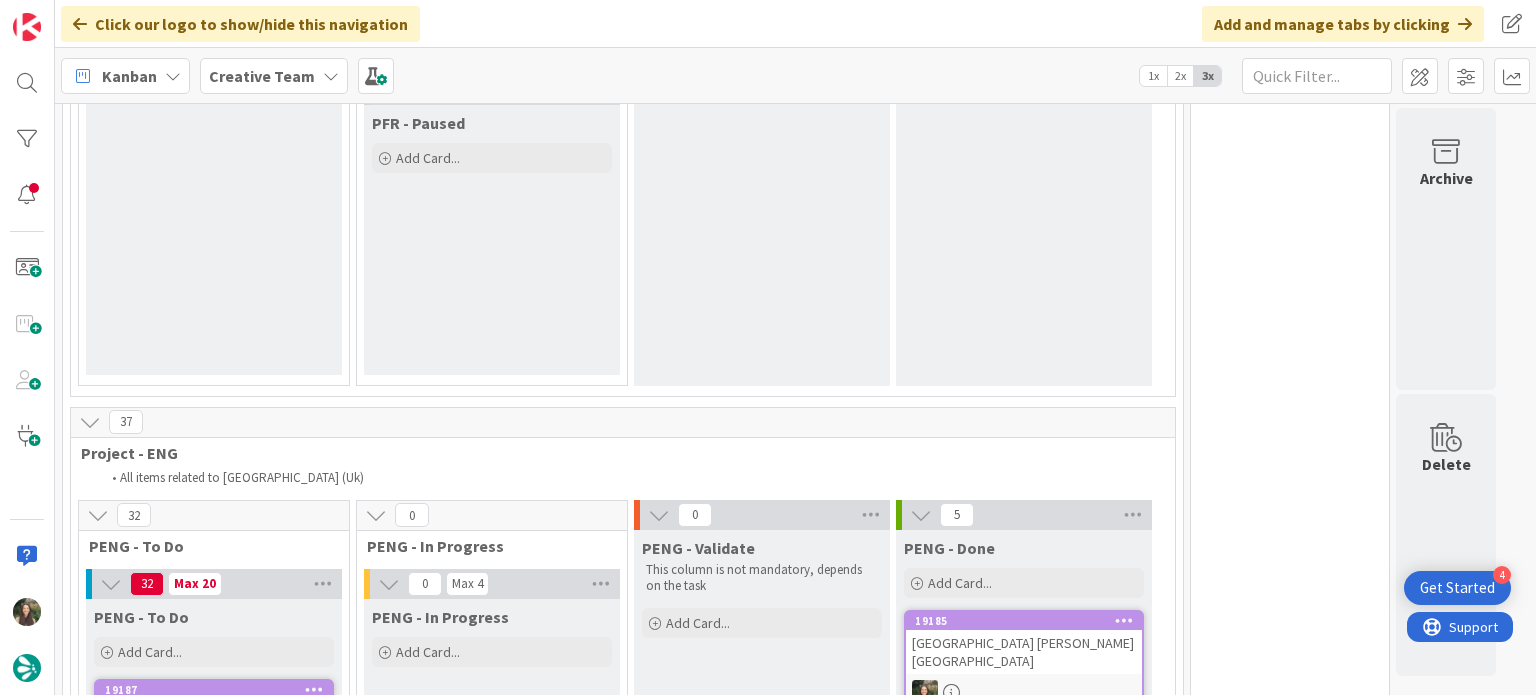 scroll, scrollTop: 0, scrollLeft: 0, axis: both 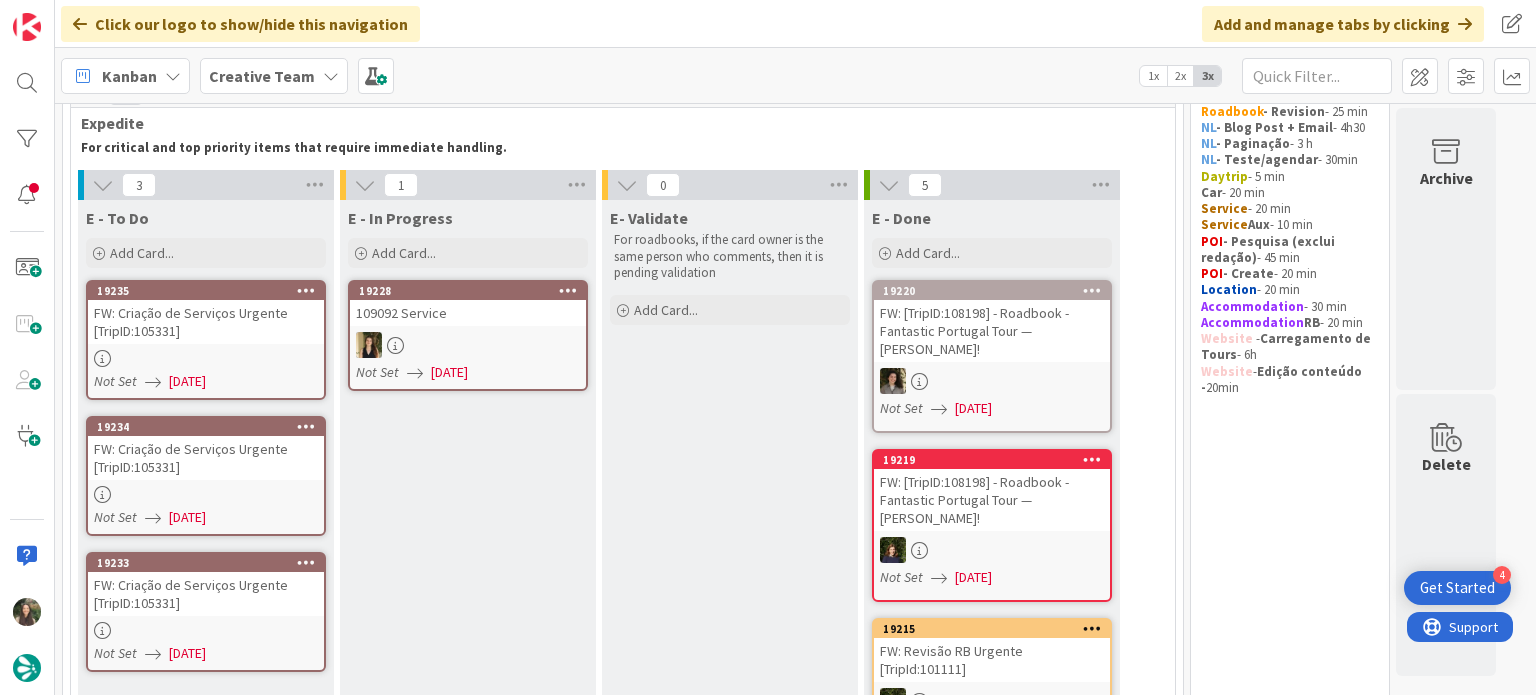 click on "FW: Criação de Serviços Urgente [TripID:105331]" at bounding box center [206, 322] 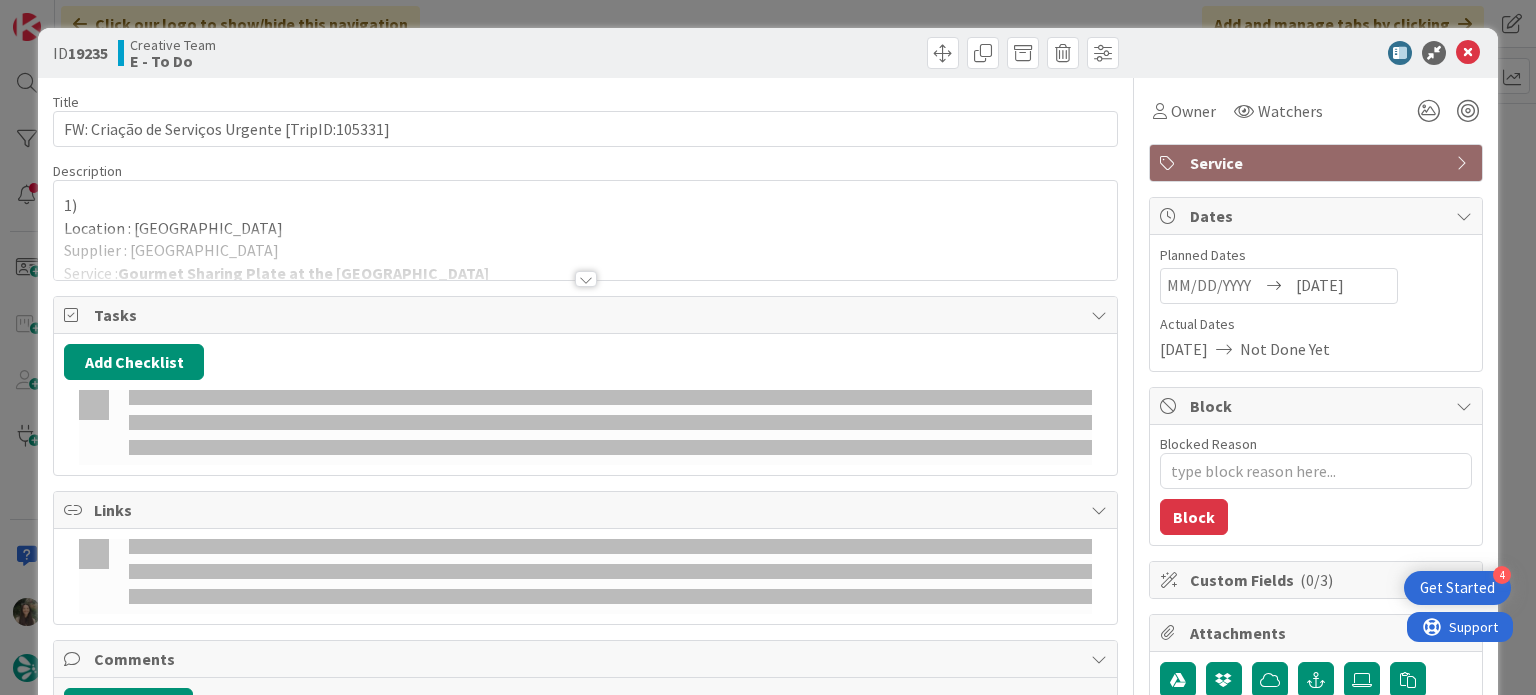 scroll, scrollTop: 0, scrollLeft: 0, axis: both 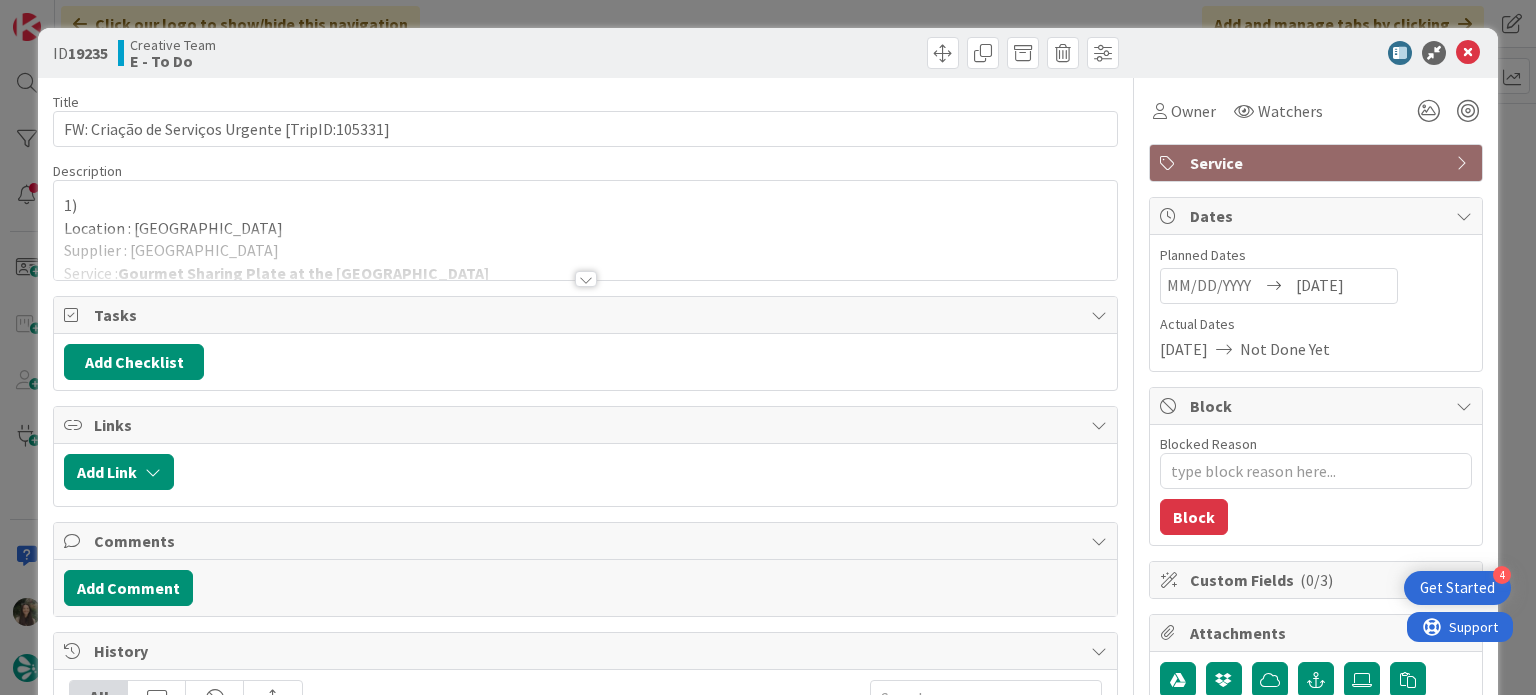 type on "x" 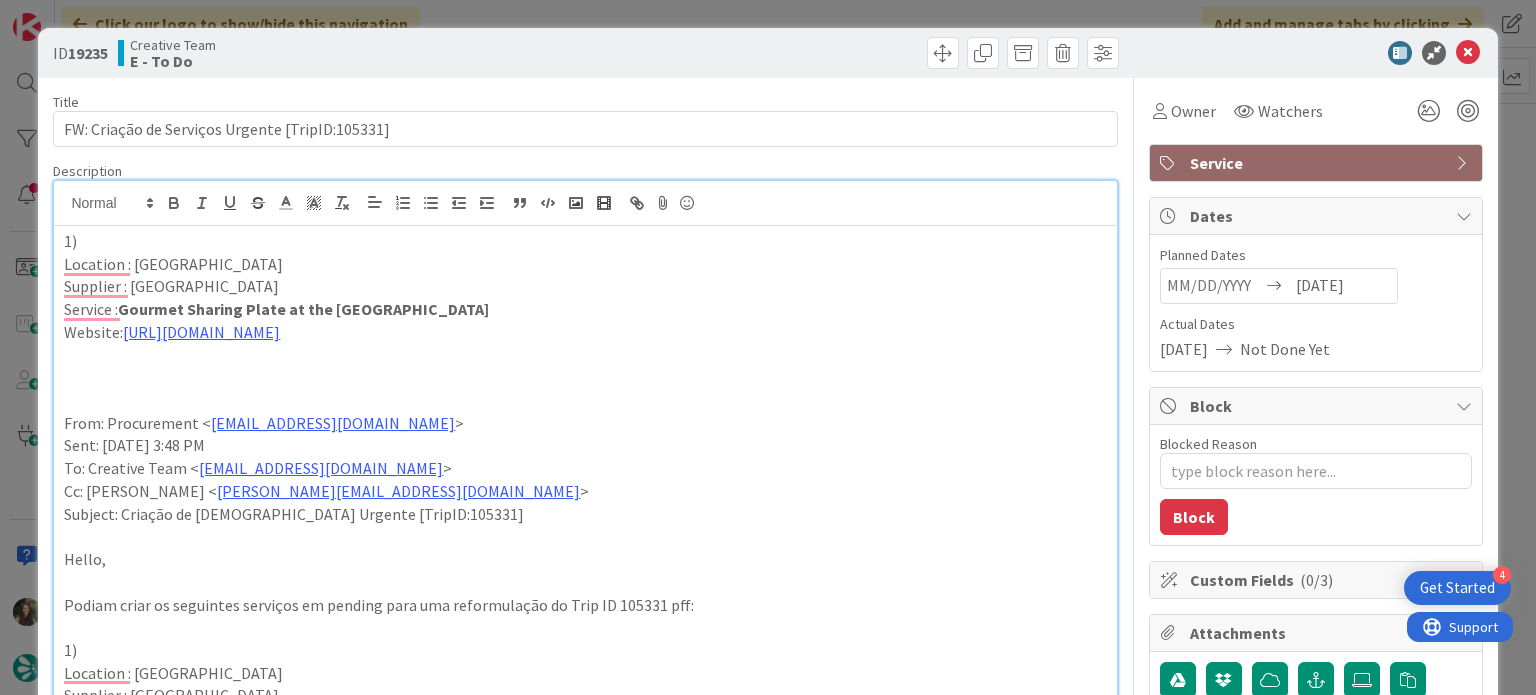 scroll, scrollTop: 0, scrollLeft: 0, axis: both 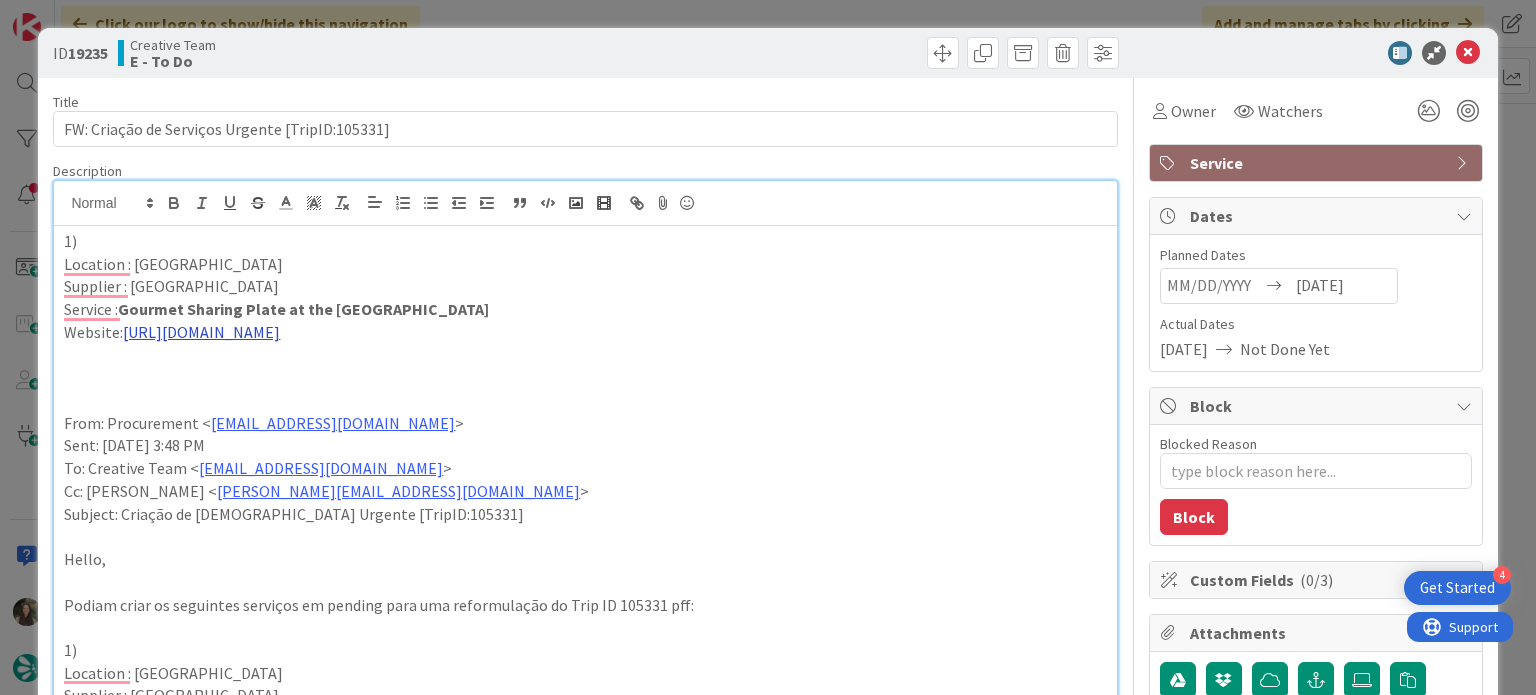 click on "[URL][DOMAIN_NAME]" at bounding box center [201, 332] 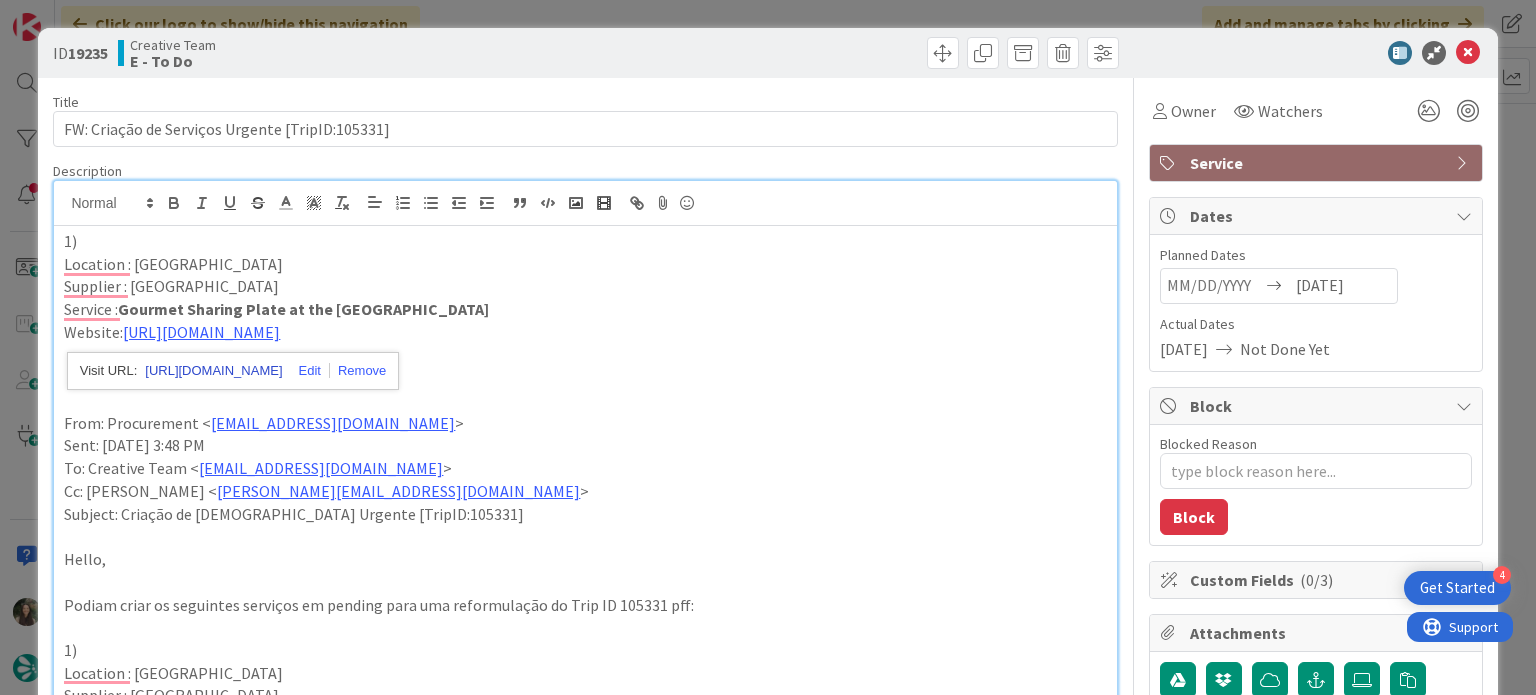 click on "[URL][DOMAIN_NAME]" at bounding box center [213, 371] 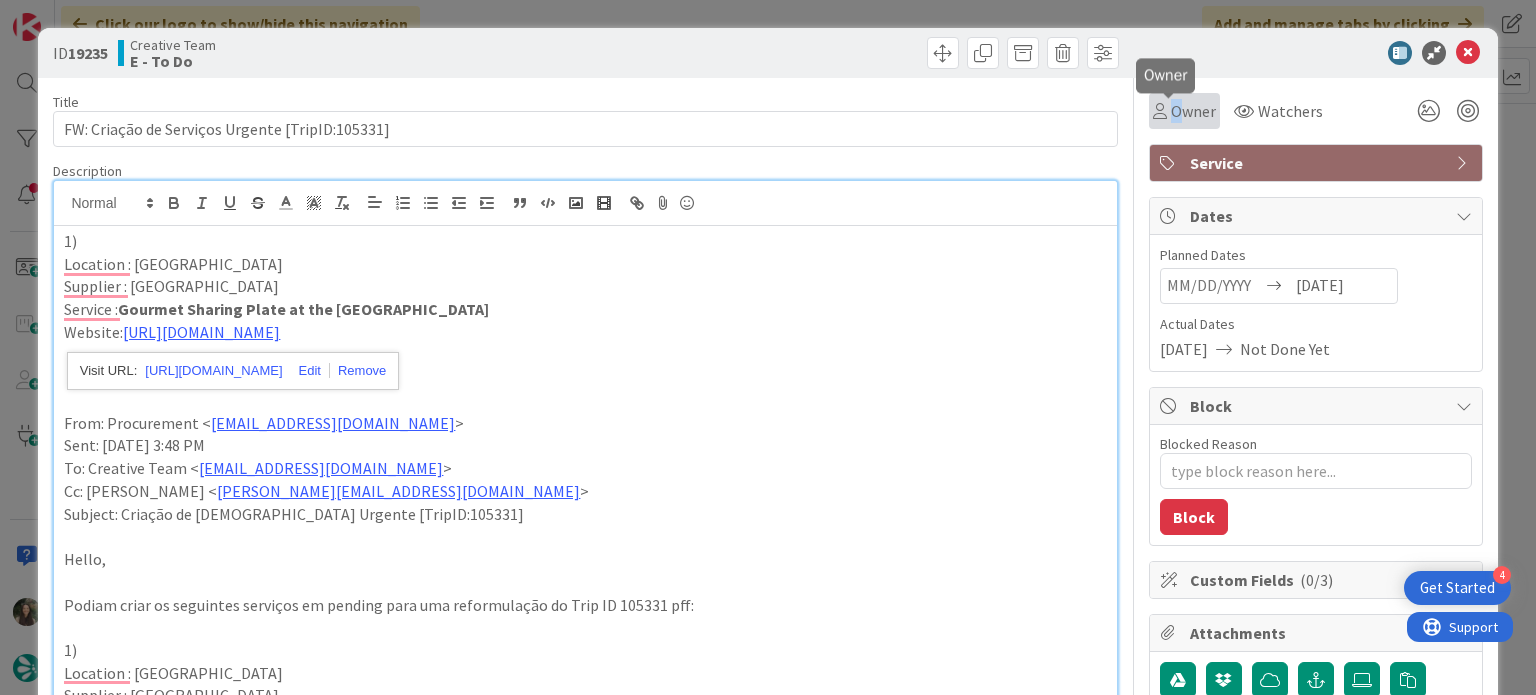 click on "Owner" at bounding box center [1193, 111] 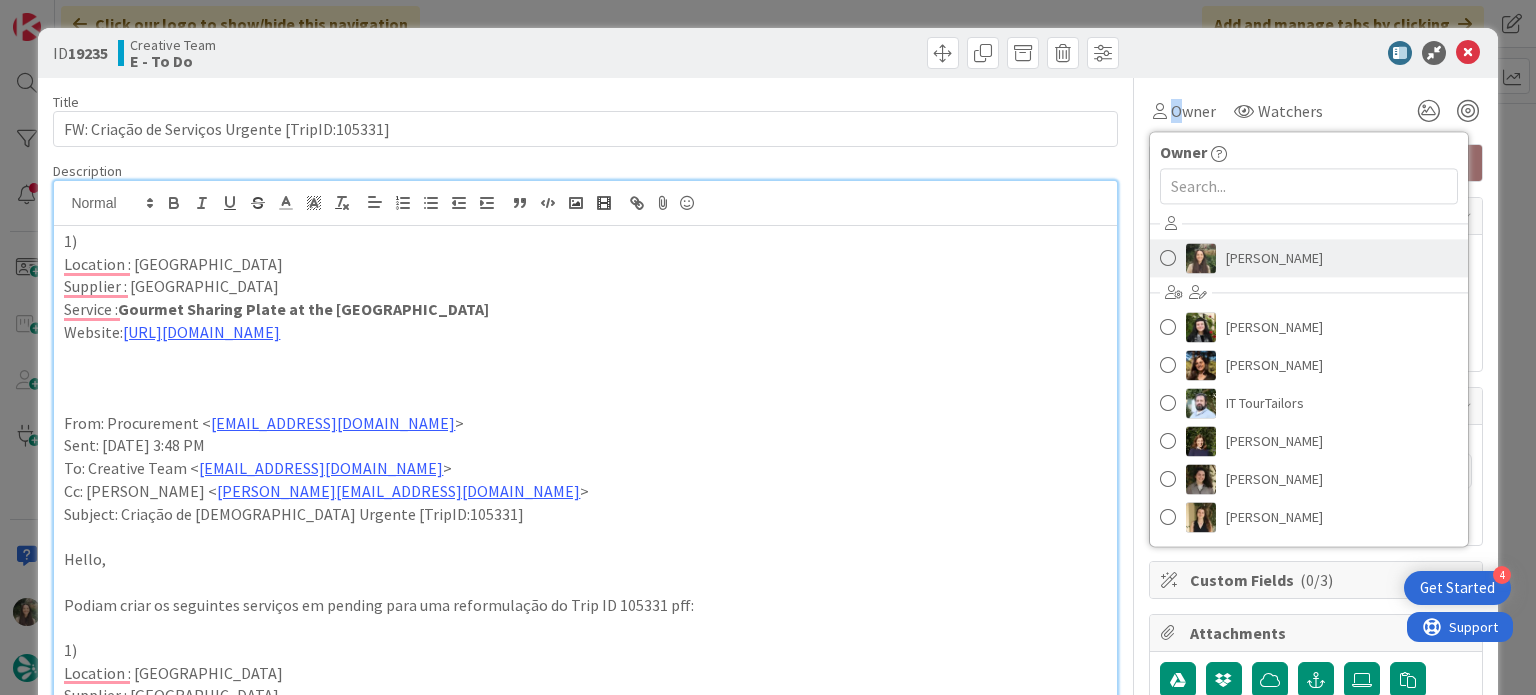 click on "[PERSON_NAME]" at bounding box center (1274, 258) 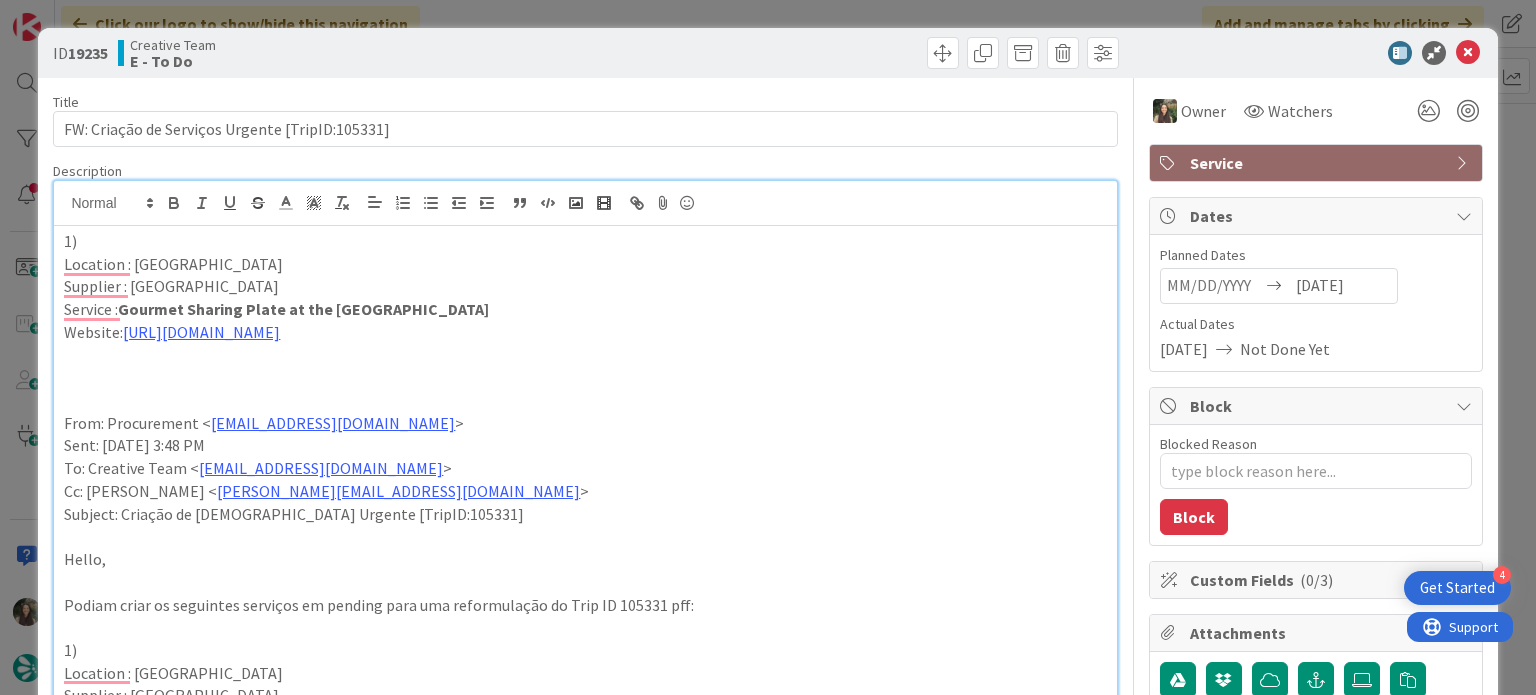 drag, startPoint x: 1491, startPoint y: 191, endPoint x: 1471, endPoint y: 195, distance: 20.396078 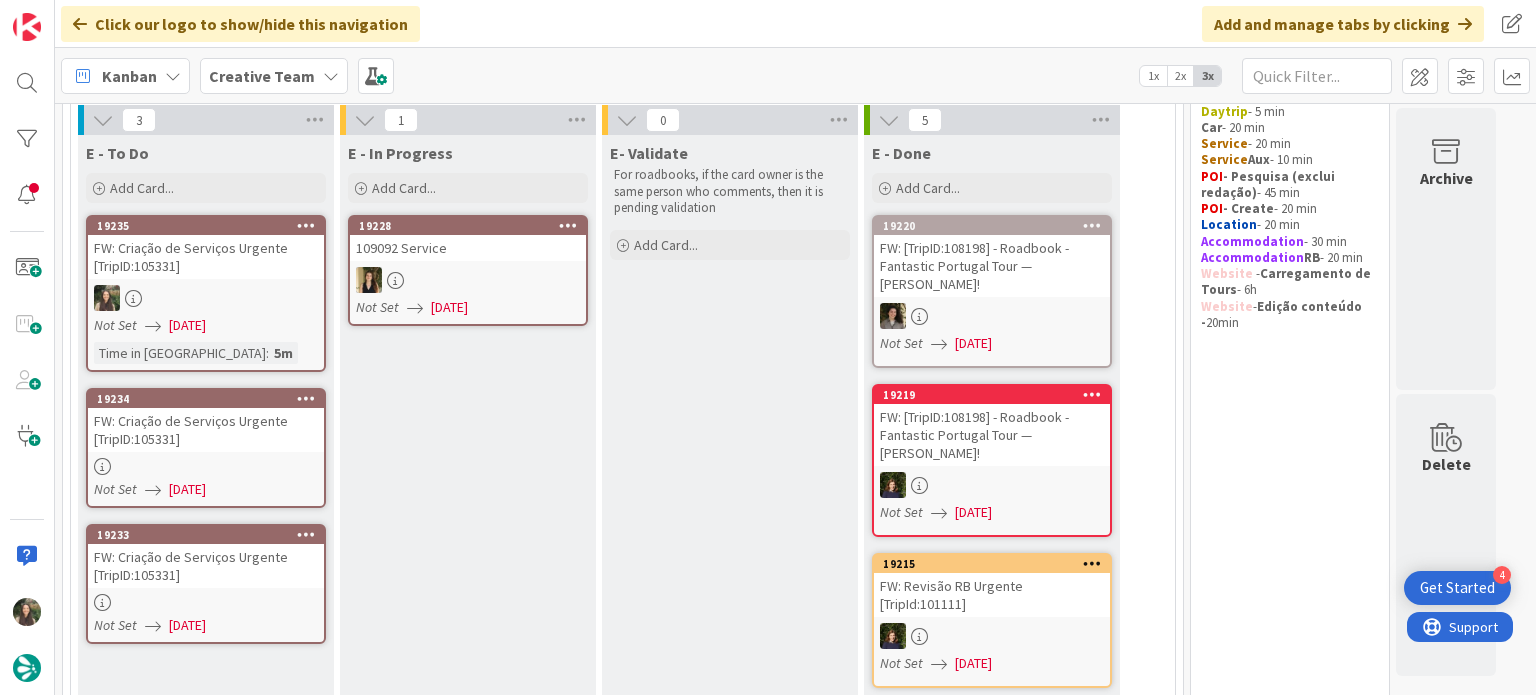 scroll, scrollTop: 200, scrollLeft: 0, axis: vertical 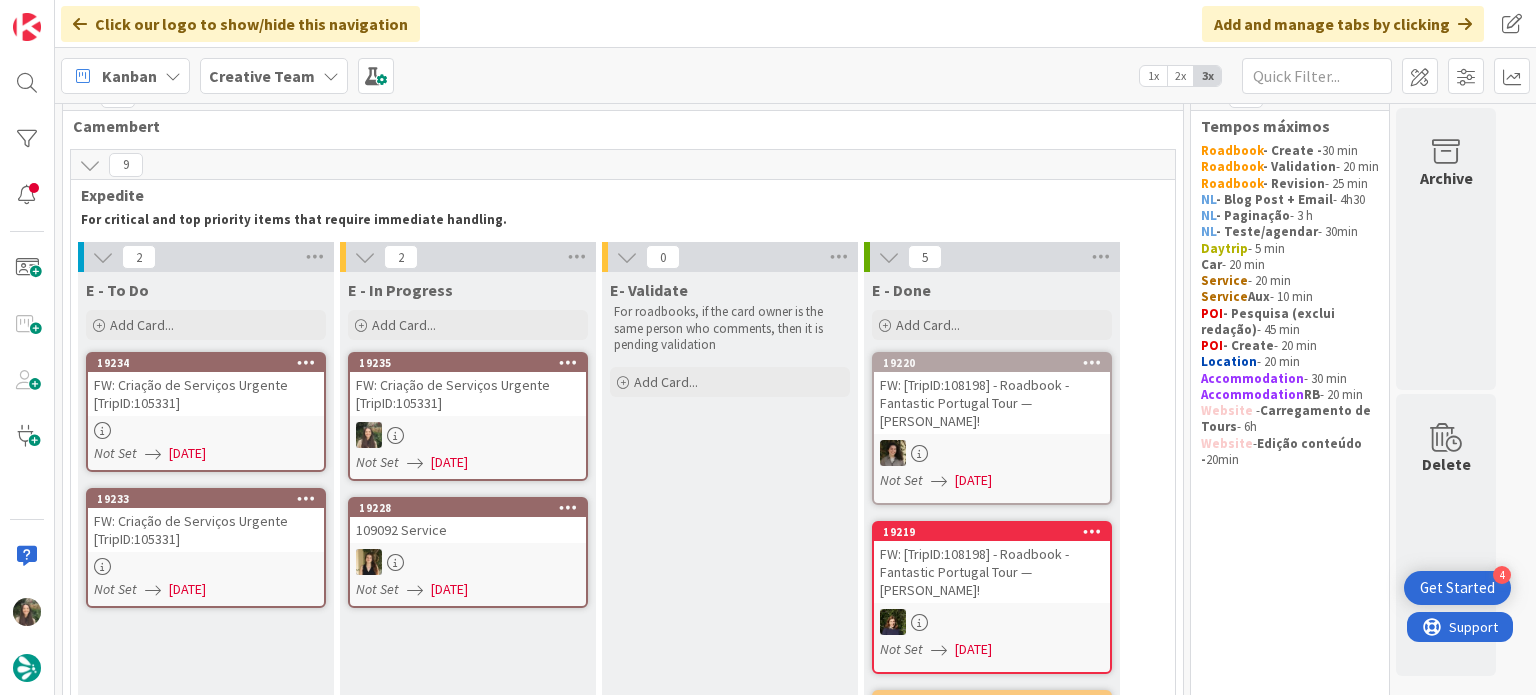 click on "FW: Criação de Serviços Urgente [TripID:105331]" at bounding box center (468, 394) 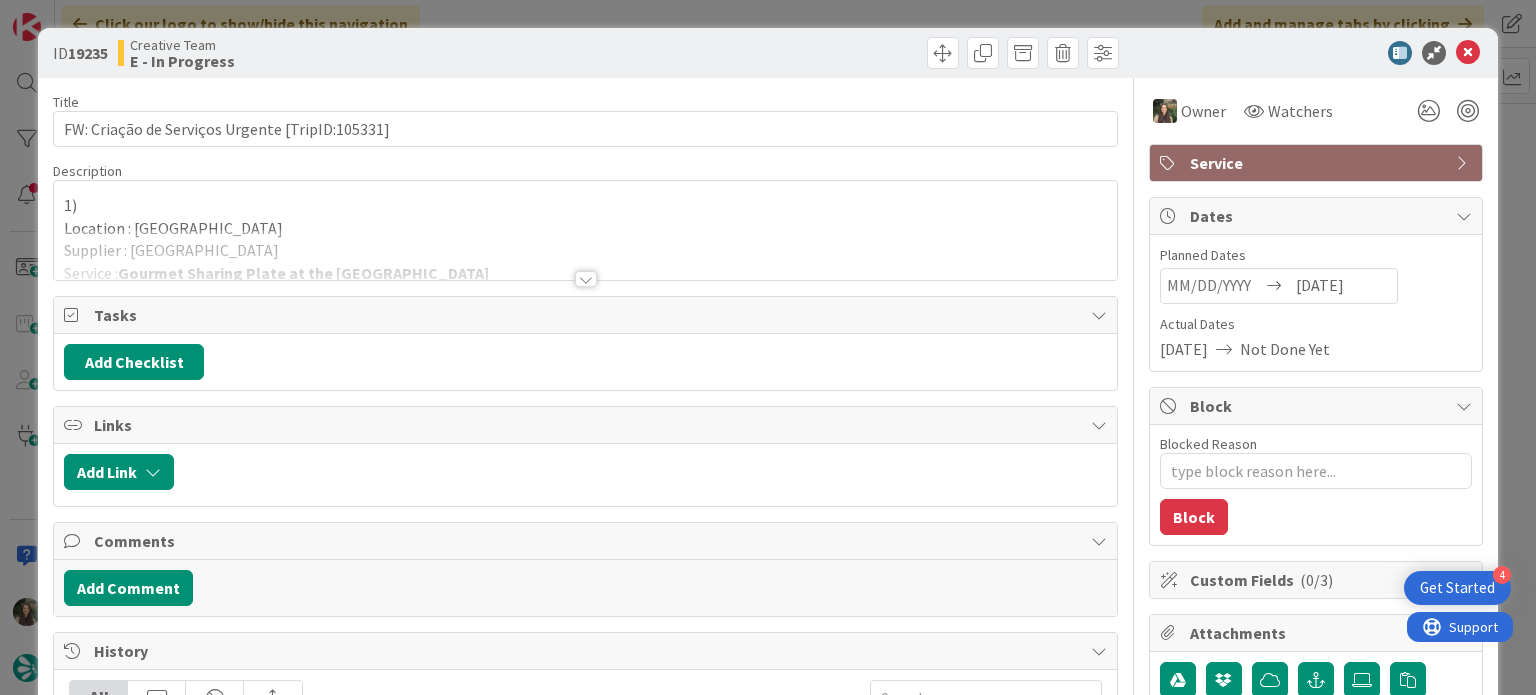 scroll, scrollTop: 0, scrollLeft: 0, axis: both 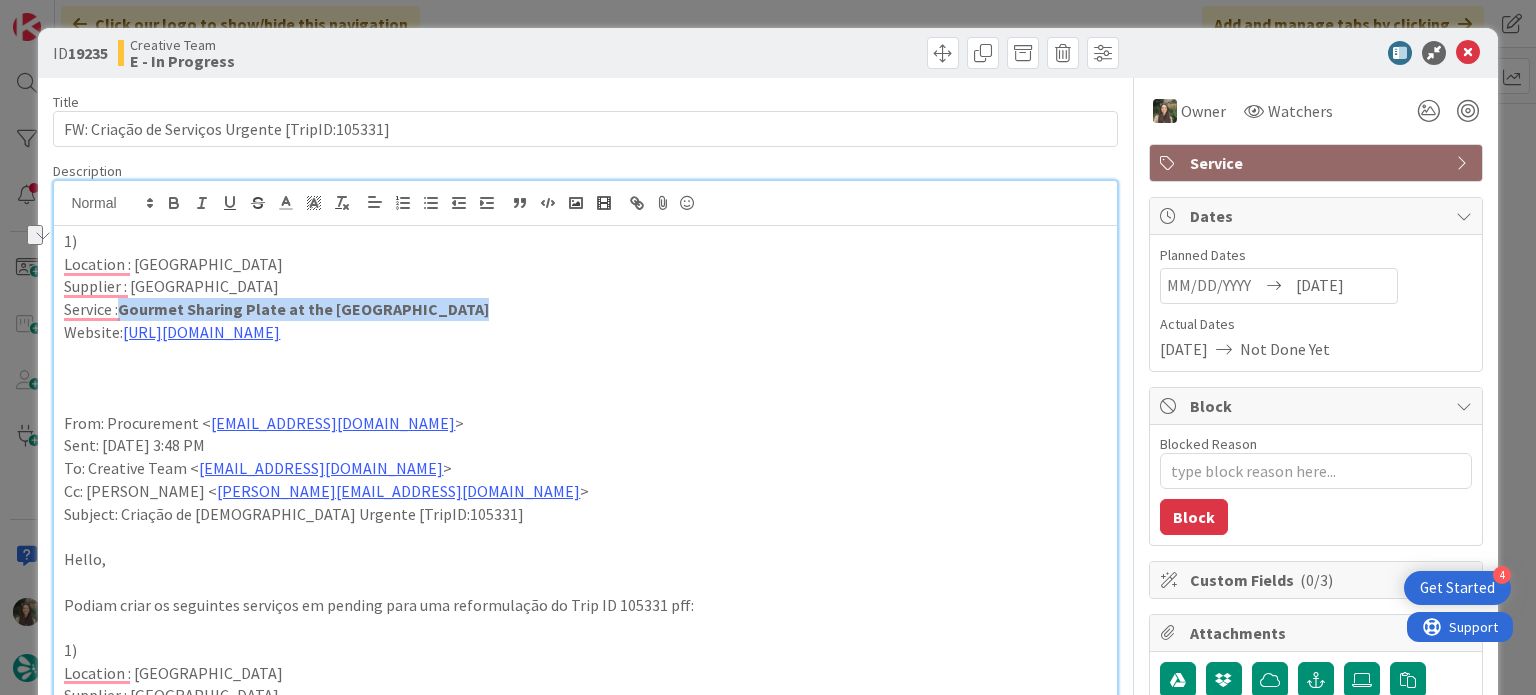 drag, startPoint x: 465, startPoint y: 308, endPoint x: 124, endPoint y: 311, distance: 341.01318 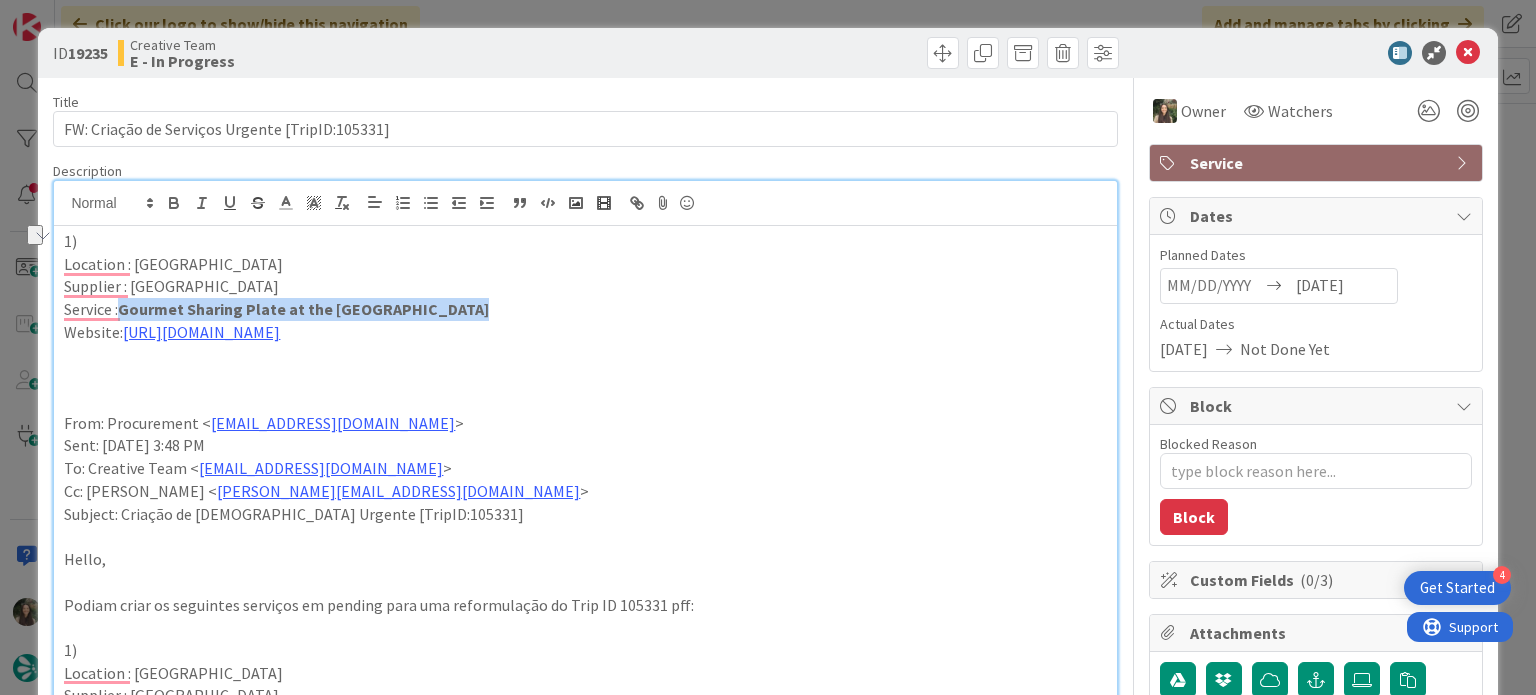 drag, startPoint x: 269, startPoint y: 276, endPoint x: 132, endPoint y: 290, distance: 137.71347 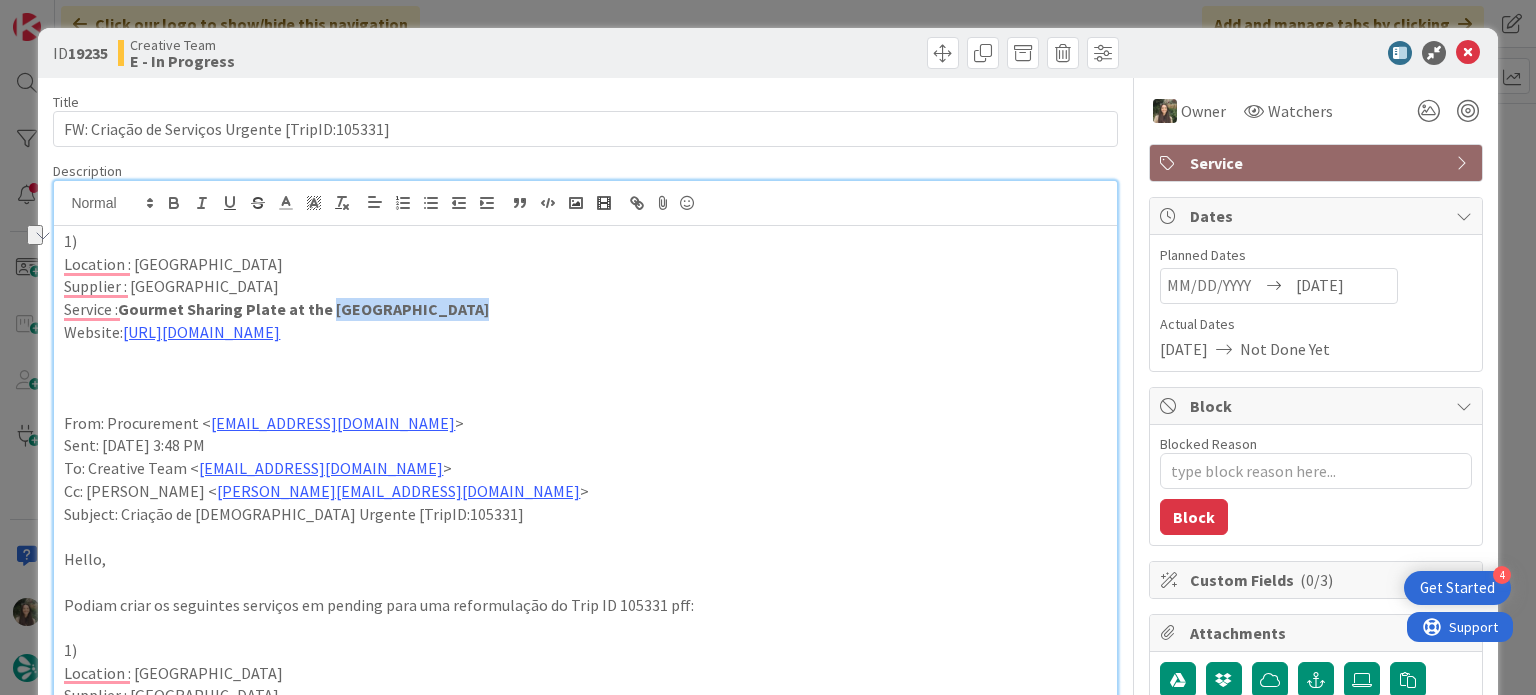 drag, startPoint x: 467, startPoint y: 304, endPoint x: 332, endPoint y: 306, distance: 135.01482 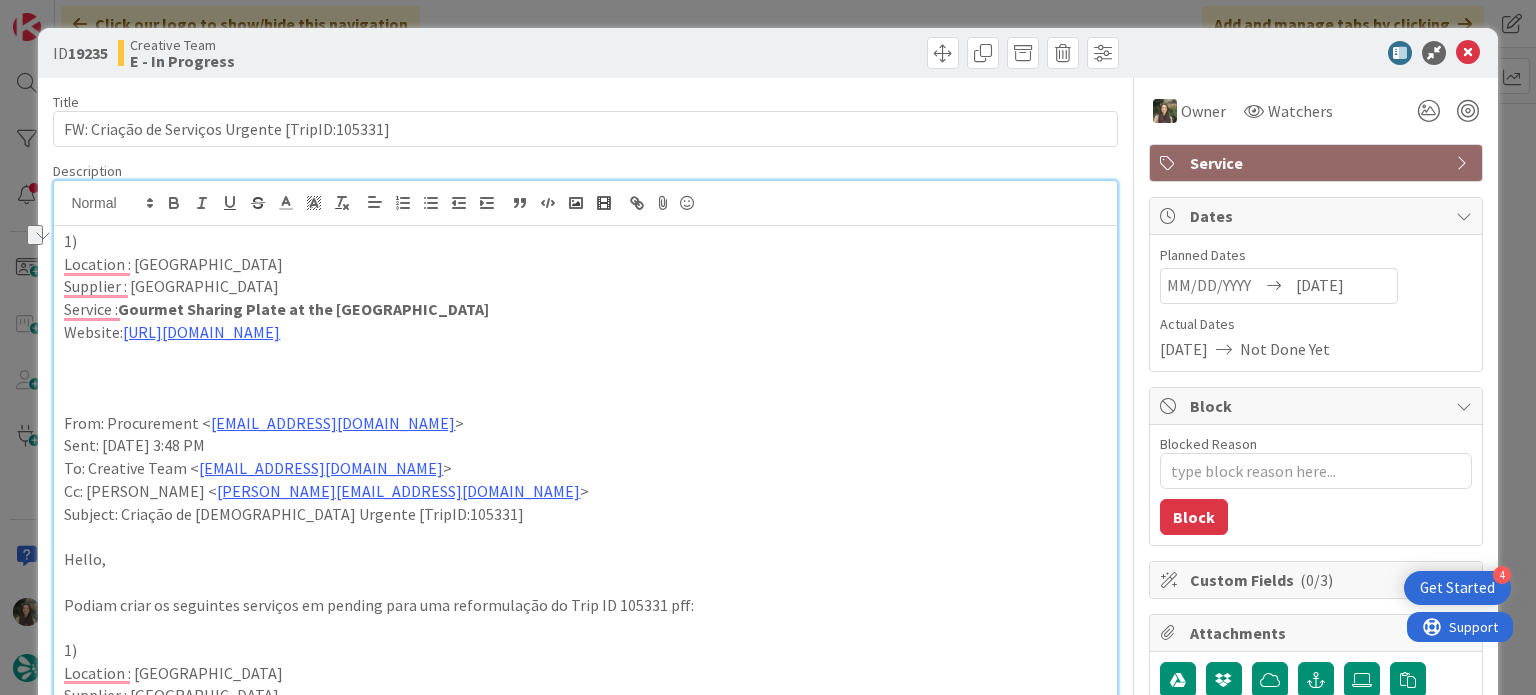 click on "ID  19235 Creative Team E - In Progress Title 47 / 128 FW: Criação de Serviços Urgente [TripID:105331] Description Inês Gonçalves joined  4 m ago 1) Location : Bergerac Supplier : Château de Fayolle Service :  Gourmet Sharing Plate at the Café des Chineurs Website:  https://www.chateaufayolle.com/en/visit/ From: Procurement < procurement@tourtailors.com > Sent: Thursday, 17 July, 2025 3:48 PM To: Creative Team < product@tourtailors.com > Cc: João Galinha < joao.galinha@tourtailors.com > Subject: Criação de Serviços Urgente [TripID:105331] Hello, Podiam criar os seguintes serviços em pending para uma reformulação do Trip ID 105331 pff: 1) Location : Bergerac Supplier : Château de Fayolle Service : Gourmet Sharing Plate at the Café des Chineurs Website:  https://www.chateaufayolle.com/en/visit/ 2) Location : Bergerac Supplier : Château de Fayolle Service : 2H30 Guided Tour of the Chais and Garden in the Kawasaki 4X4 Website:  https://www.chateaufayolle.com/en/visit/ 3) Location : Bergerac Cat 0" at bounding box center (768, 347) 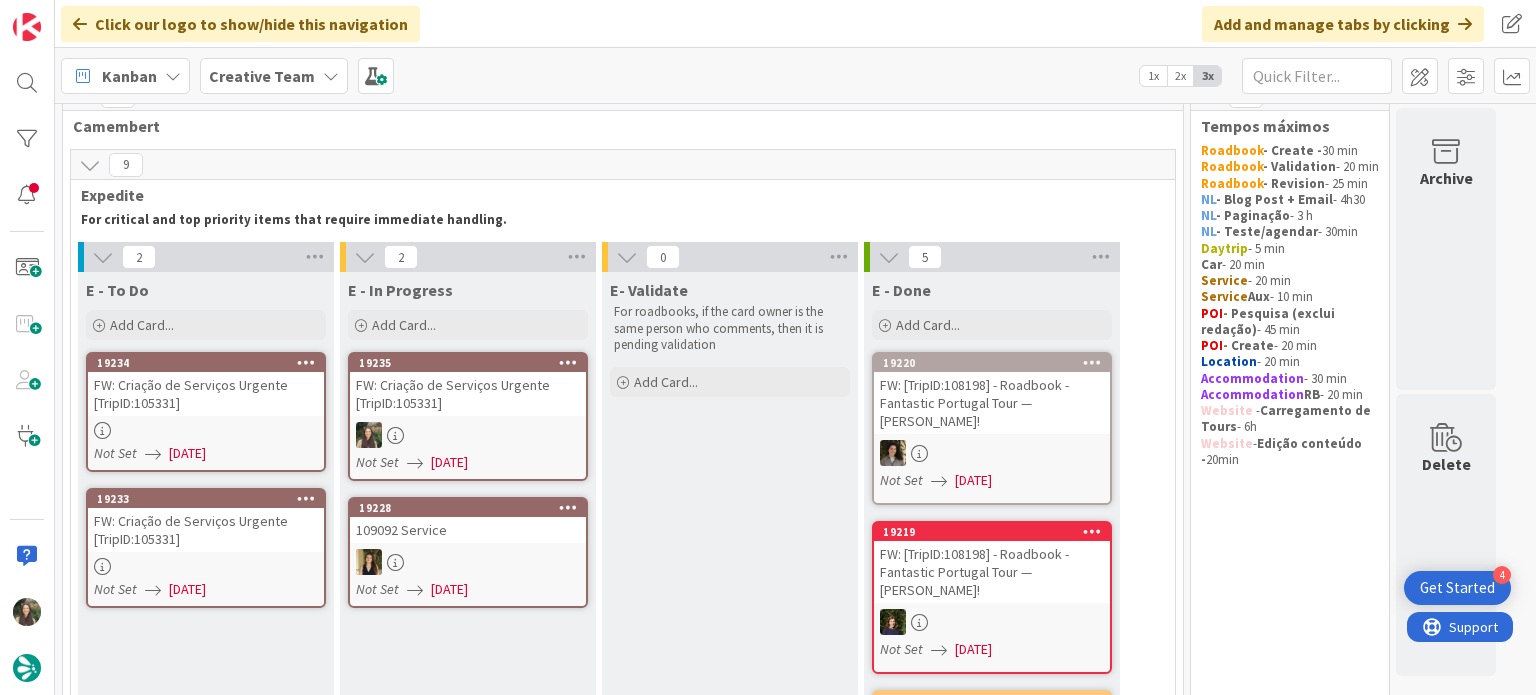 scroll, scrollTop: 0, scrollLeft: 0, axis: both 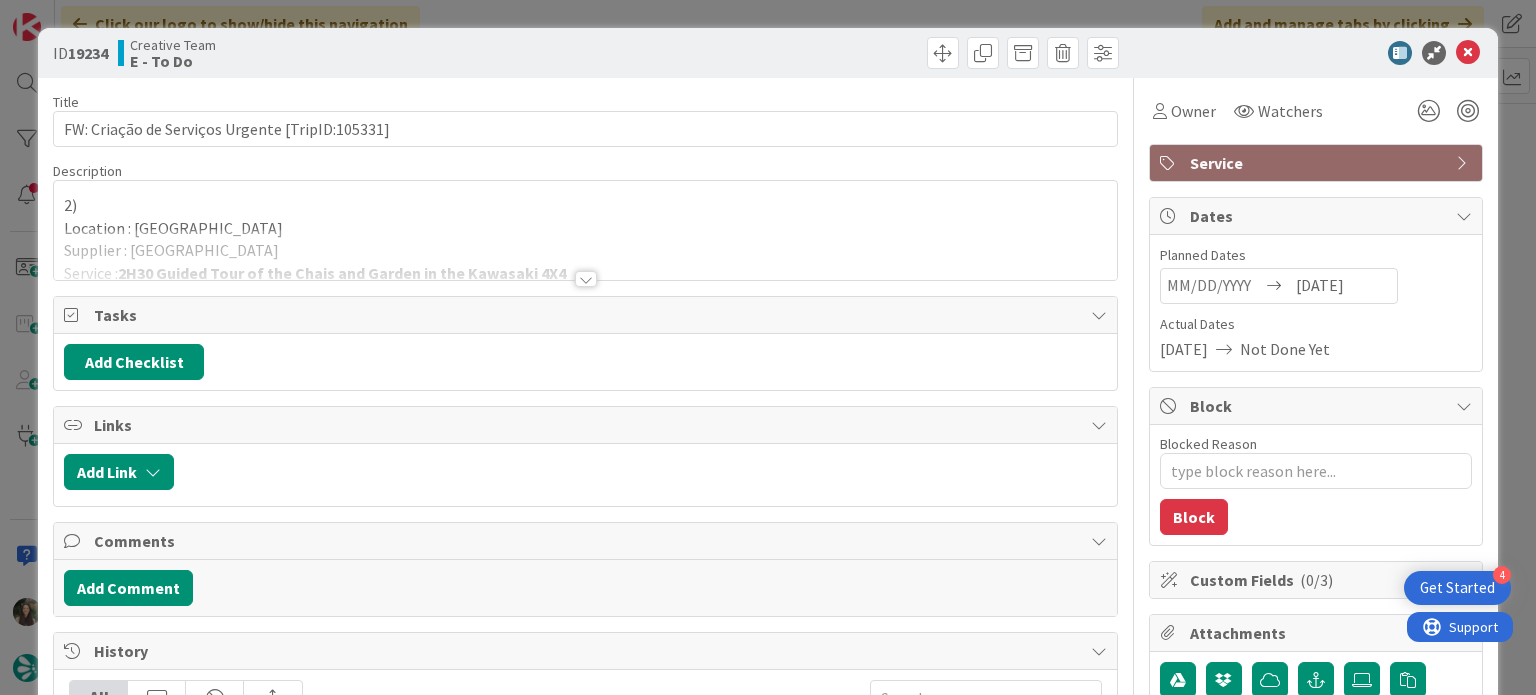 click at bounding box center [585, 254] 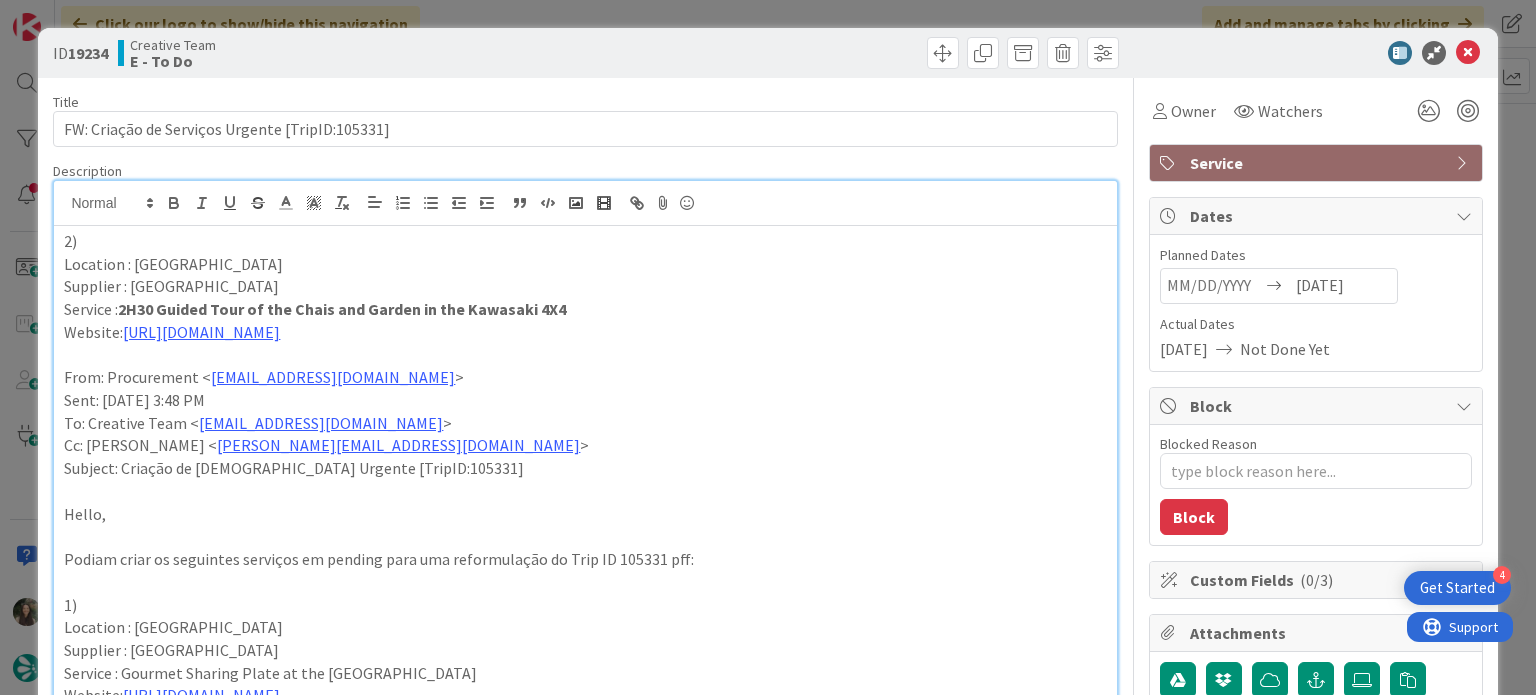 click on "ID  19234 Creative Team E - To Do Title 47 / 128 FW: Criação de Serviços Urgente [TripID:105331] Description Inês Gonçalves just joined 2) Location : Bergerac Supplier : Château de Fayolle Service :  2H30 Guided Tour of the Chais and Garden in the Kawasaki 4X4 Website:  https://www.chateaufayolle.com/en/visit/ From: Procurement < procurement@tourtailors.com > Sent: Thursday, 17 July, 2025 3:48 PM To: Creative Team < product@tourtailors.com > Cc: João Galinha < joao.galinha@tourtailors.com > Subject: Criação de Serviços Urgente [TripID:105331] Hello, Podiam criar os seguintes serviços em pending para uma reformulação do Trip ID 105331 pff: 1) Location : Bergerac Supplier : Château de Fayolle Service : Gourmet Sharing Plate at the Café des Chineurs Website:  https://www.chateaufayolle.com/en/visit/ 2) Location : Bergerac Supplier : Château de Fayolle Service : 2H30 Guided Tour of the Chais and Garden in the Kawasaki 4X4 Website:  https://www.chateaufayolle.com/en/visit/ 3) Location : Bergerac 0" at bounding box center (768, 347) 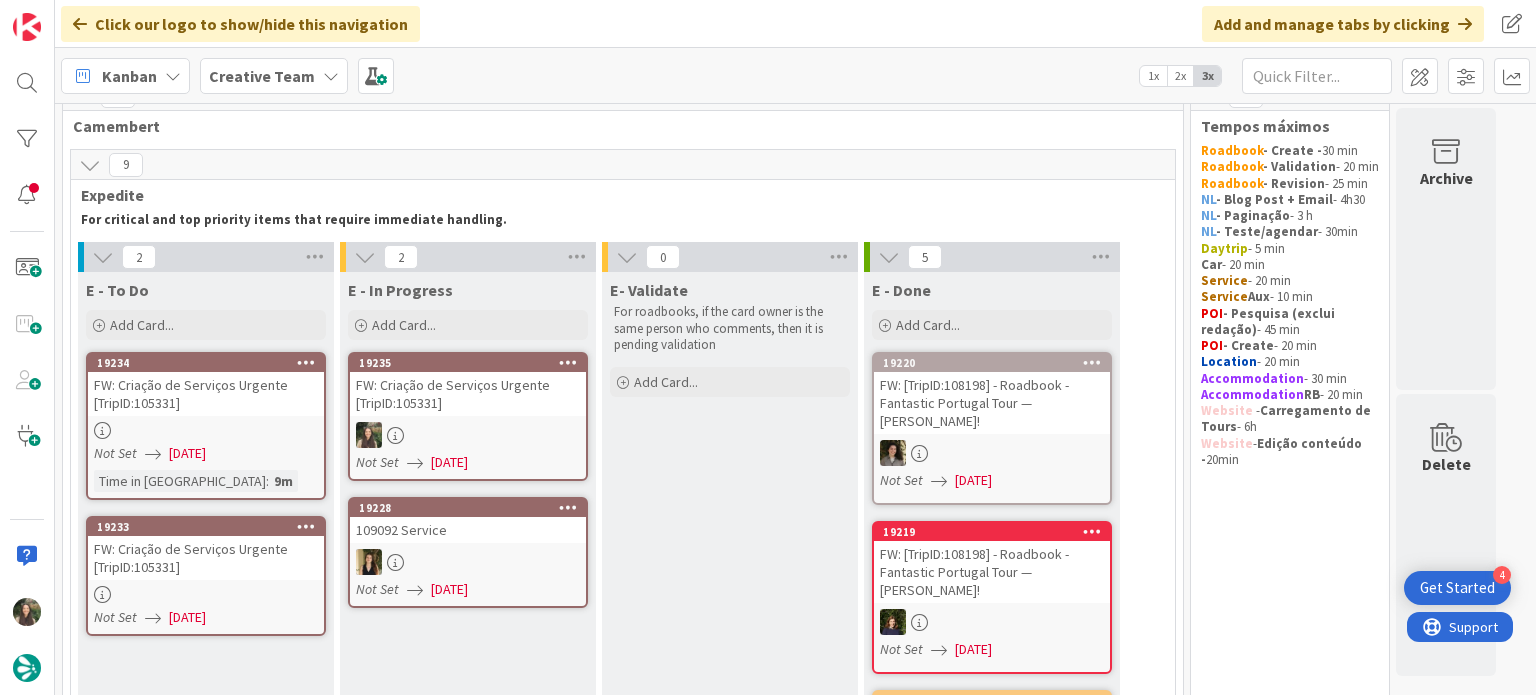 click on "FW: Criação de Serviços Urgente [TripID:105331]" at bounding box center [206, 558] 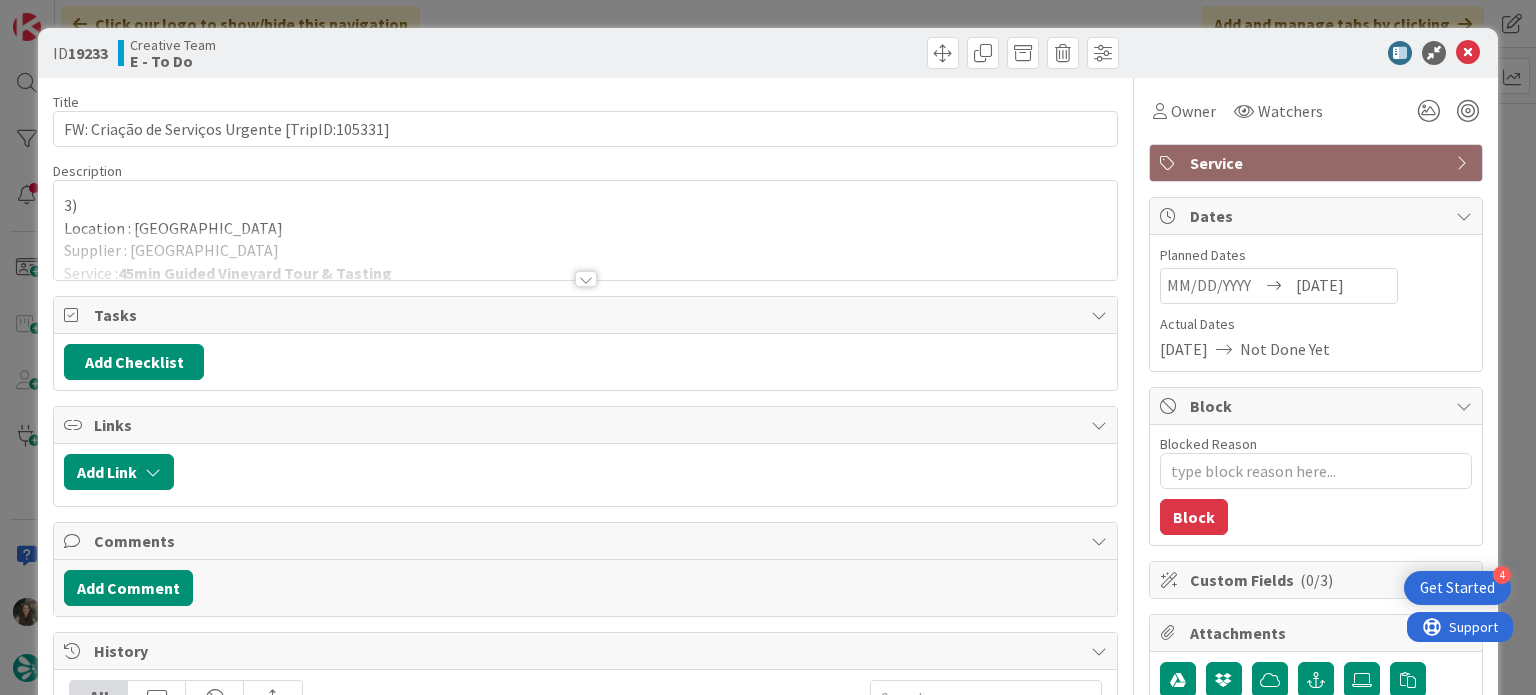 scroll, scrollTop: 0, scrollLeft: 0, axis: both 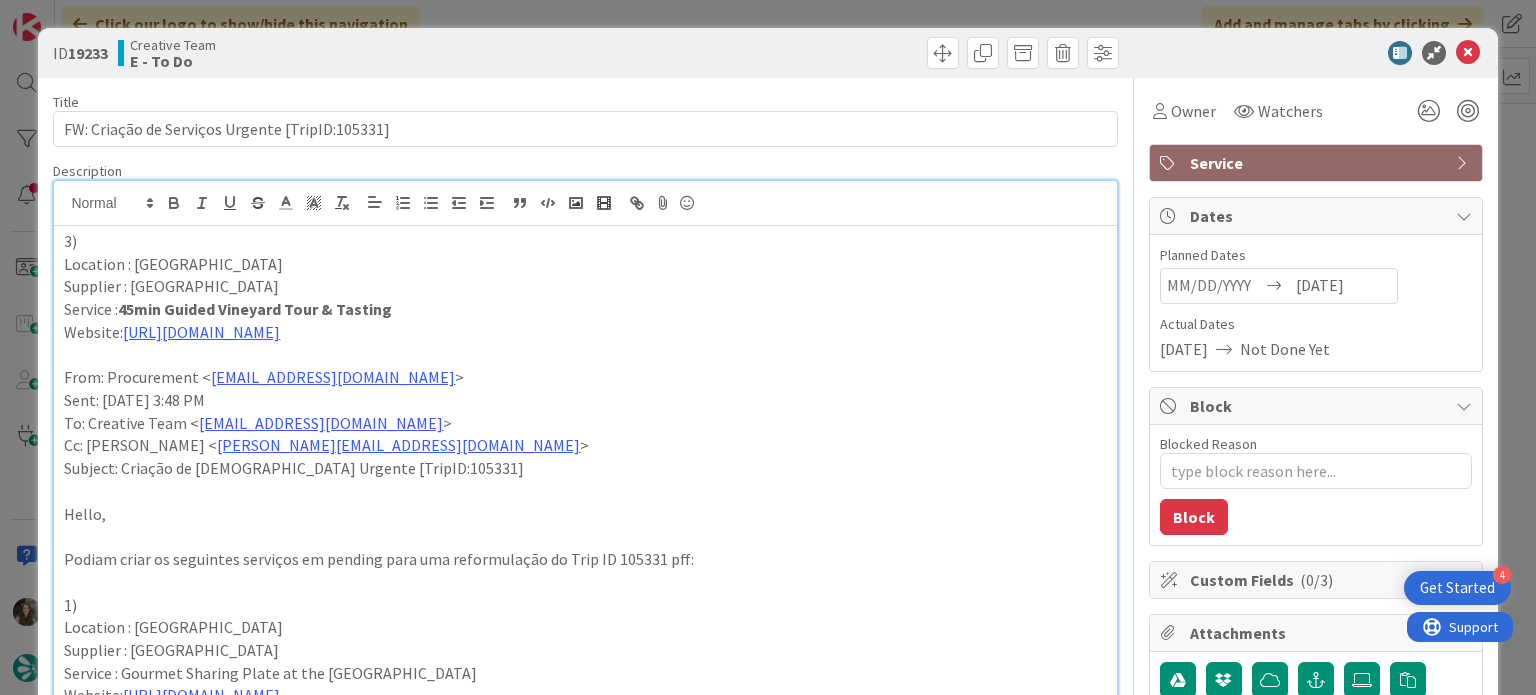 click on "ID  19233 Creative Team E - To Do Title 47 / 128 FW: Criação de Serviços Urgente [TripID:105331] Description 3) Location : Bergerac Supplier : Château de la Jaubertie Service :  45min Guided Vineyard Tour & Tasting Website:  https://www.chateau-jaubertie.com/en/the-experiences/visits-and-winetastings/ From: Procurement < procurement@tourtailors.com > Sent: Thursday, 17 July, 2025 3:48 PM To: Creative Team < product@tourtailors.com > Cc: João Galinha < joao.galinha@tourtailors.com > Subject: Criação de Serviços Urgente [TripID:105331] Hello, Podiam criar os seguintes serviços em pending para uma reformulação do Trip ID 105331 pff: 1) Location : Bergerac Supplier : Château de Fayolle Service : Gourmet Sharing Plate at the Café des Chineurs Website:  https://www.chateaufayolle.com/en/visit/ 2) Location : Bergerac Supplier : Château de Fayolle Service : 2H30 Guided Tour of the Chais and Garden in the Kawasaki 4X4 Website:  https://www.chateaufayolle.com/en/visit/ 3) Location : Bergerac Website:  Cat" at bounding box center (768, 347) 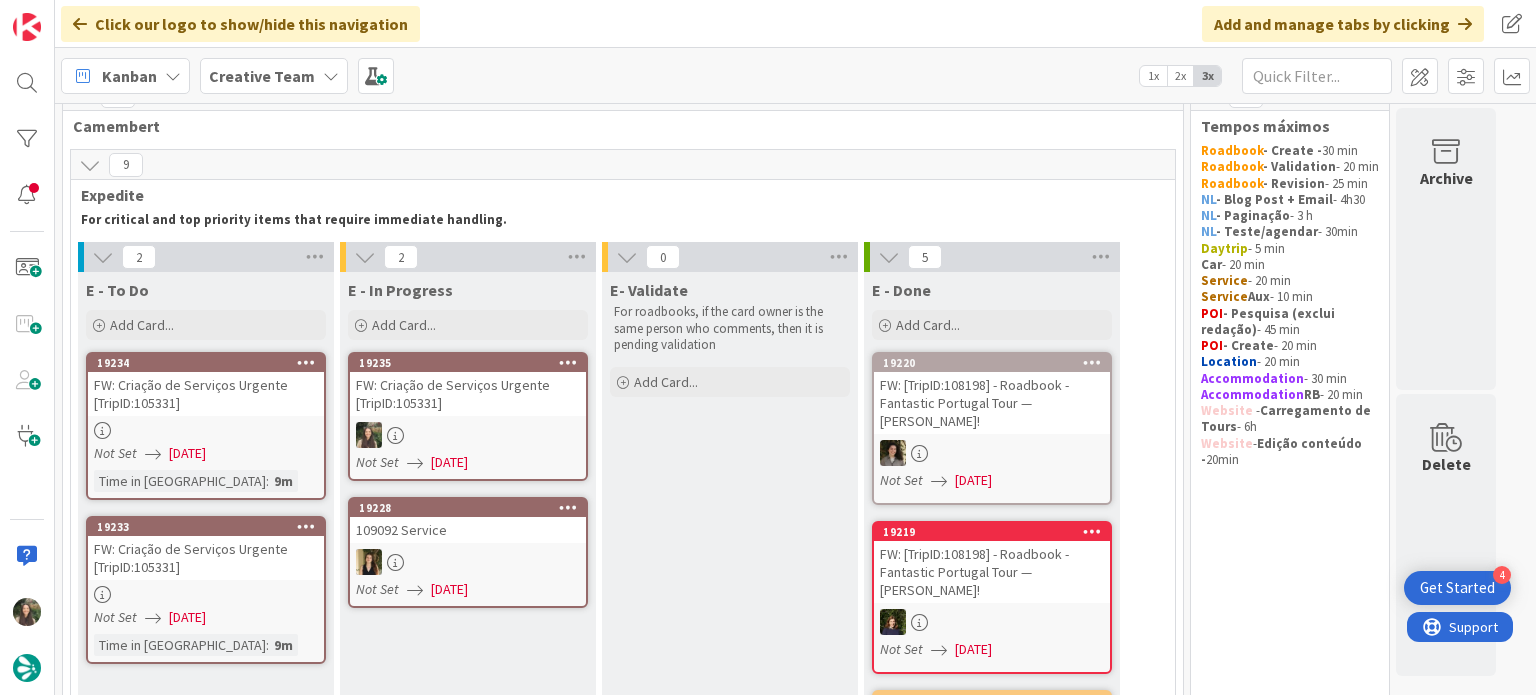 scroll, scrollTop: 0, scrollLeft: 0, axis: both 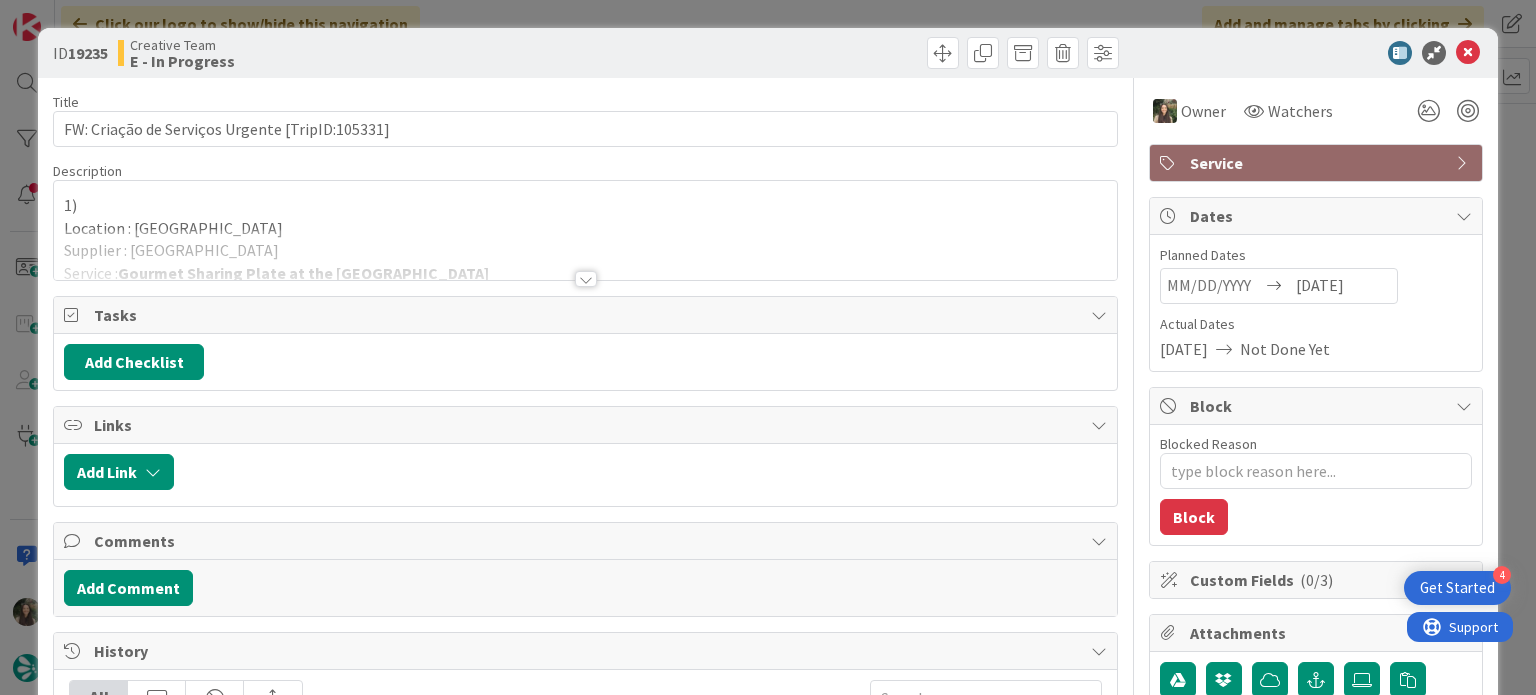 click on "1) Location : Bergerac Supplier : [GEOGRAPHIC_DATA] Service :  Gourmet Sharing Plate at the [GEOGRAPHIC_DATA] Website:  [URL][DOMAIN_NAME] From: Procurement < [EMAIL_ADDRESS][DOMAIN_NAME] > Sent: [DATE] 3:48 PM To: Creative Team < [EMAIL_ADDRESS][DOMAIN_NAME] > Cc: [PERSON_NAME] < [PERSON_NAME][EMAIL_ADDRESS][DOMAIN_NAME] > Subject: Criação de Serviços Urgente [TripID:105331] Hello, Podiam criar os seguintes serviços em pending para uma reformulação do Trip ID 105331 pff: 1) Location : Bergerac Supplier : [GEOGRAPHIC_DATA] Service : Gourmet Sharing Plate at the [GEOGRAPHIC_DATA] Website:  [URL][DOMAIN_NAME] 2) Location : Bergerac Supplier : [GEOGRAPHIC_DATA] Service : 2H30 Guided Tour of the Chais and Garden in the Kawasaki 4X4 Website:  [URL][DOMAIN_NAME] 3) Location : Bergerac Supplier : [GEOGRAPHIC_DATA] Service : 45-minute guided vineyard tour & tasting Website:  Thanks, Cat" at bounding box center [585, 230] 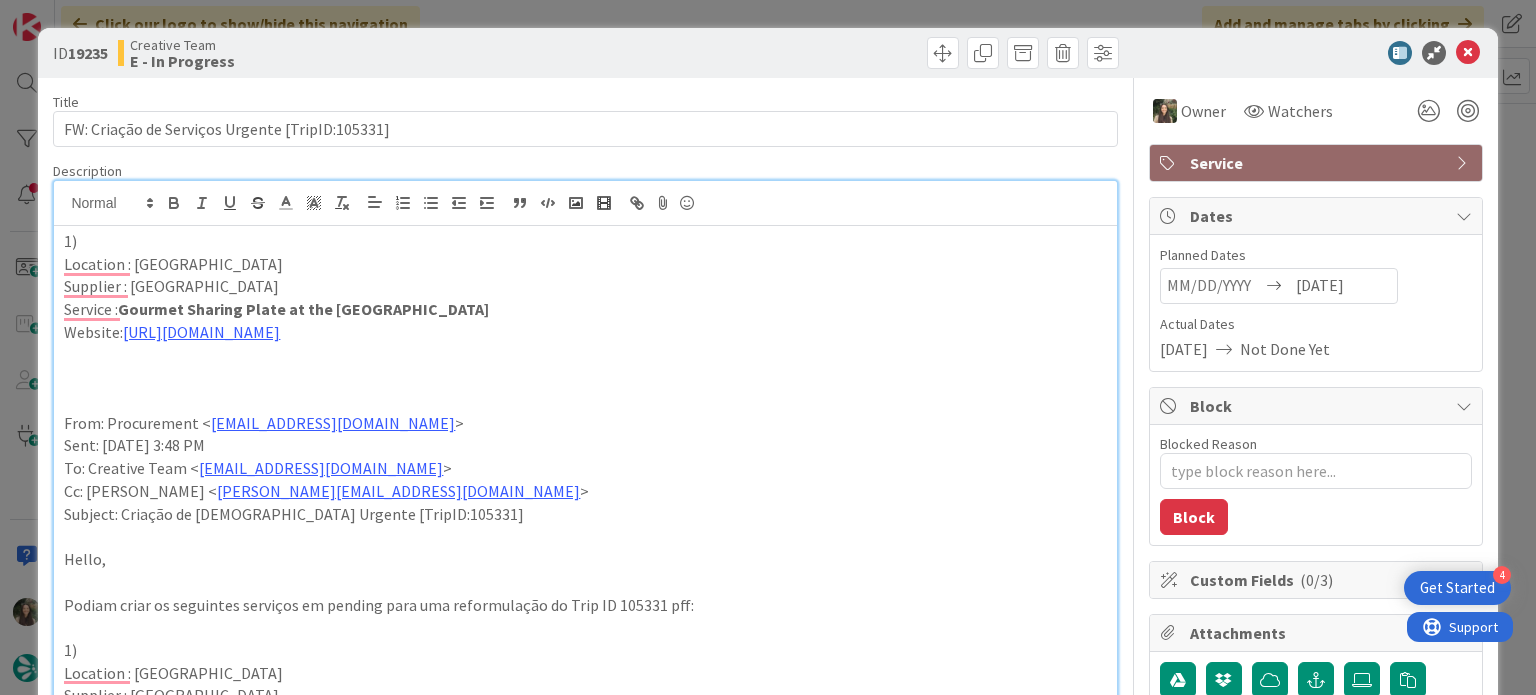 type on "x" 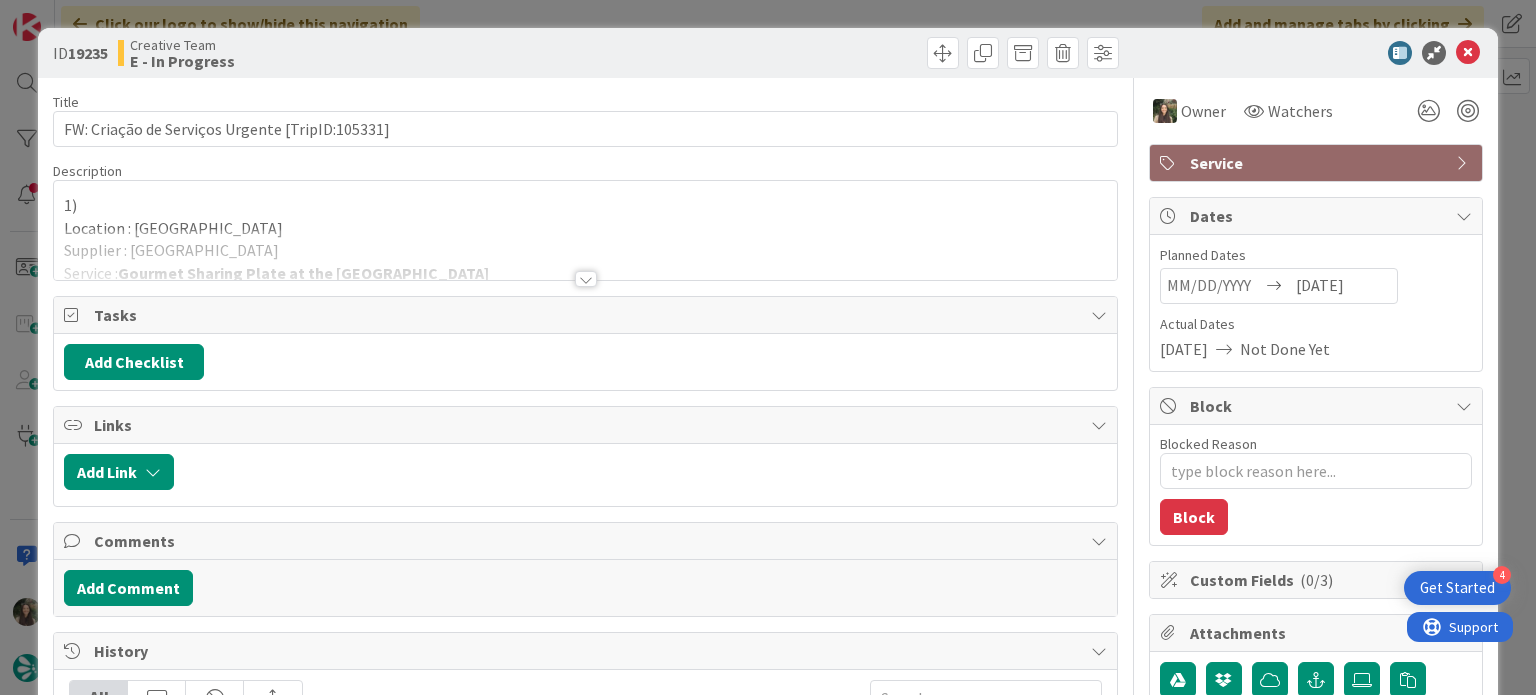 scroll, scrollTop: 0, scrollLeft: 0, axis: both 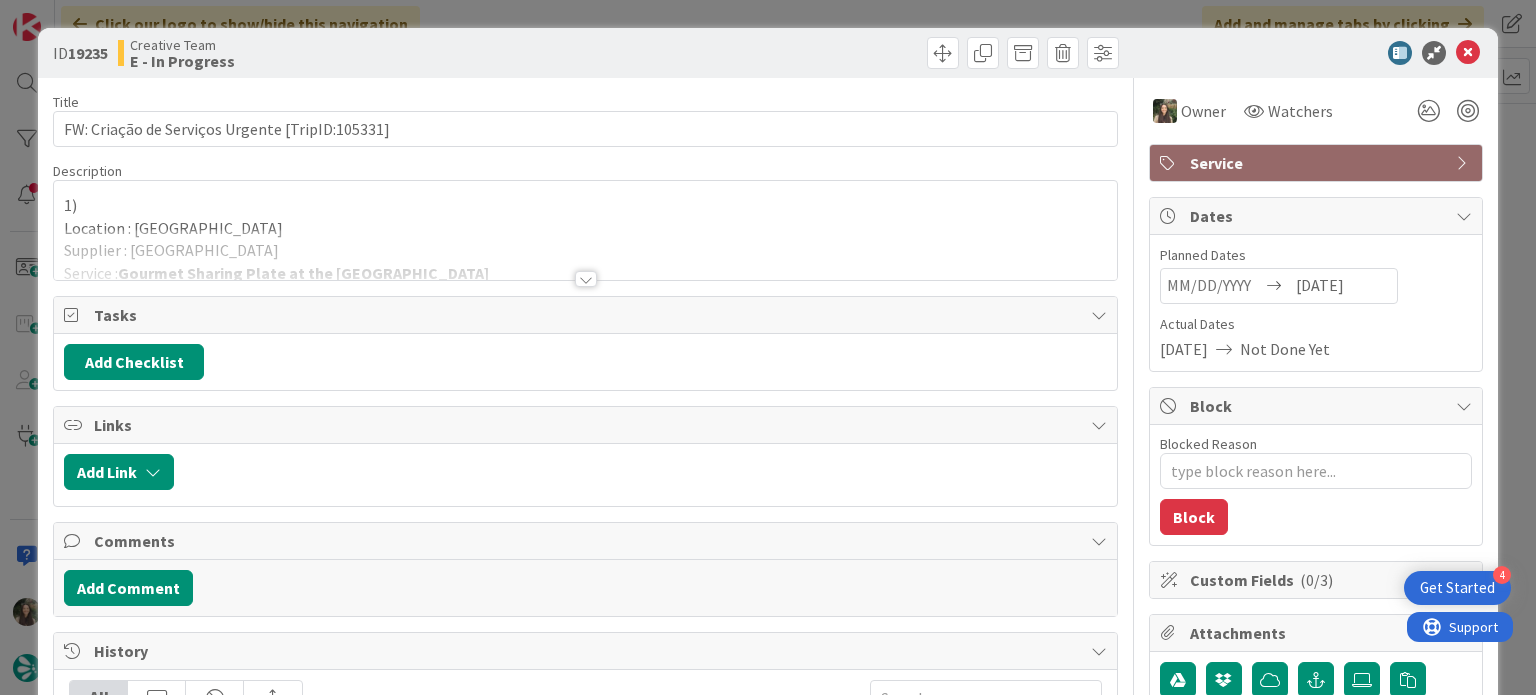 click on "ID  19235 Creative Team E - In Progress Title 47 / 128 FW: Criação de Serviços Urgente [TripID:105331] Description 1) Location : Bergerac Supplier : [GEOGRAPHIC_DATA] Service :  Gourmet Sharing Plate at the [GEOGRAPHIC_DATA] Website:  [URL][DOMAIN_NAME] From: Procurement < [EMAIL_ADDRESS][DOMAIN_NAME] > Sent: [DATE] 3:48 PM To: Creative Team < [EMAIL_ADDRESS][DOMAIN_NAME] > Cc: [PERSON_NAME] < [PERSON_NAME][EMAIL_ADDRESS][DOMAIN_NAME] > Subject: Criação de Serviços Urgente [TripID:105331] Hello, Podiam criar os seguintes serviços em pending para uma reformulação do Trip ID 105331 pff: 1) Location : Bergerac Supplier : [GEOGRAPHIC_DATA] Service : Gourmet Sharing Plate at the Café des Chineurs Website:  [URL][DOMAIN_NAME] 2) Location : Bergerac Supplier : [GEOGRAPHIC_DATA] Service : 2H30 Guided Tour of the Chais and Garden in the Kawasaki 4X4 Website:  [URL][DOMAIN_NAME] 3) Location : Bergerac Supplier : [GEOGRAPHIC_DATA] 0" at bounding box center [768, 347] 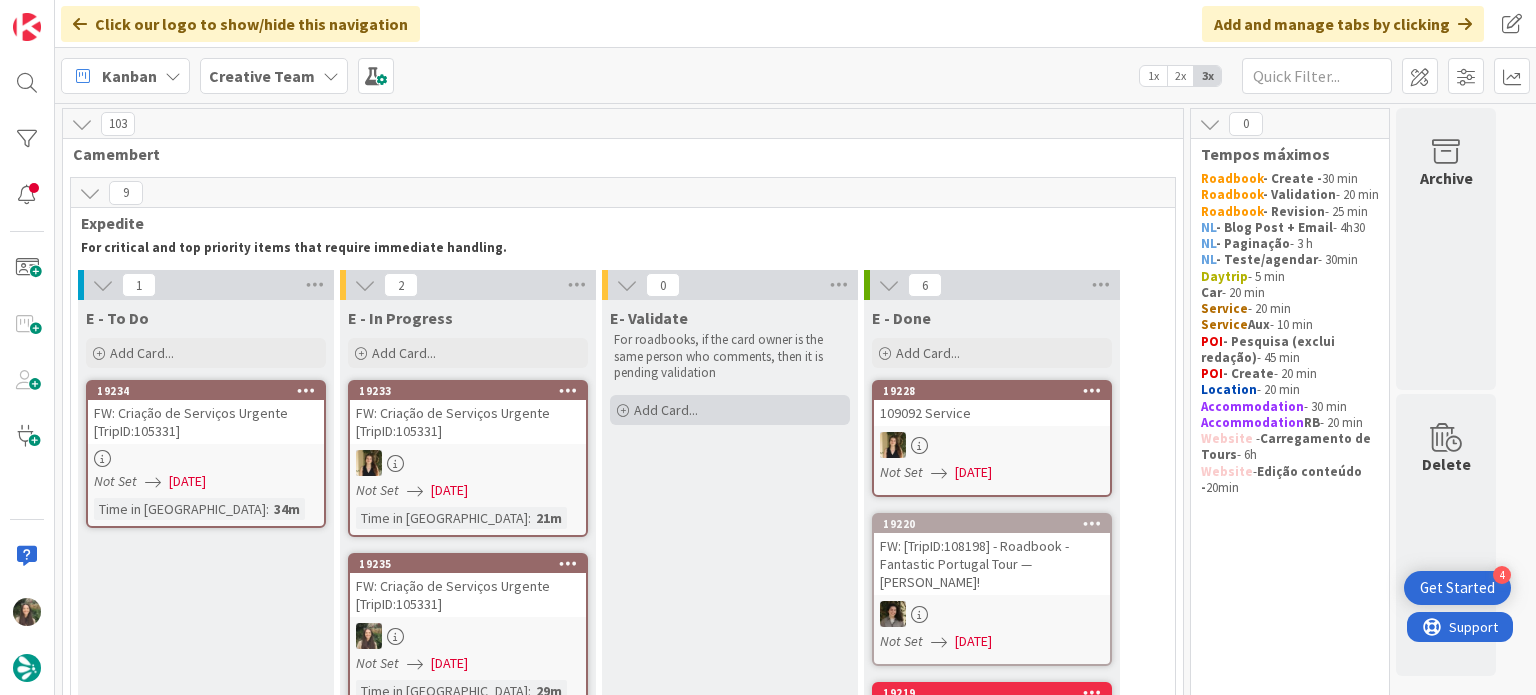 scroll, scrollTop: 0, scrollLeft: 0, axis: both 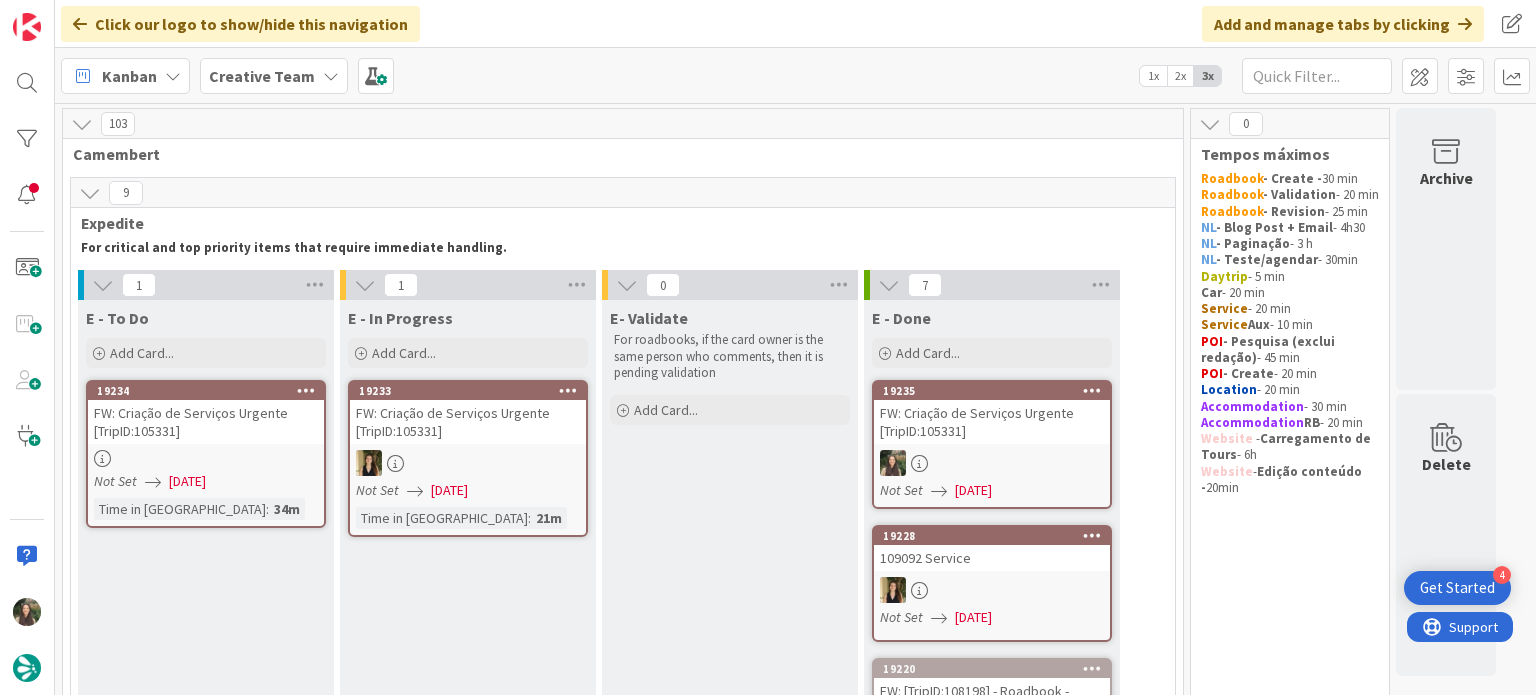 click on "FW: Criação de Serviços Urgente [TripID:105331]" at bounding box center [992, 422] 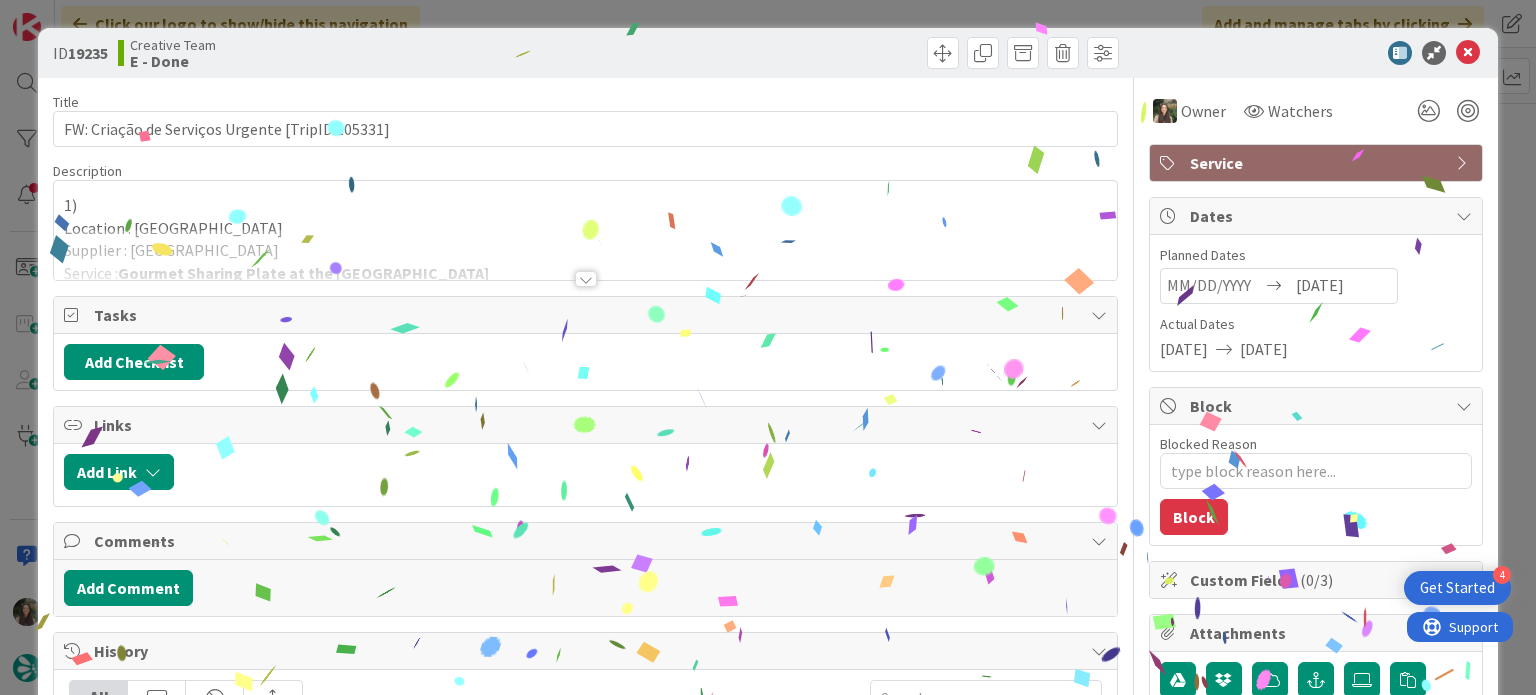 scroll, scrollTop: 500, scrollLeft: 0, axis: vertical 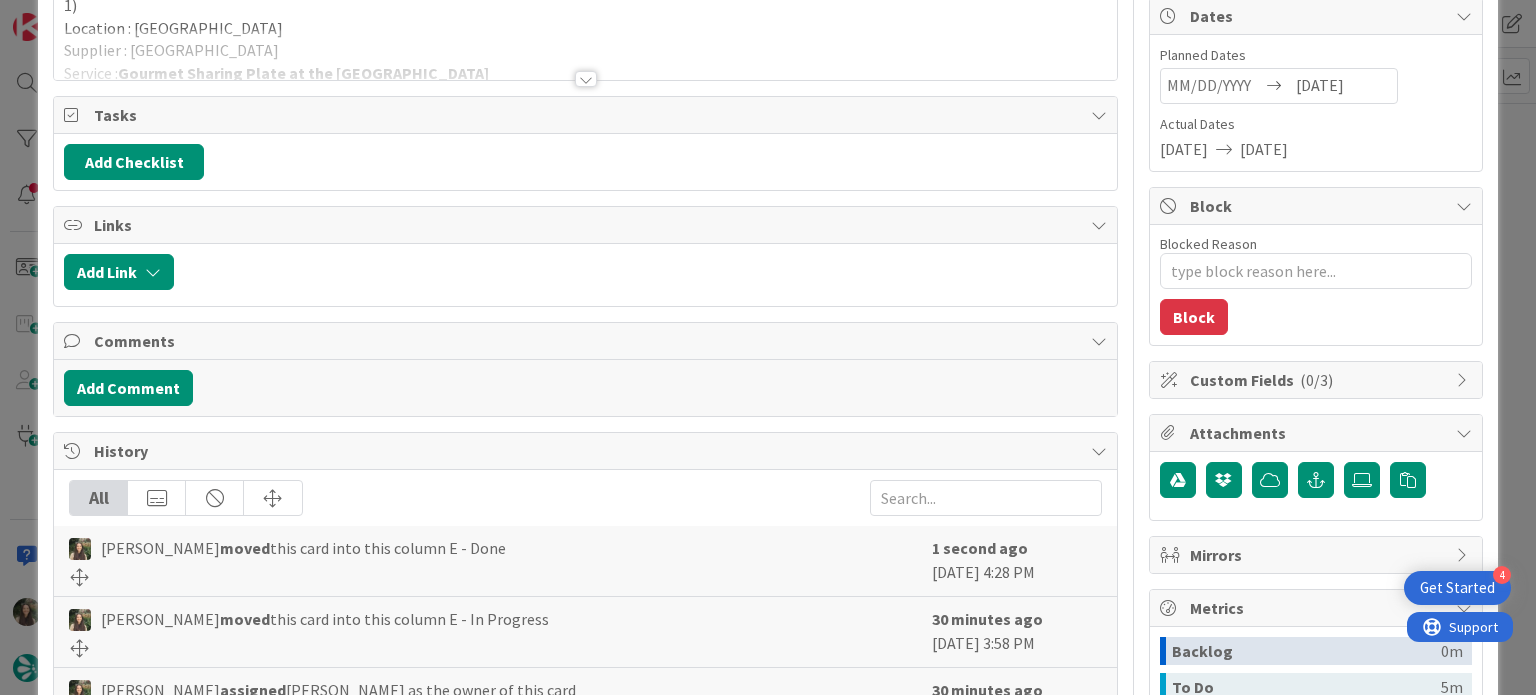 click on "ID  19235 Creative Team E - Done Title 47 / 128 FW: Criação de Serviços Urgente [TripID:105331] Description 1) Location : Bergerac Supplier : [GEOGRAPHIC_DATA] Service :  Gourmet Sharing Plate at the [GEOGRAPHIC_DATA] Website:  [URL][DOMAIN_NAME] From: Procurement < [EMAIL_ADDRESS][DOMAIN_NAME] > Sent: [DATE] 3:48 PM To: Creative Team < [EMAIL_ADDRESS][DOMAIN_NAME] > Cc: [PERSON_NAME] < [PERSON_NAME][EMAIL_ADDRESS][DOMAIN_NAME] > Subject: Criação de Serviços Urgente [TripID:105331] Hello, Podiam criar os seguintes serviços em pending para uma reformulação do Trip ID 105331 pff: 1) Location : Bergerac Supplier : [GEOGRAPHIC_DATA] Service : Gourmet Sharing Plate at the Café des Chineurs Website:  [URL][DOMAIN_NAME] 2) Location : Bergerac Supplier : [GEOGRAPHIC_DATA] Service : 2H30 Guided Tour of the Chais and Garden in the Kawasaki 4X4 Website:  [URL][DOMAIN_NAME] 3) Location : Bergerac Supplier : [GEOGRAPHIC_DATA] Website:" at bounding box center [768, 347] 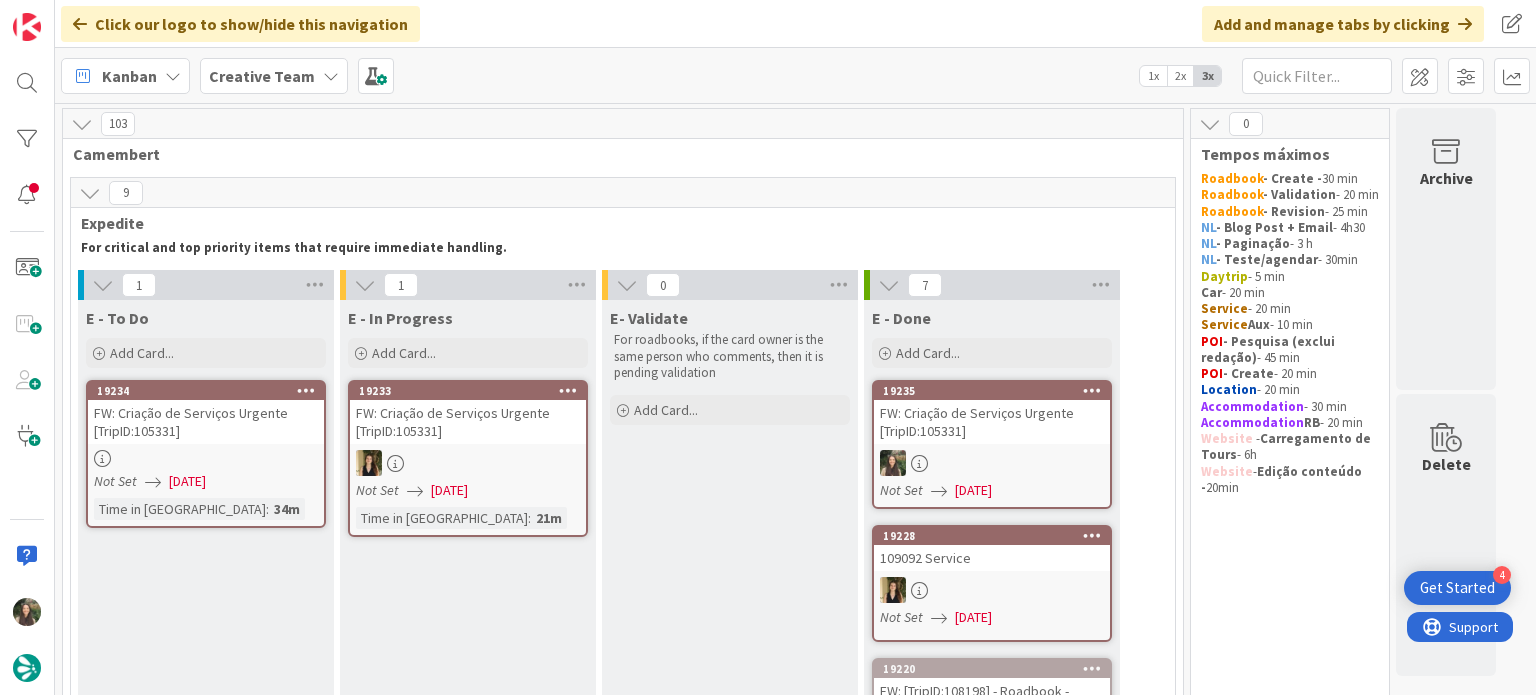 scroll, scrollTop: 0, scrollLeft: 0, axis: both 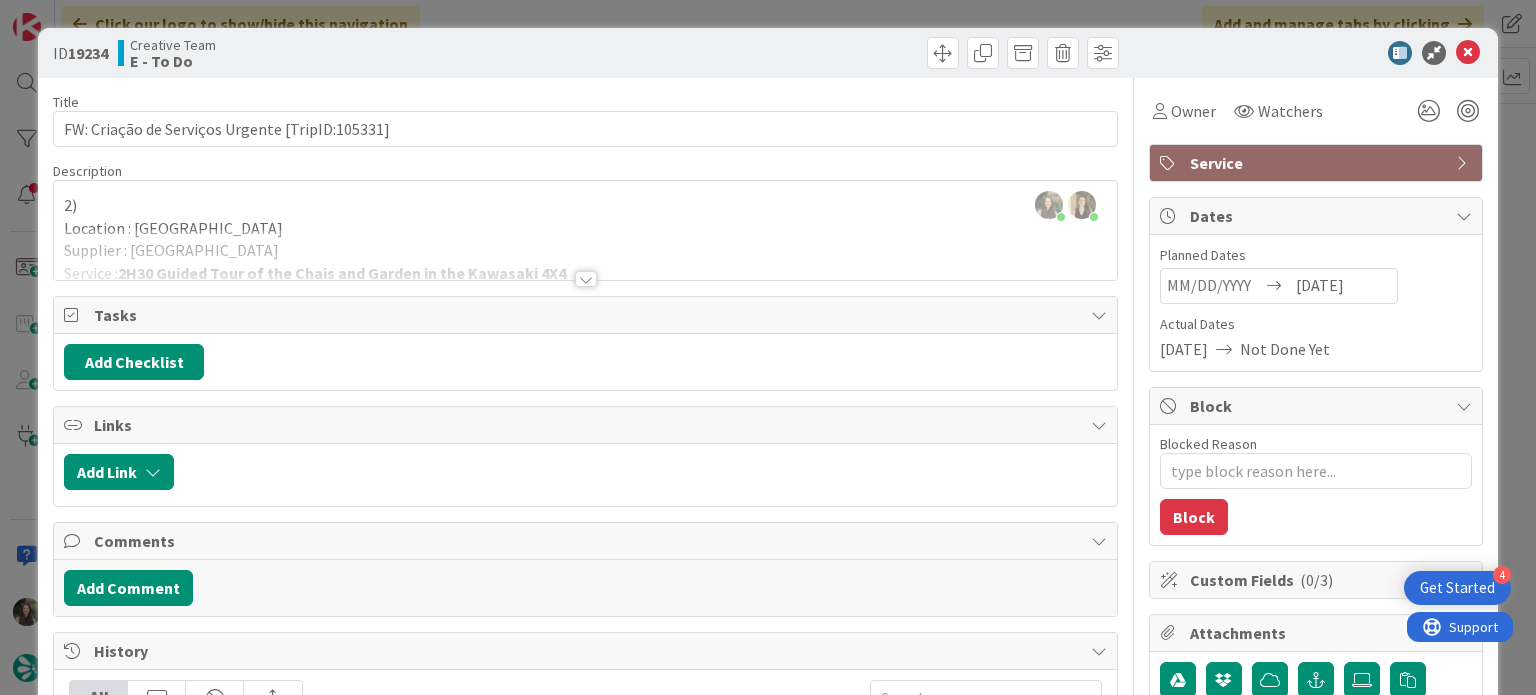 click on "ID  19234 Creative Team E - To Do Title 47 / 128 FW: Criação de Serviços Urgente [TripID:105331] Description [PERSON_NAME] just joined [PERSON_NAME] just joined 2) Location : Bergerac Supplier : [GEOGRAPHIC_DATA] Service :  2H30 Guided Tour of the Chais and Garden in the Kawasaki 4X4 Website:  [URL][DOMAIN_NAME] From: Procurement < [EMAIL_ADDRESS][DOMAIN_NAME] > Sent: [DATE] 3:48 PM To: Creative Team < [EMAIL_ADDRESS][DOMAIN_NAME] > Cc: [PERSON_NAME] < [PERSON_NAME][EMAIL_ADDRESS][DOMAIN_NAME] > Subject: Criação de Serviços Urgente [TripID:105331] Hello, Podiam criar os seguintes serviços em pending para uma reformulação do Trip ID 105331 pff: 1) Location : Bergerac Supplier : [GEOGRAPHIC_DATA] Service : Gourmet Sharing Plate at the [GEOGRAPHIC_DATA] Website:  [URL][DOMAIN_NAME] 2) Location : Bergerac Supplier : [GEOGRAPHIC_DATA] Service : 2H30 Guided Tour of the Chais and Garden in the Kawasaki 4X4 Website:  [URL][DOMAIN_NAME] 0" at bounding box center (768, 347) 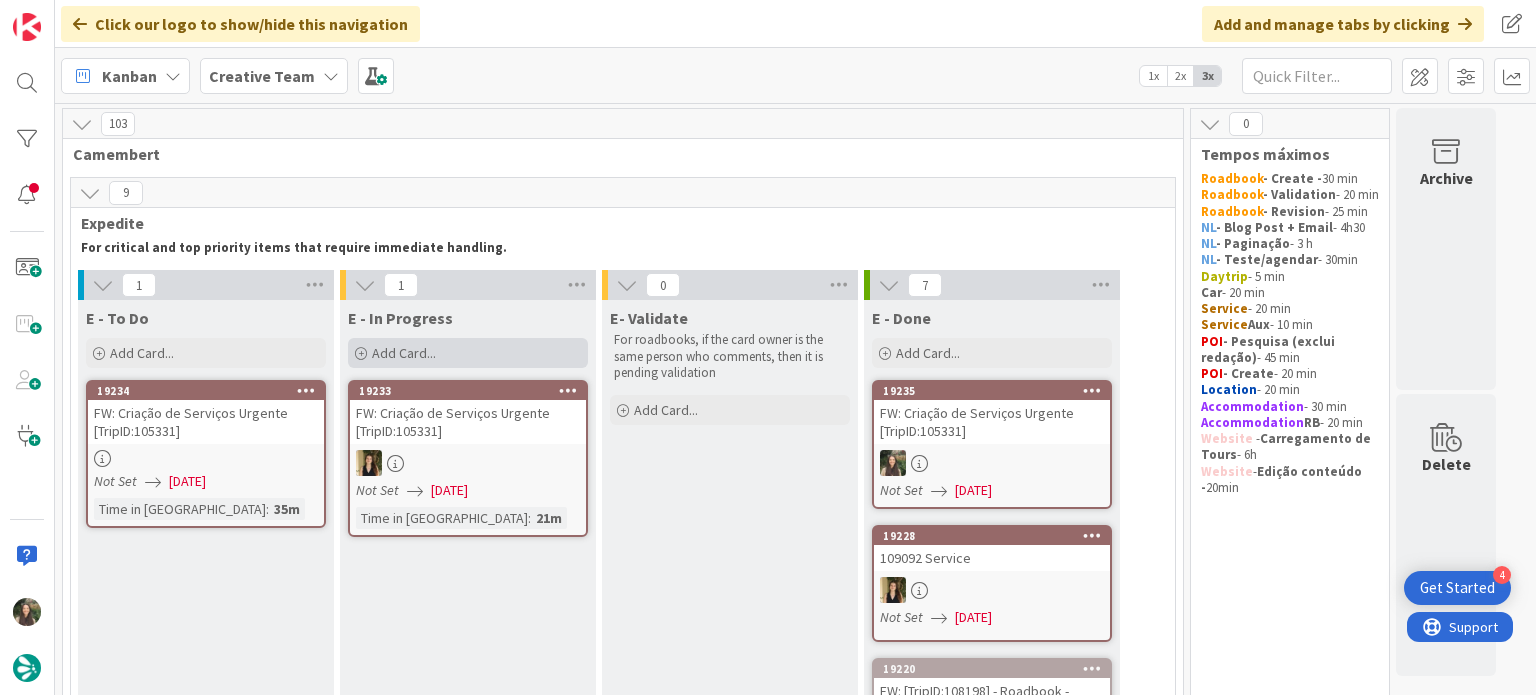 scroll, scrollTop: 0, scrollLeft: 0, axis: both 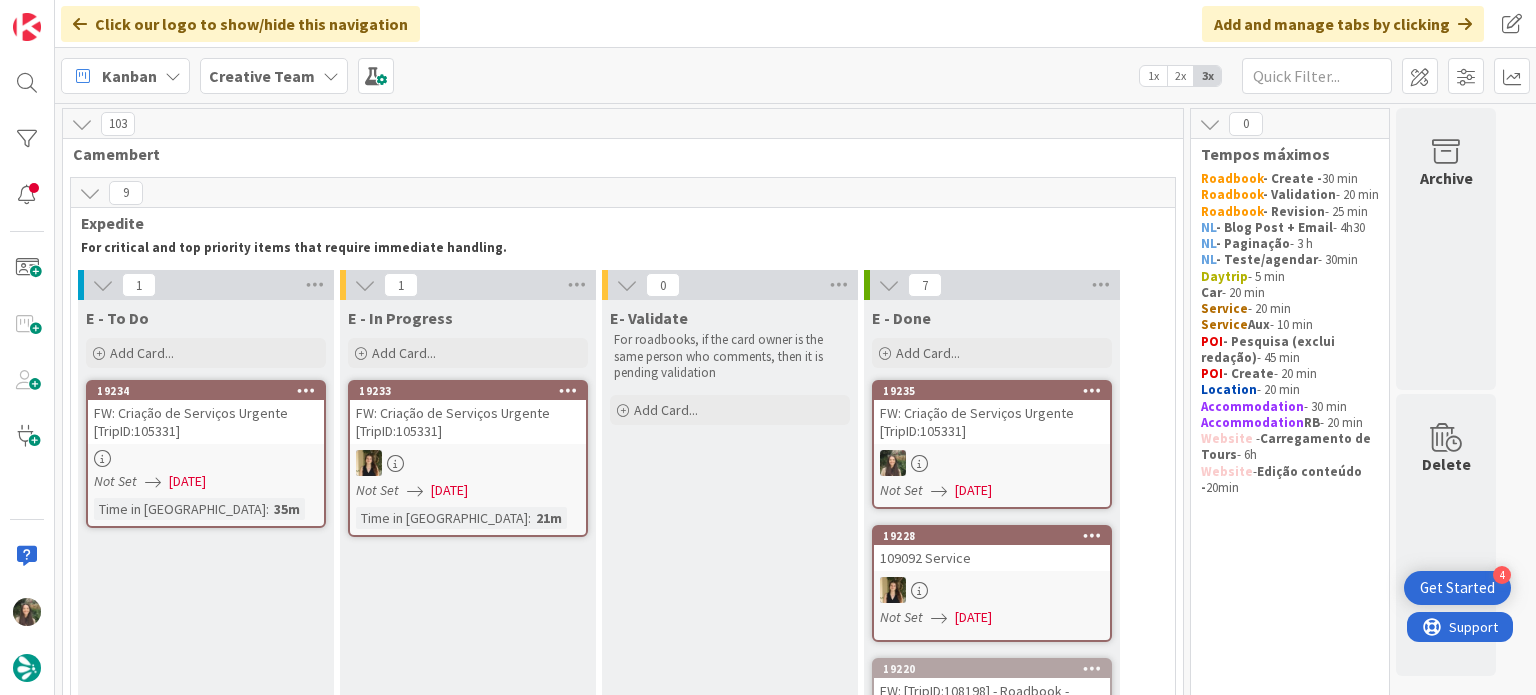click on "FW: Criação de Serviços Urgente [TripID:105331]" at bounding box center (206, 422) 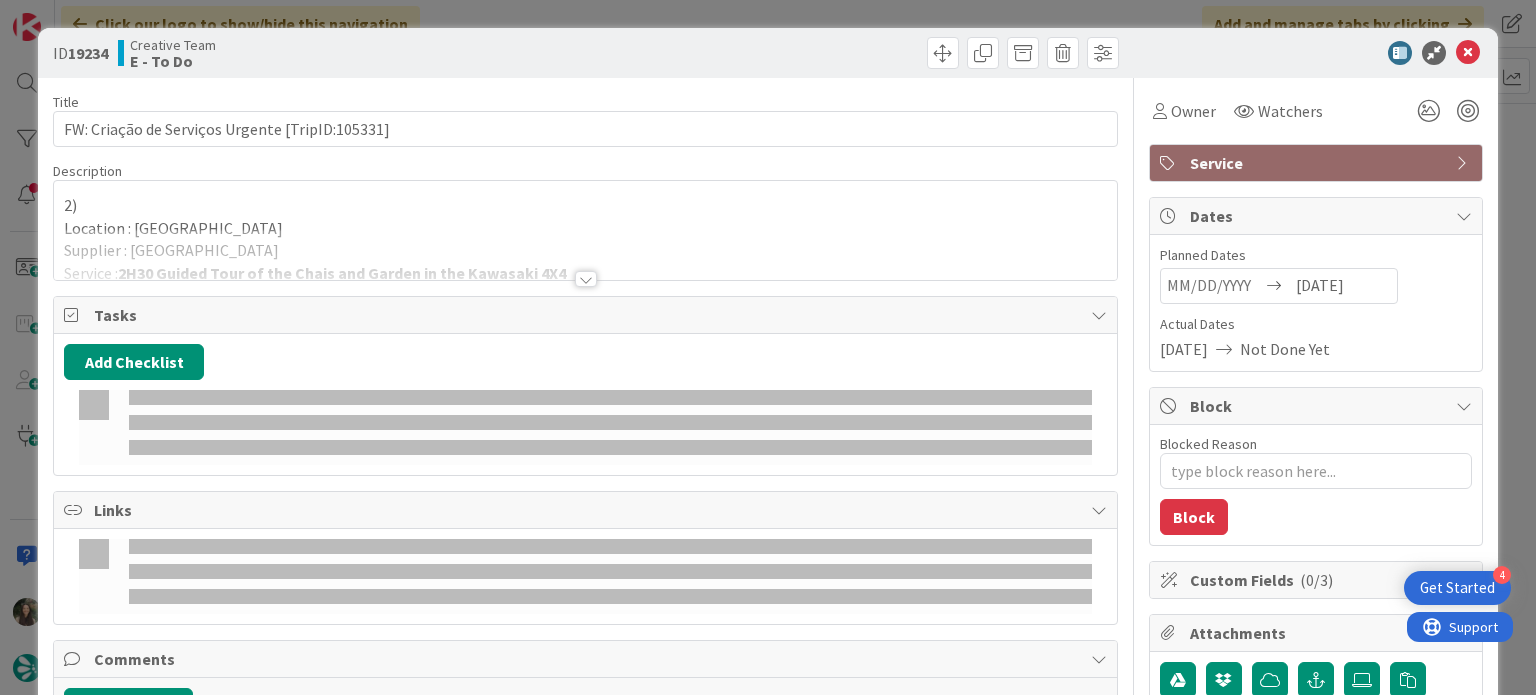 scroll, scrollTop: 0, scrollLeft: 0, axis: both 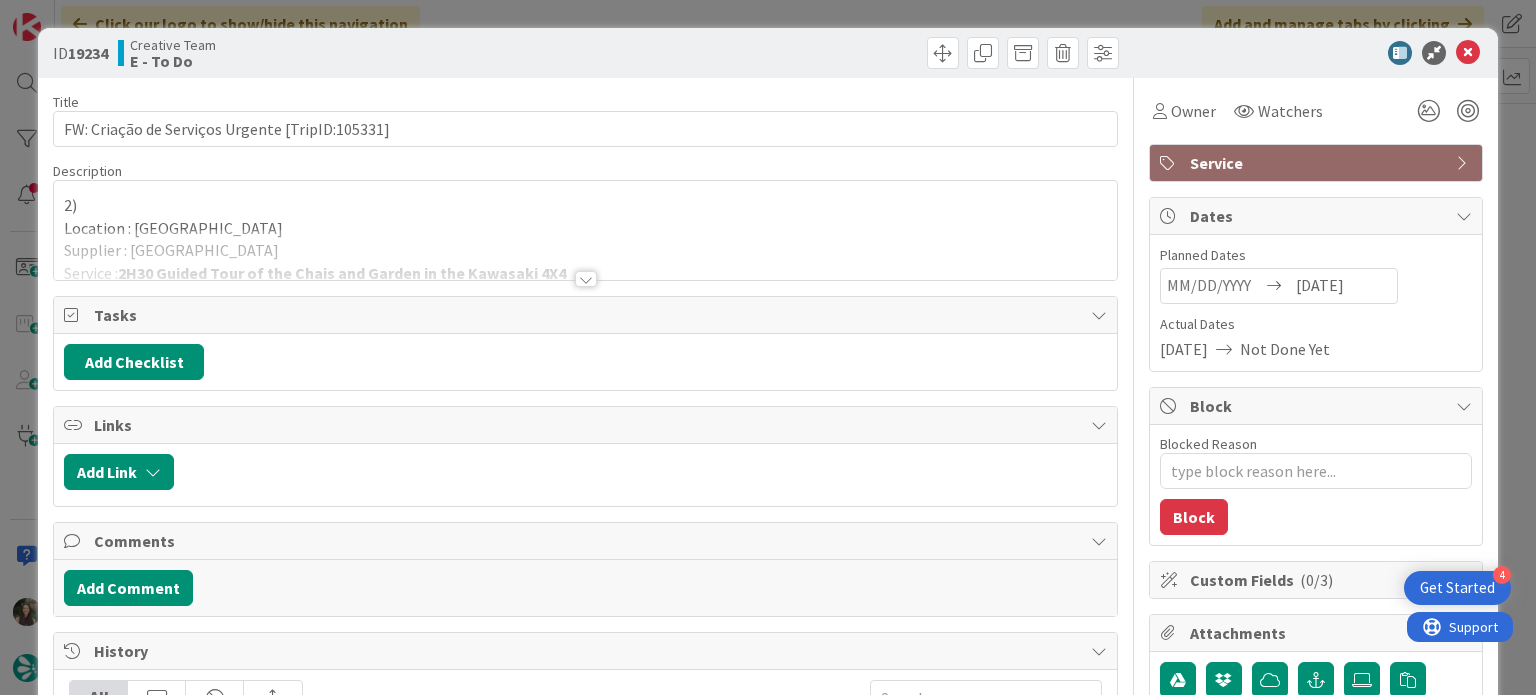 click at bounding box center (585, 254) 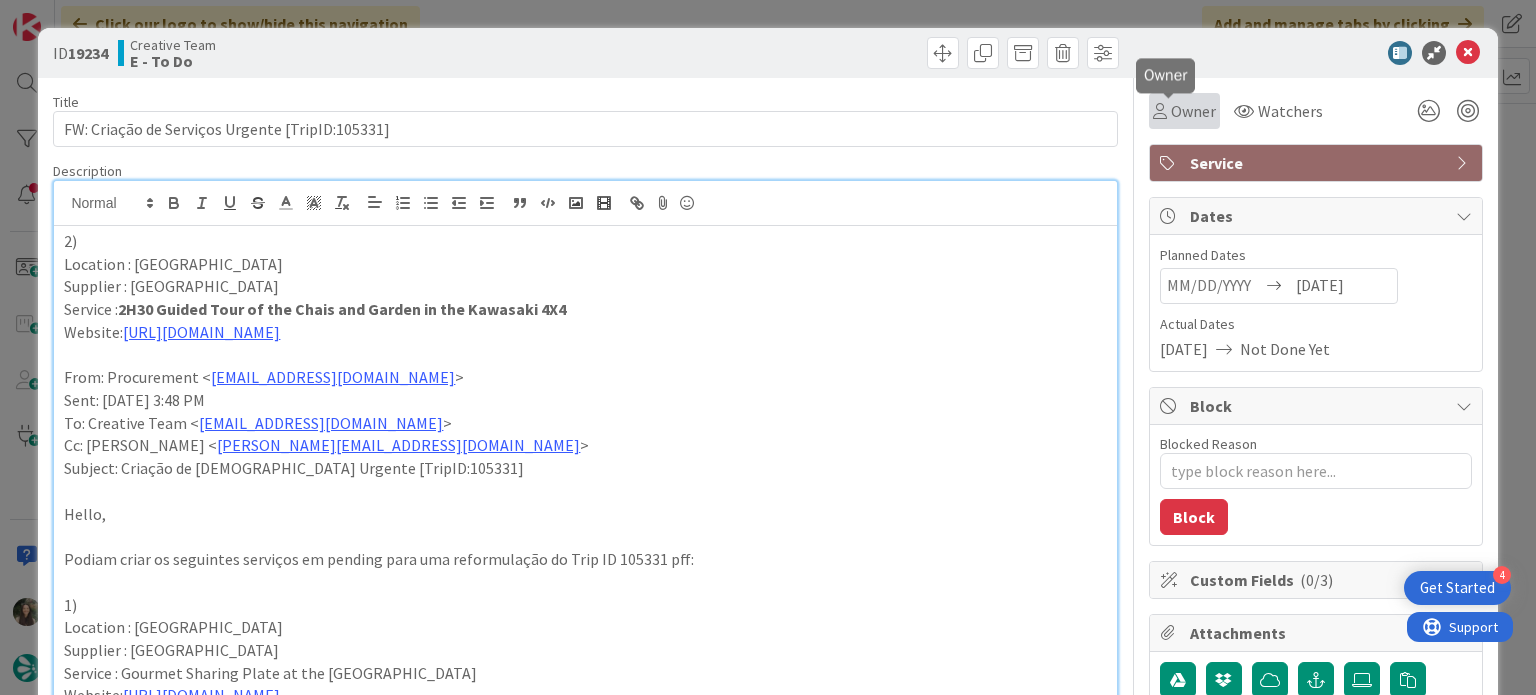 click on "Owner" at bounding box center [1193, 111] 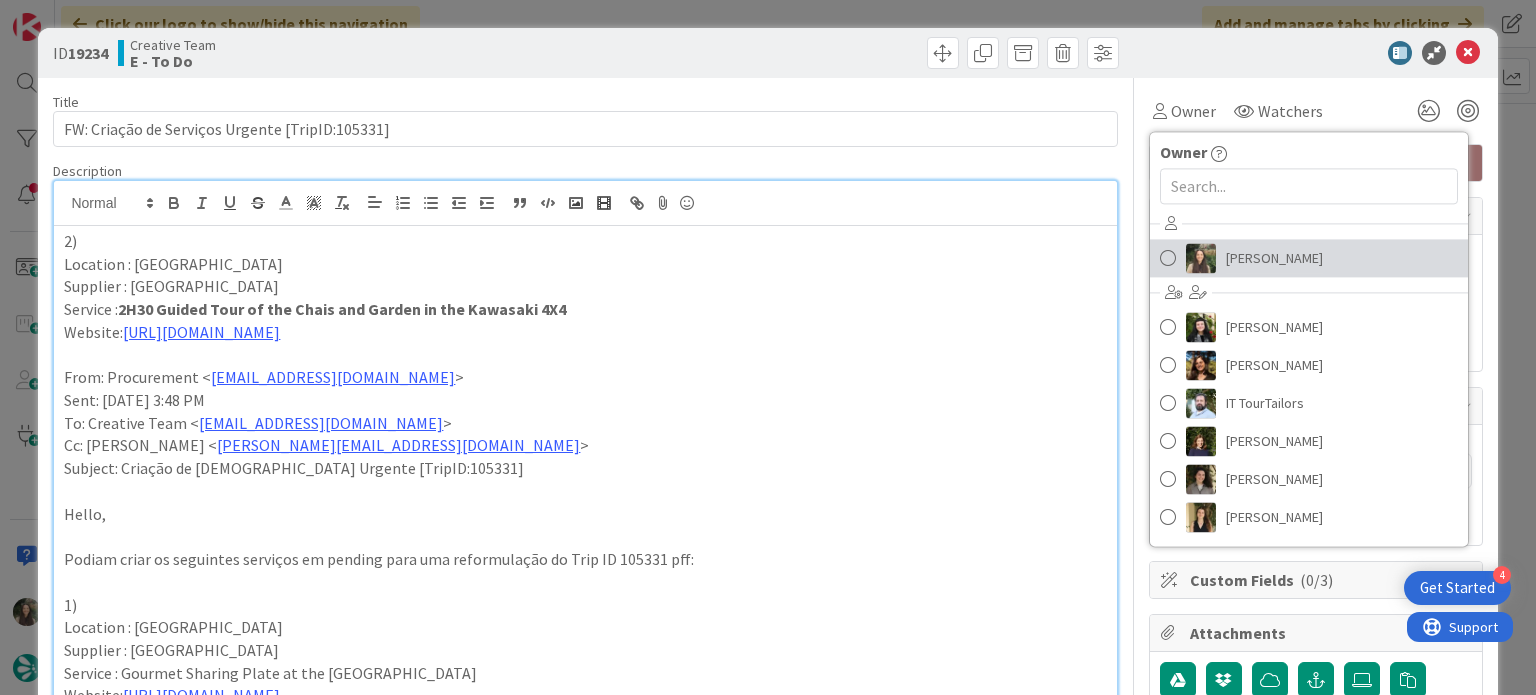 drag, startPoint x: 1225, startPoint y: 259, endPoint x: 1237, endPoint y: 260, distance: 12.0415945 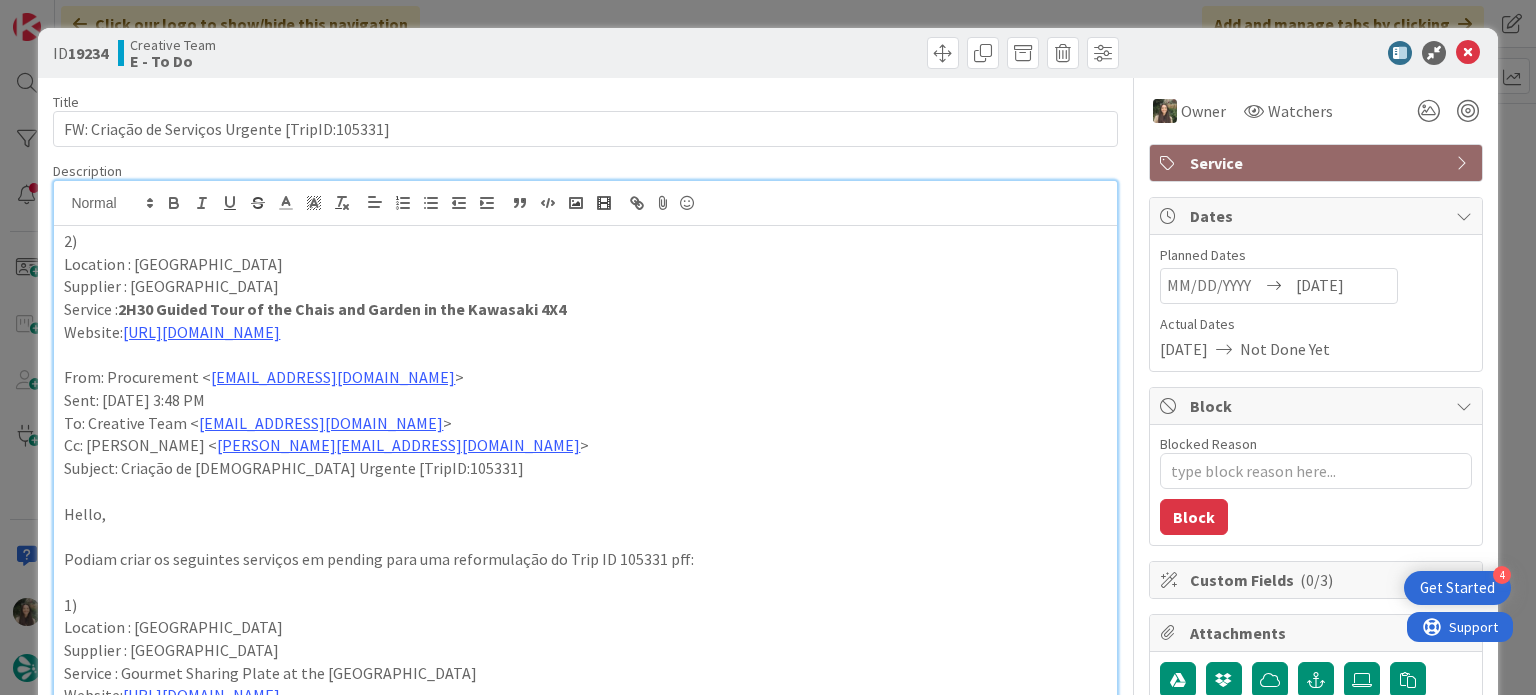 click on "ID  19234 Creative Team E - To Do Title 47 / 128 FW: Criação de Serviços Urgente [TripID:105331] Description [PERSON_NAME] just joined [PERSON_NAME] joined  1 m ago 2) Location : Bergerac Supplier : [GEOGRAPHIC_DATA] Service :  2H30 Guided Tour of the Chais and Garden in the Kawasaki 4X4 Website:  [URL][DOMAIN_NAME] From: Procurement < [EMAIL_ADDRESS][DOMAIN_NAME] > Sent: [DATE] 3:48 PM To: Creative Team < [EMAIL_ADDRESS][DOMAIN_NAME] > Cc: [PERSON_NAME] < [PERSON_NAME][EMAIL_ADDRESS][DOMAIN_NAME] > Subject: Criação de Serviços Urgente [TripID:105331] Hello, Podiam criar os seguintes serviços em pending para uma reformulação do Trip ID 105331 pff: 1) Location : Bergerac Supplier : [GEOGRAPHIC_DATA] Service : Gourmet Sharing Plate at the [GEOGRAPHIC_DATA] Website:  [URL][DOMAIN_NAME] 2) Location : Bergerac Supplier : [GEOGRAPHIC_DATA] Service : 2H30 Guided Tour of the Chais and Garden in the Kawasaki 4X4 Website:  3) Location : Bergerac Website:  Cat 0" at bounding box center [768, 347] 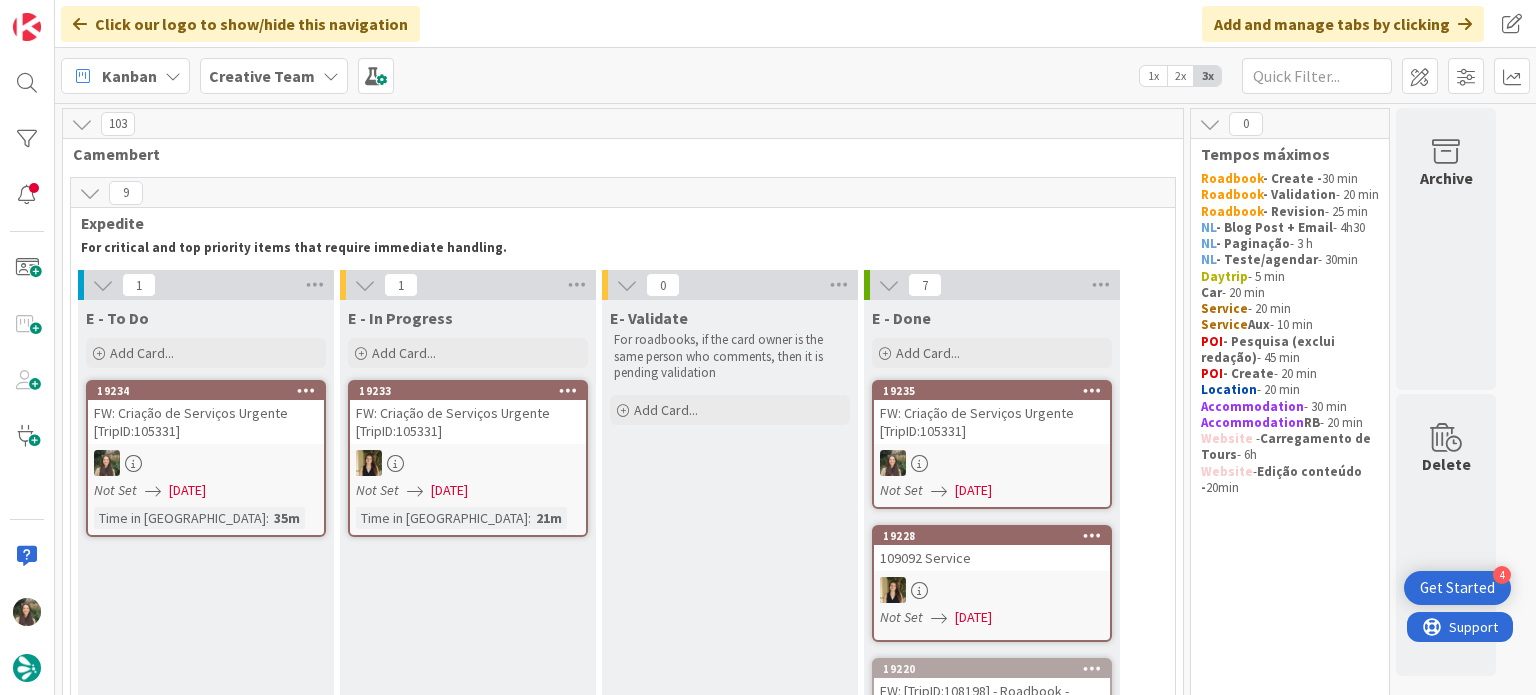 scroll, scrollTop: 0, scrollLeft: 0, axis: both 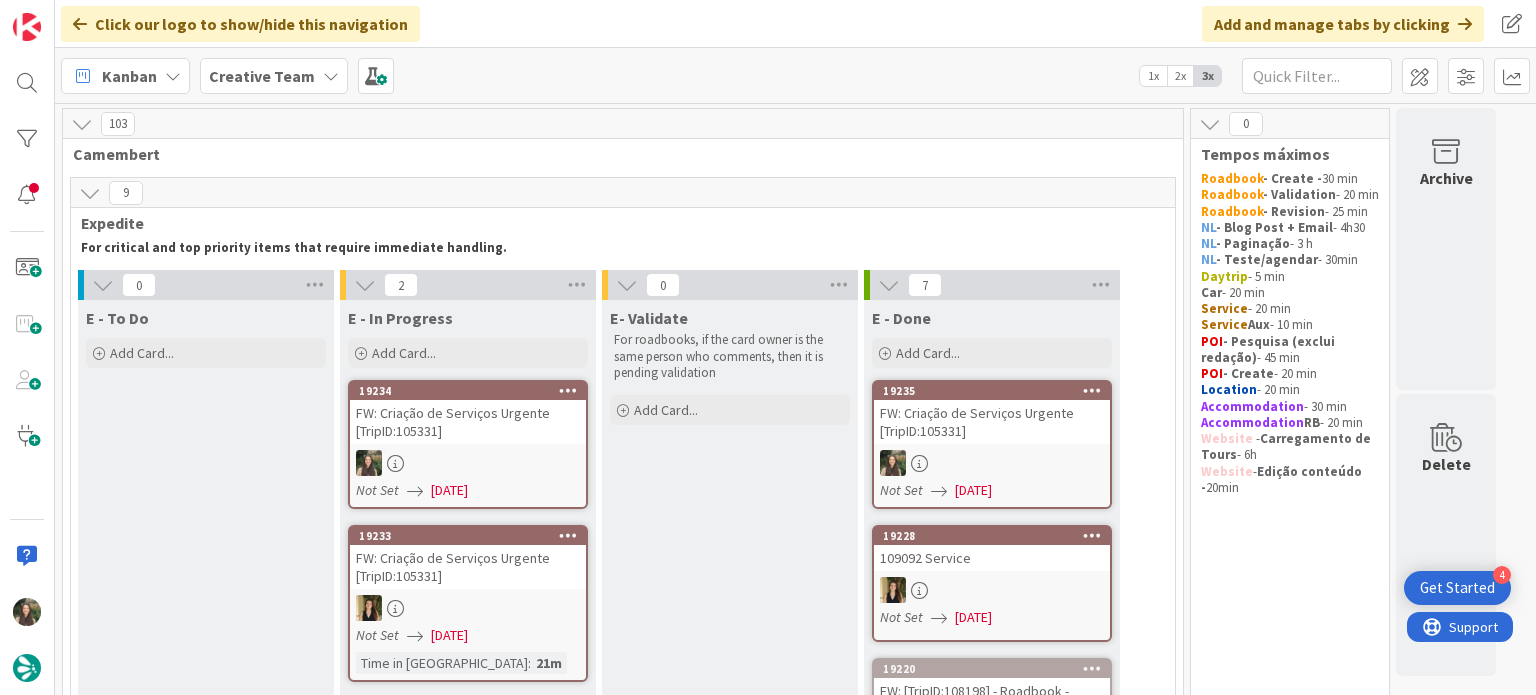 click on "FW: Criação de Serviços Urgente [TripID:105331]" at bounding box center (468, 422) 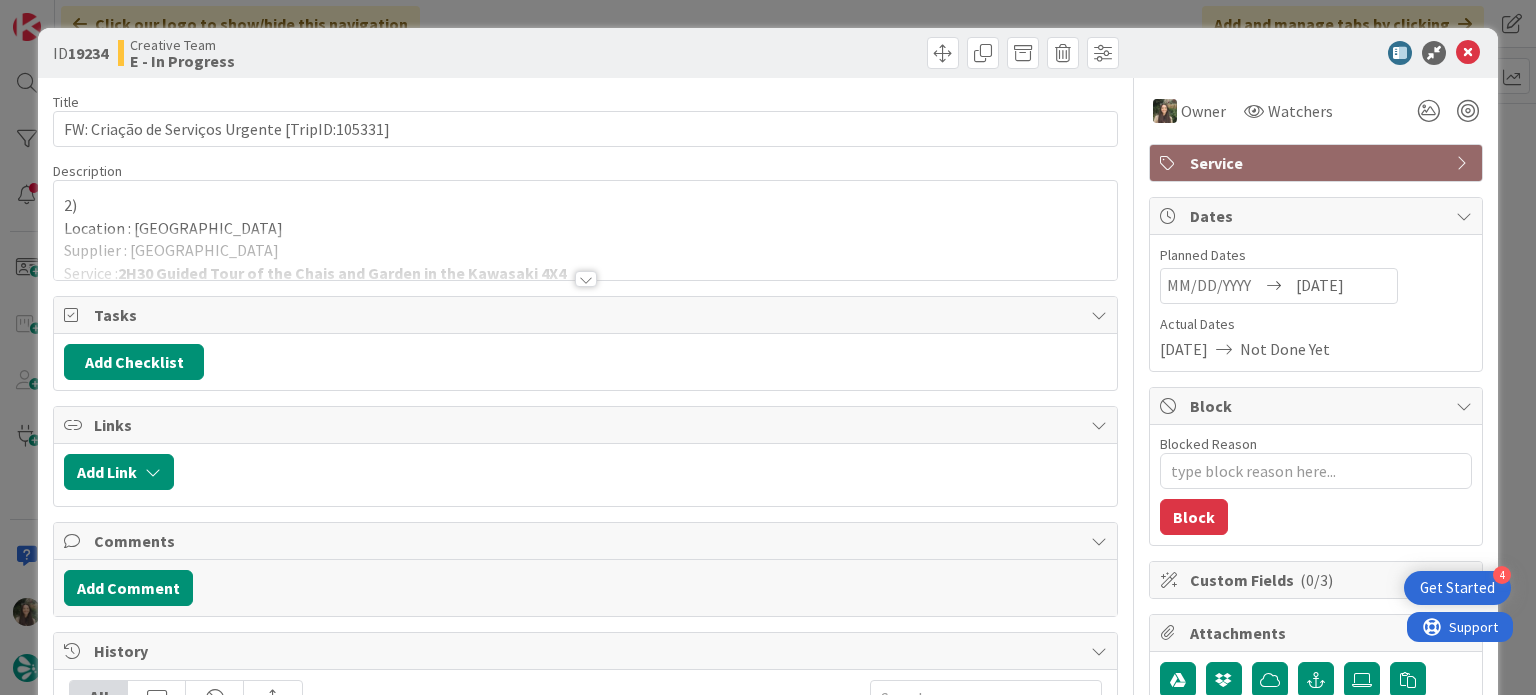 click on "2)" at bounding box center (585, 205) 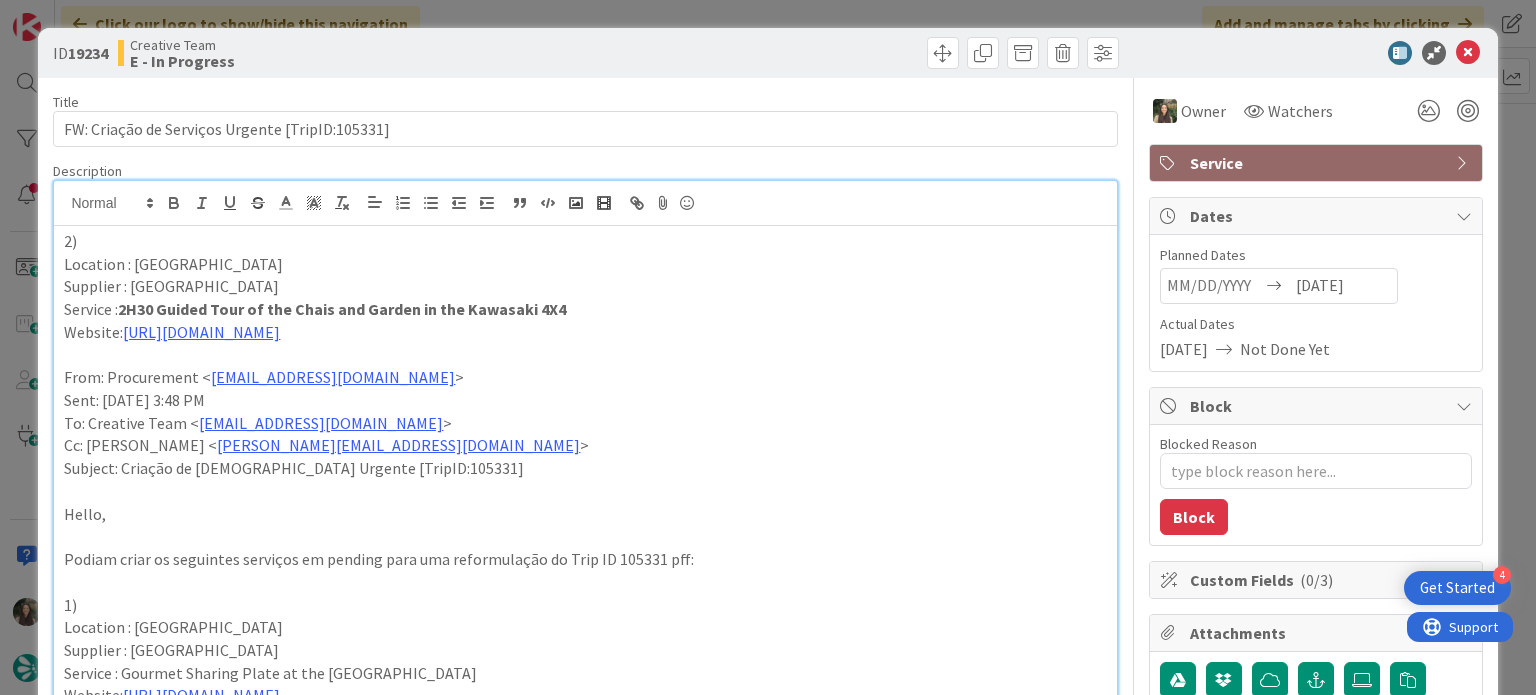 drag, startPoint x: 436, startPoint y: 311, endPoint x: 255, endPoint y: 317, distance: 181.09943 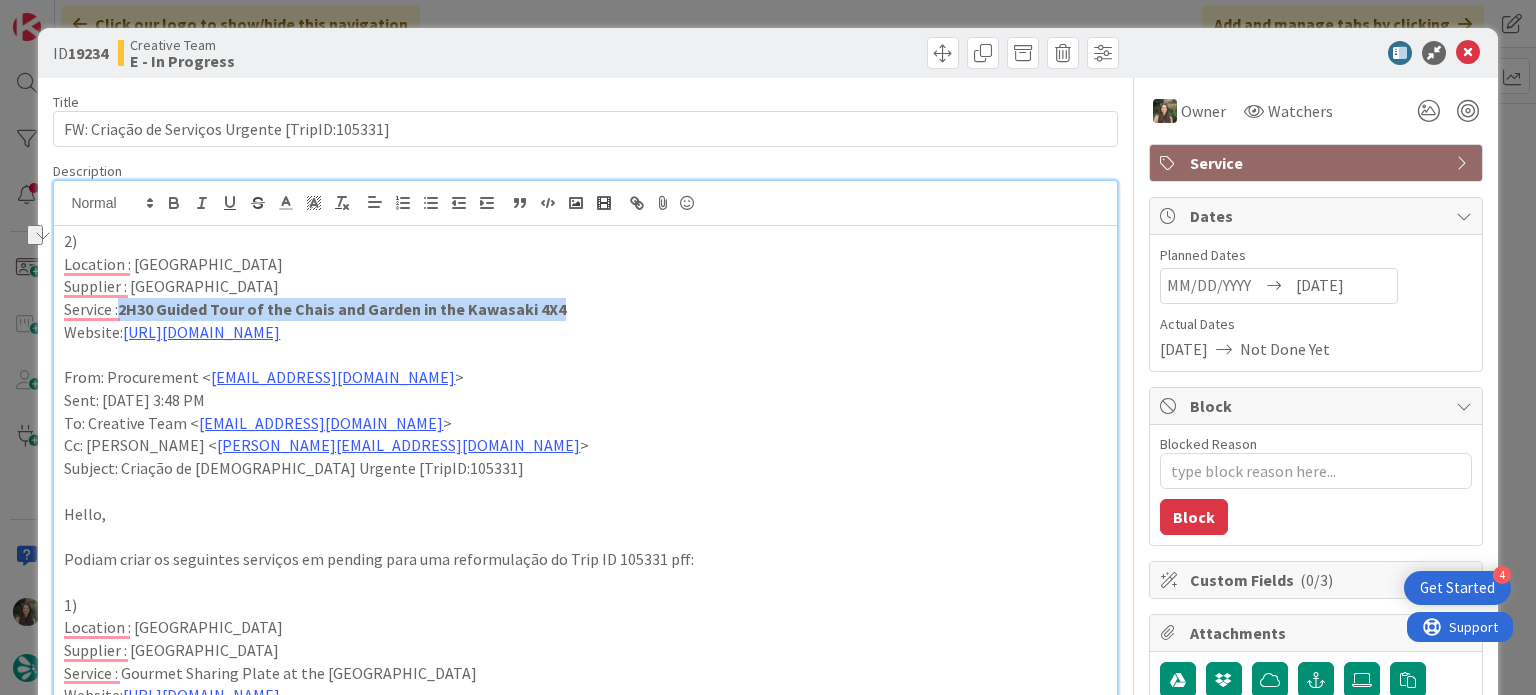 drag, startPoint x: 562, startPoint y: 303, endPoint x: 124, endPoint y: 309, distance: 438.0411 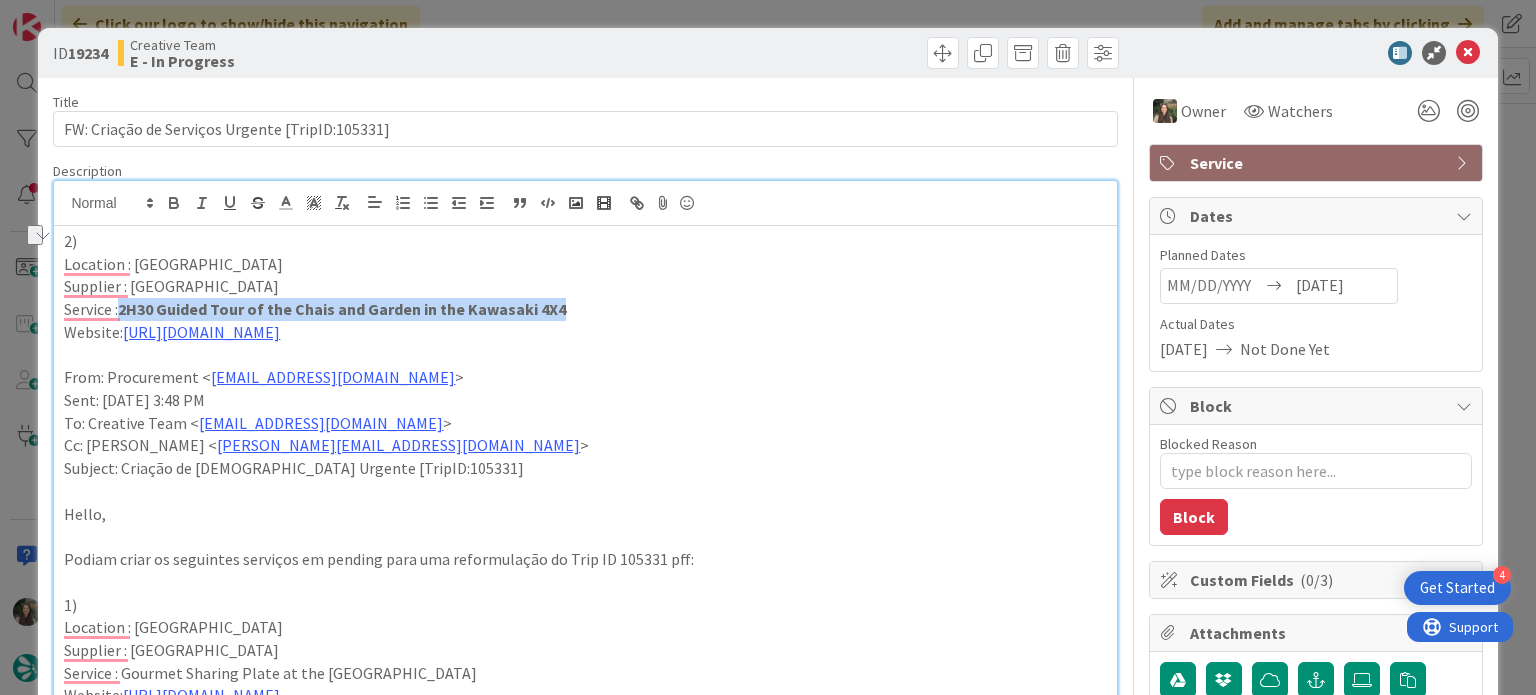 copy on "2H30 Guided Tour of the Chais and Garden in the Kawasaki 4X4" 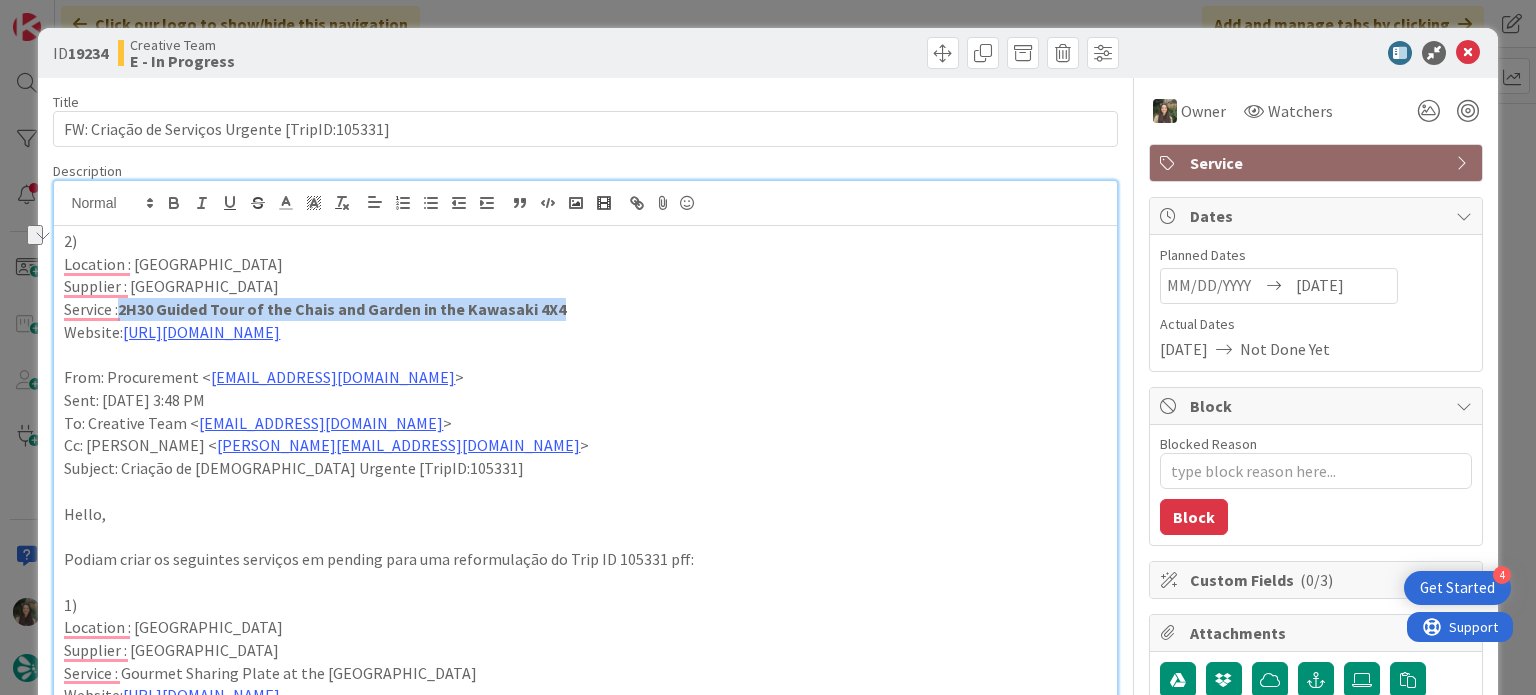drag, startPoint x: 291, startPoint y: 279, endPoint x: 133, endPoint y: 284, distance: 158.0791 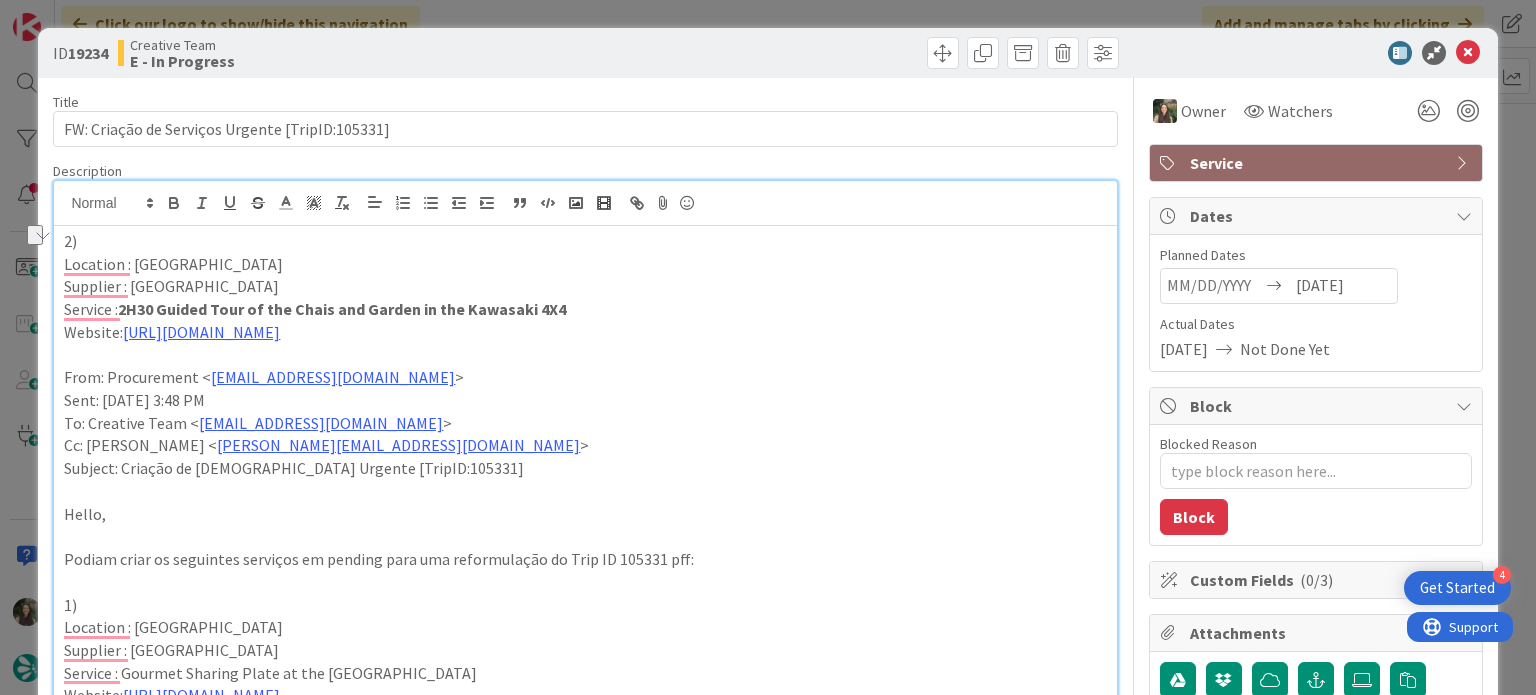 click on "ID  19234 Creative Team E - In Progress Title 47 / 128 FW: Criação de Serviços Urgente [TripID:105331] Description [PERSON_NAME] joined  11 m ago 2) Location : Bergerac Supplier : [GEOGRAPHIC_DATA] Service :  2H30 Guided Tour of the Chais and Garden in the Kawasaki 4X4 Website:  [URL][DOMAIN_NAME] From: Procurement < [EMAIL_ADDRESS][DOMAIN_NAME] > Sent: [DATE] 3:48 PM To: Creative Team < [EMAIL_ADDRESS][DOMAIN_NAME] > Cc: [PERSON_NAME] < [PERSON_NAME][EMAIL_ADDRESS][DOMAIN_NAME] > Subject: Criação de Serviços Urgente [TripID:105331] Hello, Podiam criar os seguintes serviços em pending para uma reformulação do Trip ID 105331 pff: 1) Location : Bergerac Supplier : [GEOGRAPHIC_DATA] Service : Gourmet Sharing Plate at the [GEOGRAPHIC_DATA] Website:  [URL][DOMAIN_NAME] 2) Location : Bergerac Supplier : [GEOGRAPHIC_DATA] Service : 2H30 Guided Tour of the Chais and Garden in the Kawasaki 4X4 Website:  [URL][DOMAIN_NAME] 3) Website:  0" at bounding box center [768, 347] 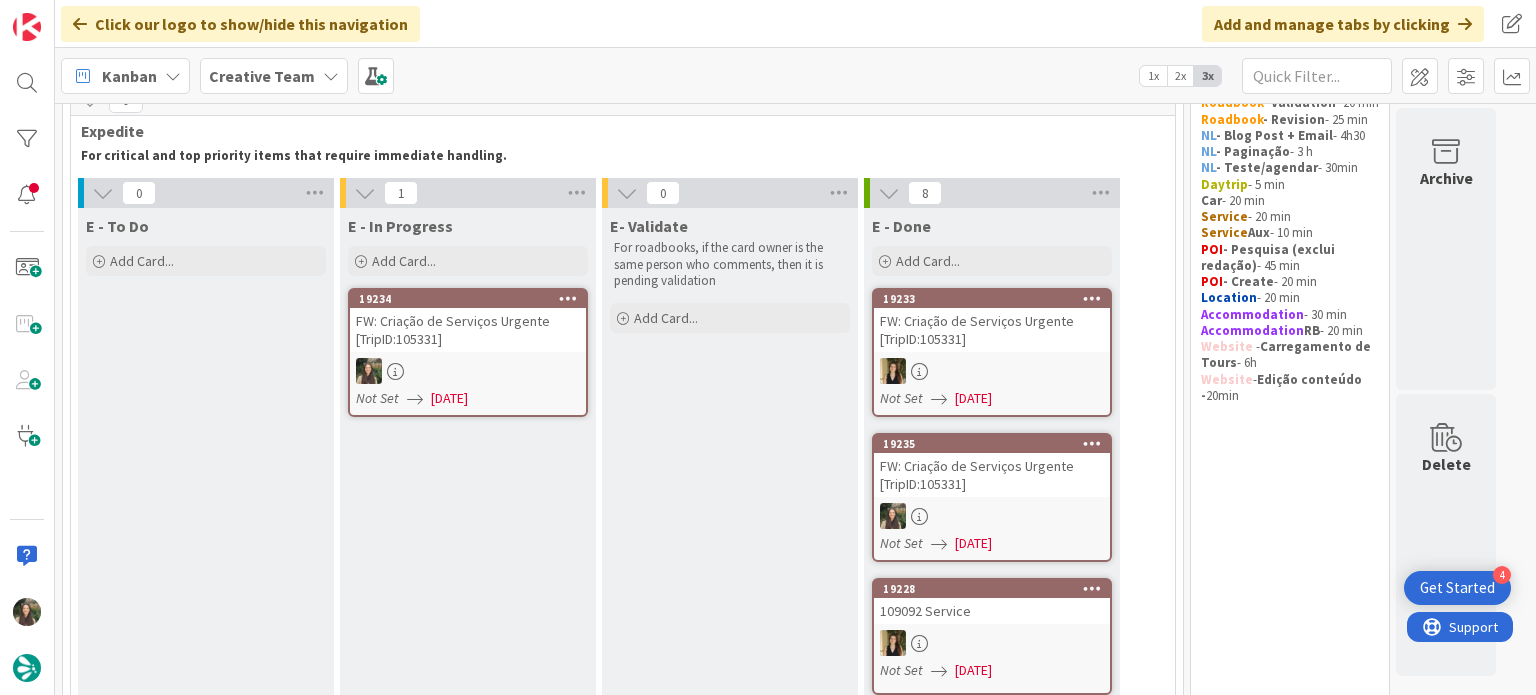 scroll, scrollTop: 100, scrollLeft: 0, axis: vertical 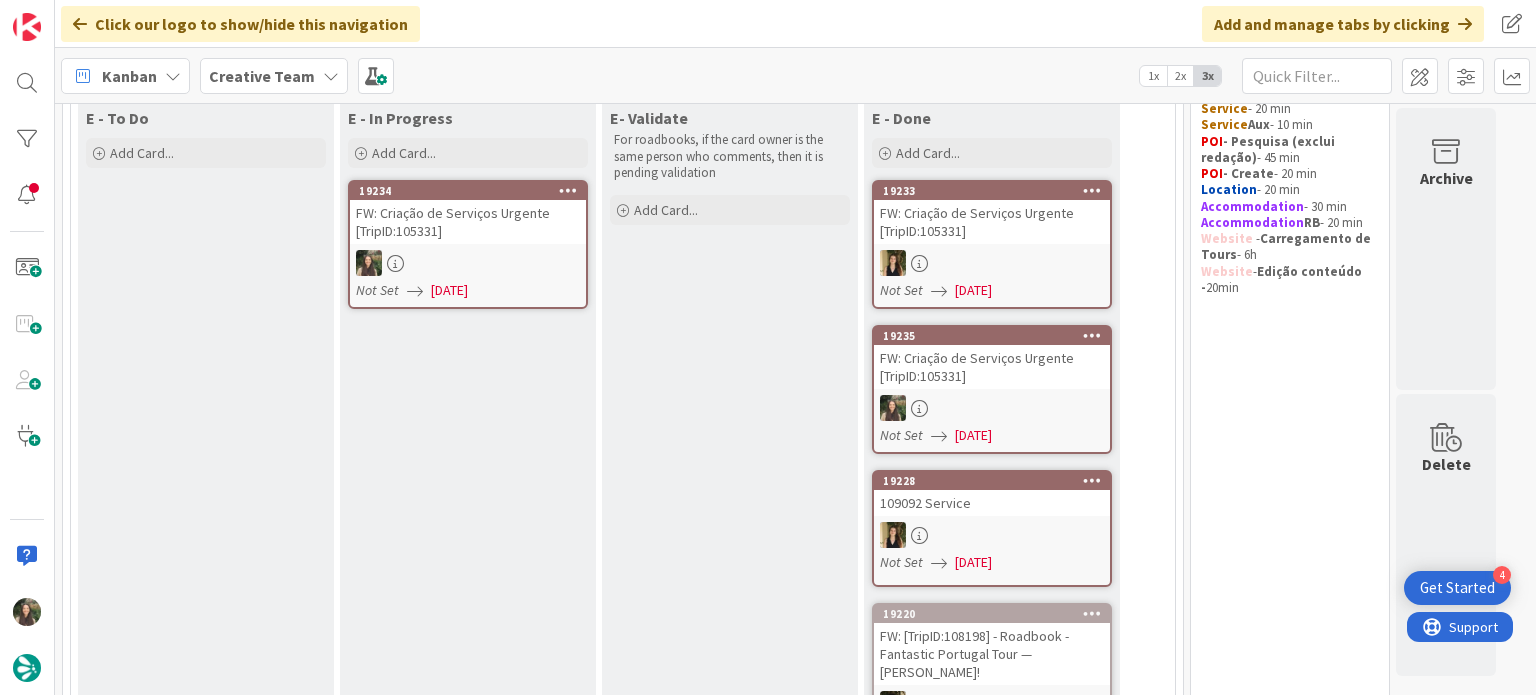 click on "FW: Criação de Serviços Urgente [TripID:105331]" at bounding box center (468, 222) 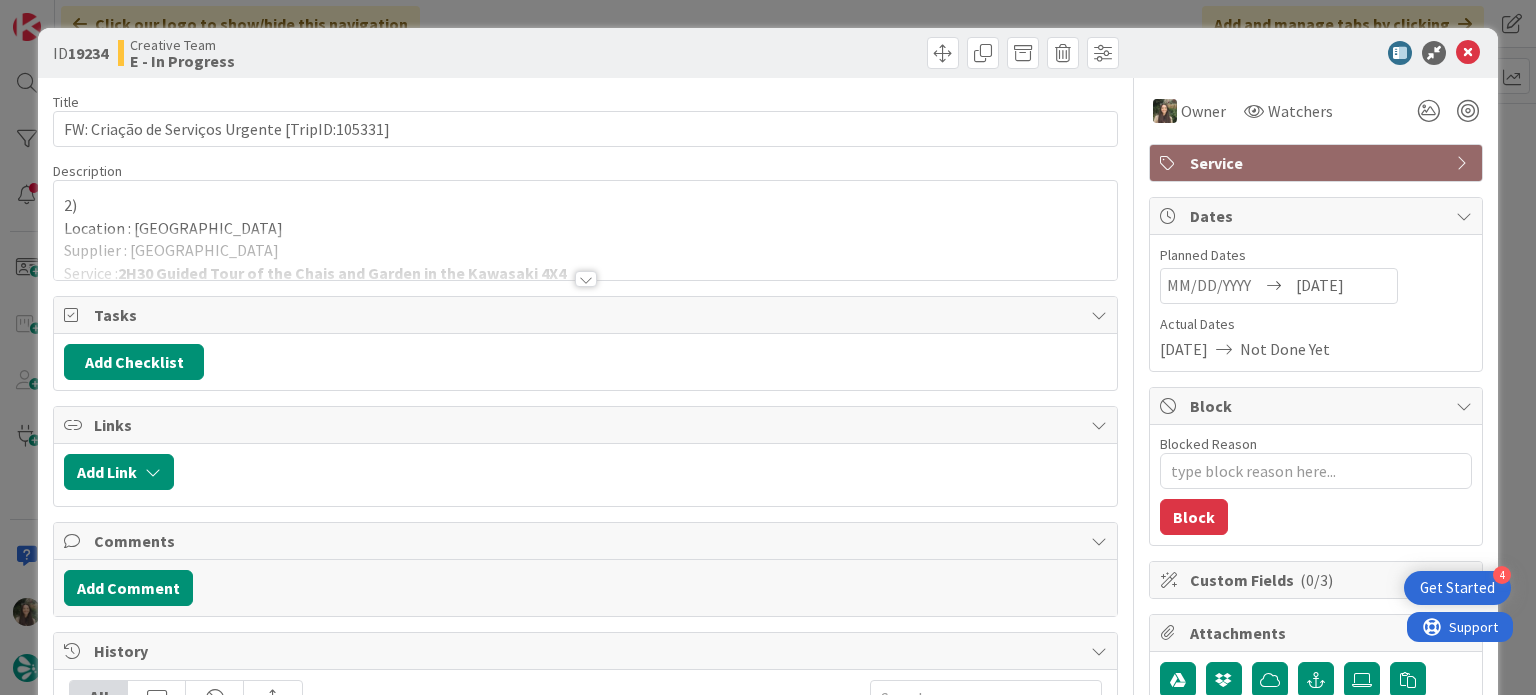 scroll, scrollTop: 0, scrollLeft: 0, axis: both 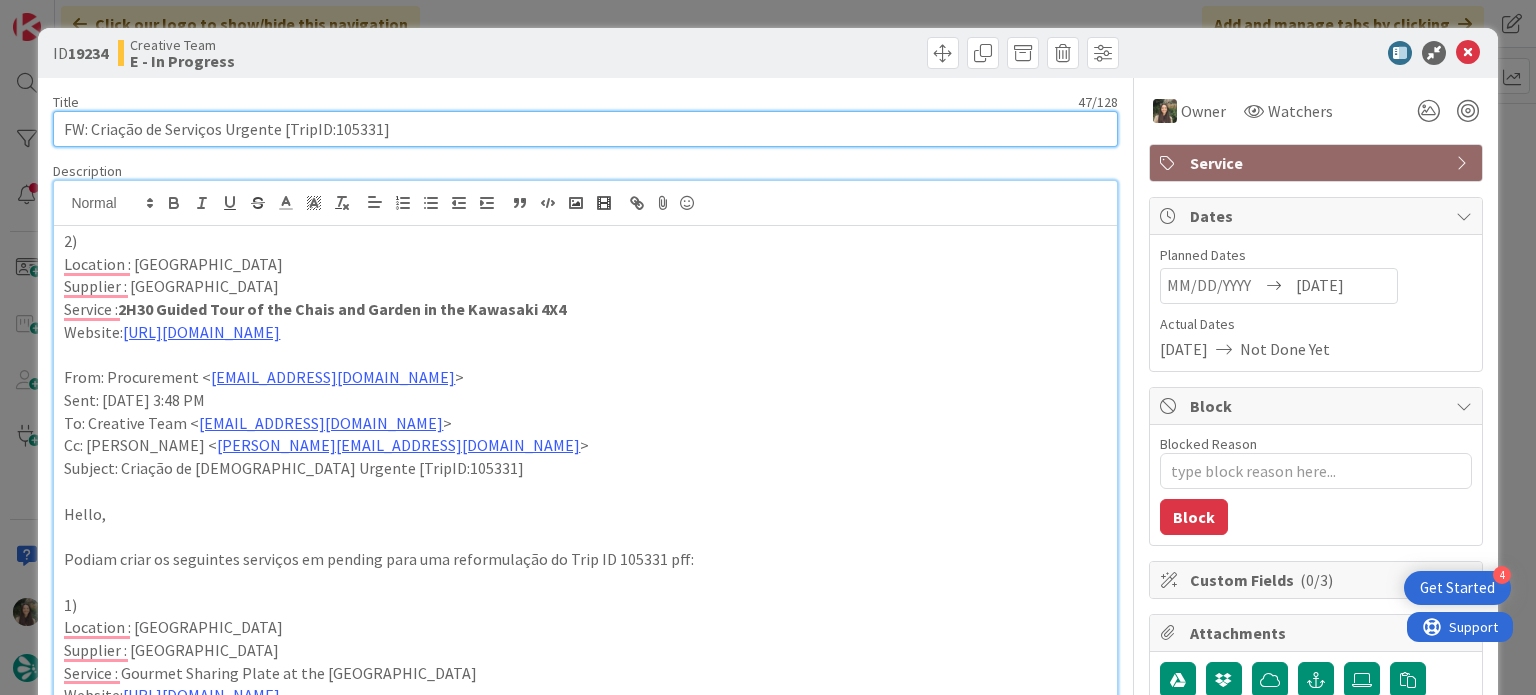 drag, startPoint x: 404, startPoint y: 132, endPoint x: 89, endPoint y: 132, distance: 315 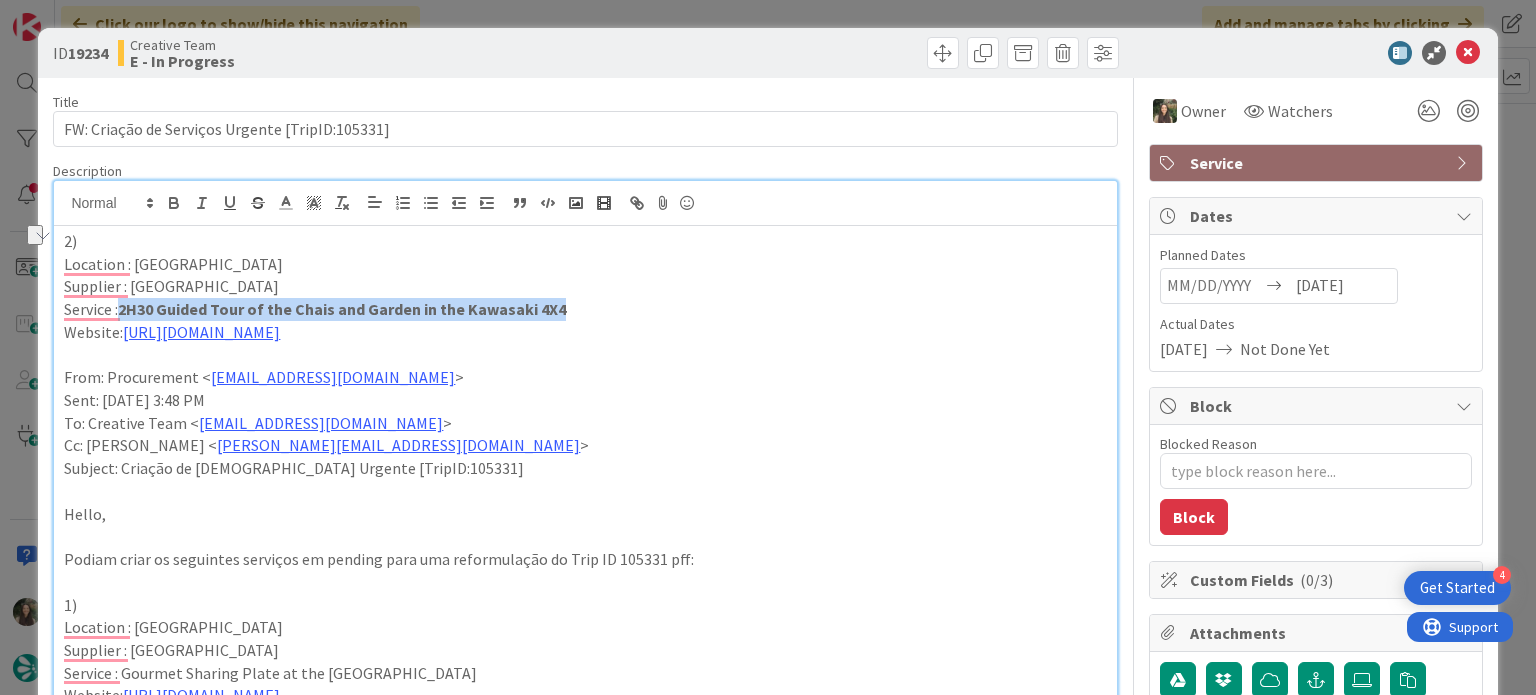drag, startPoint x: 600, startPoint y: 308, endPoint x: 123, endPoint y: 308, distance: 477 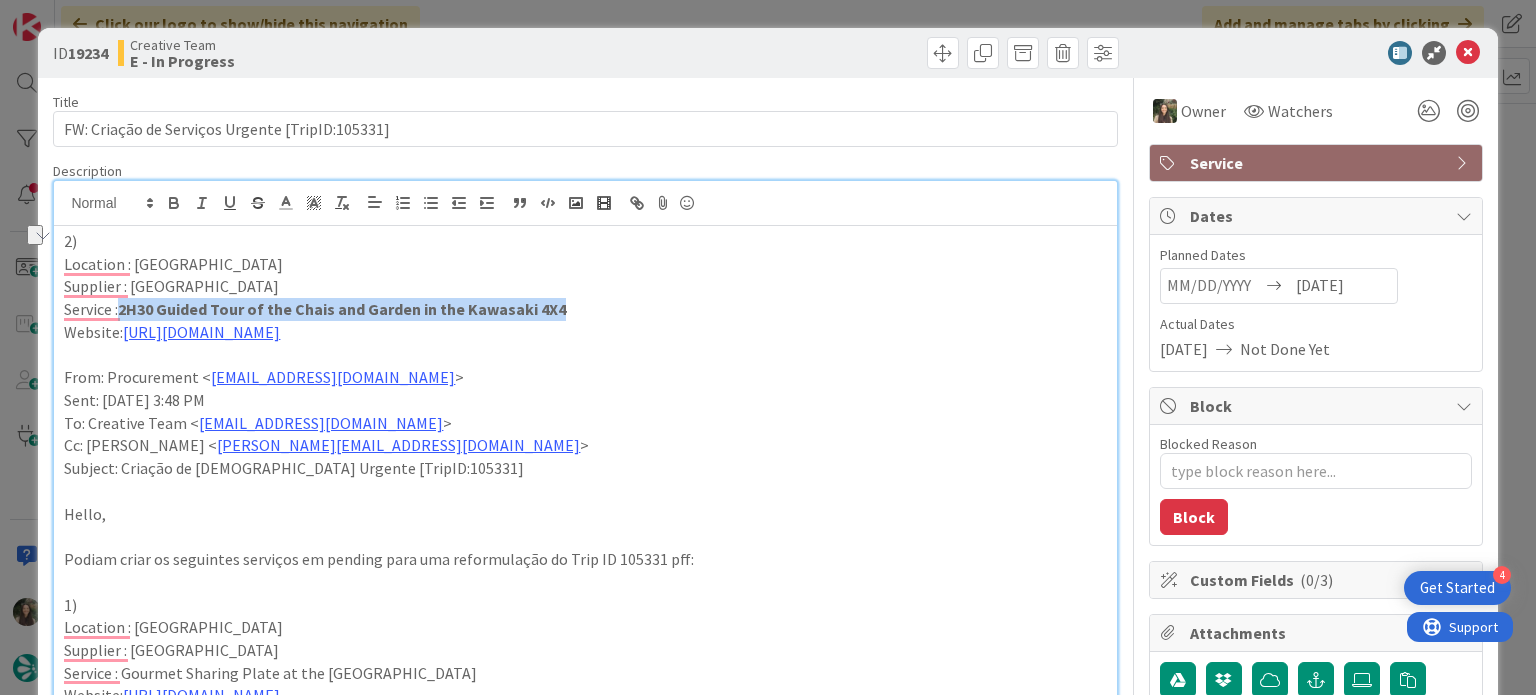 click on "ID  19234 Creative Team E - In Progress Title 47 / 128 FW: Criação de Serviços Urgente [TripID:105331] Description [PERSON_NAME] just joined 2) Location : Bergerac Supplier : [GEOGRAPHIC_DATA] Service :  2H30 Guided Tour of the Chais and Garden in the Kawasaki 4X4 Website:  [URL][DOMAIN_NAME] From: Procurement < [EMAIL_ADDRESS][DOMAIN_NAME] > Sent: [DATE] 3:48 PM To: Creative Team < [EMAIL_ADDRESS][DOMAIN_NAME] > Cc: [PERSON_NAME] < [PERSON_NAME][EMAIL_ADDRESS][DOMAIN_NAME] > Subject: Criação de Serviços Urgente [TripID:105331] Hello, Podiam criar os seguintes serviços em pending para uma reformulação do Trip ID 105331 pff: 1) Location : Bergerac Supplier : [GEOGRAPHIC_DATA] Service : Gourmet Sharing Plate at the [GEOGRAPHIC_DATA] Website:  [URL][DOMAIN_NAME] 2) Location : Bergerac Supplier : [GEOGRAPHIC_DATA] Service : 2H30 Guided Tour of the Chais and Garden in the Kawasaki 4X4 Website:  [URL][DOMAIN_NAME] 3) Website:  Cat 0" at bounding box center (768, 347) 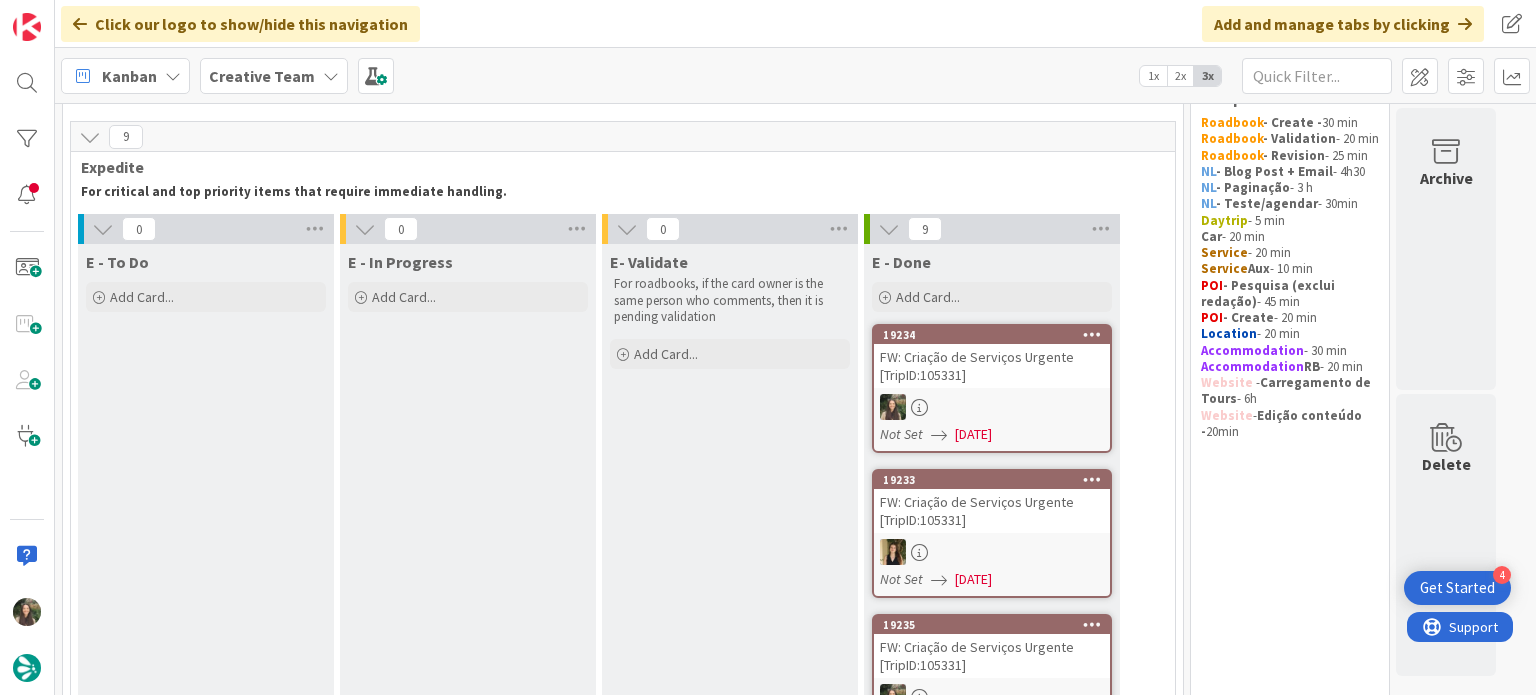 scroll, scrollTop: 51, scrollLeft: 0, axis: vertical 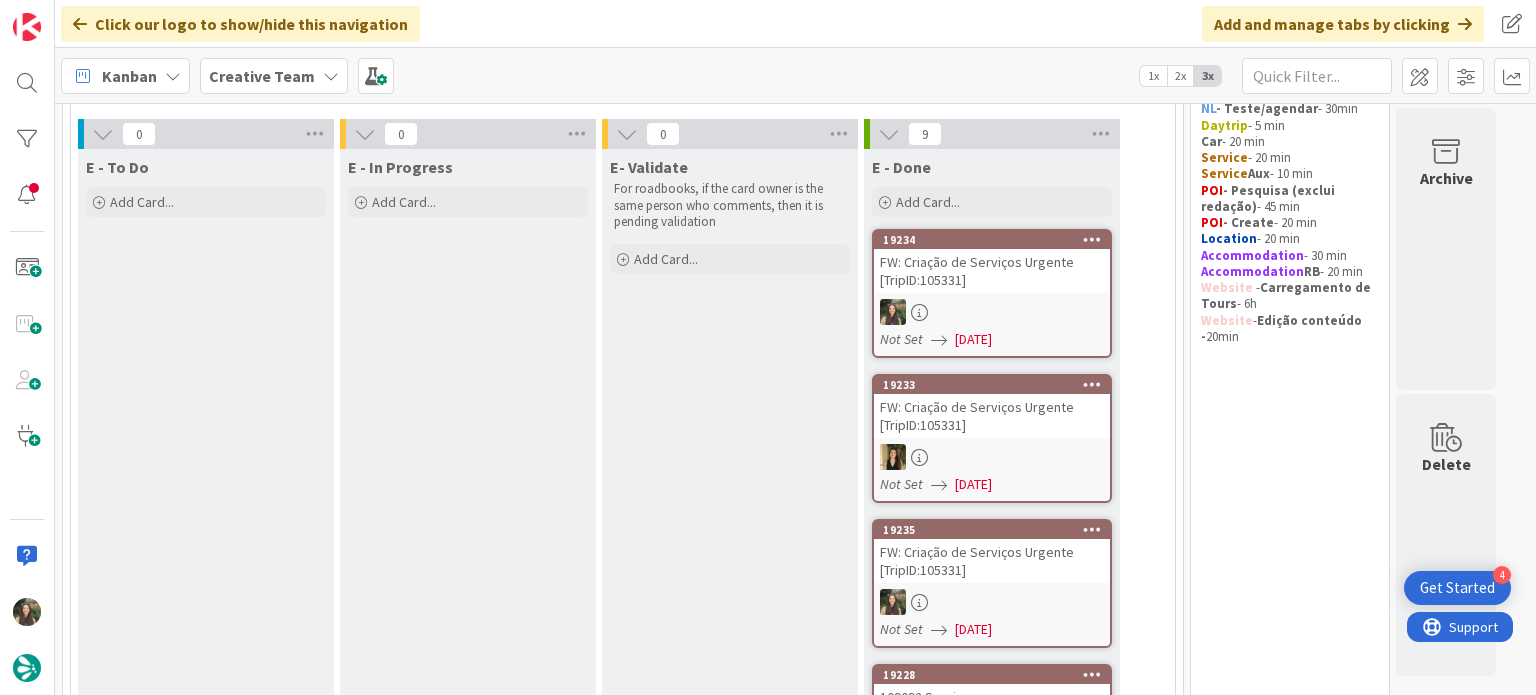 click on "FW: Criação de Serviços Urgente [TripID:105331]" at bounding box center (992, 416) 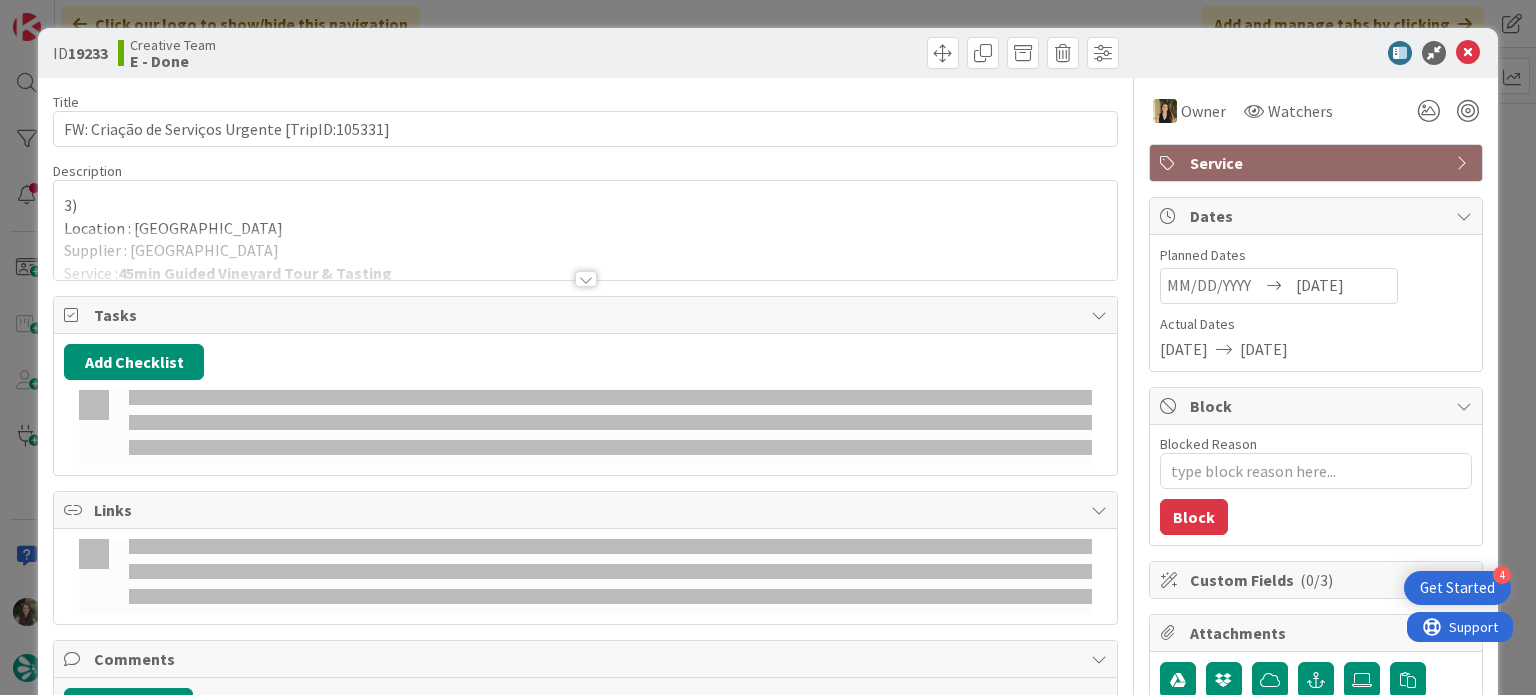scroll, scrollTop: 0, scrollLeft: 0, axis: both 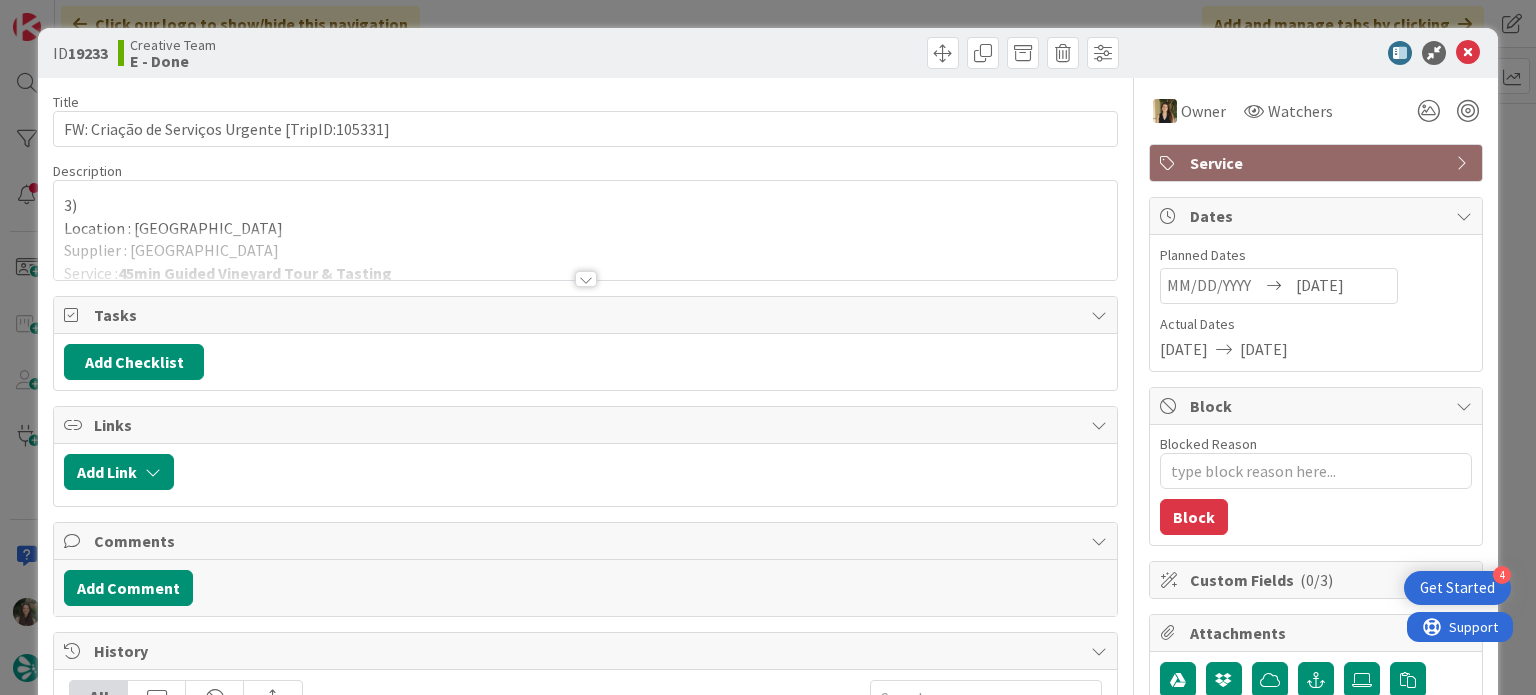 click at bounding box center (585, 254) 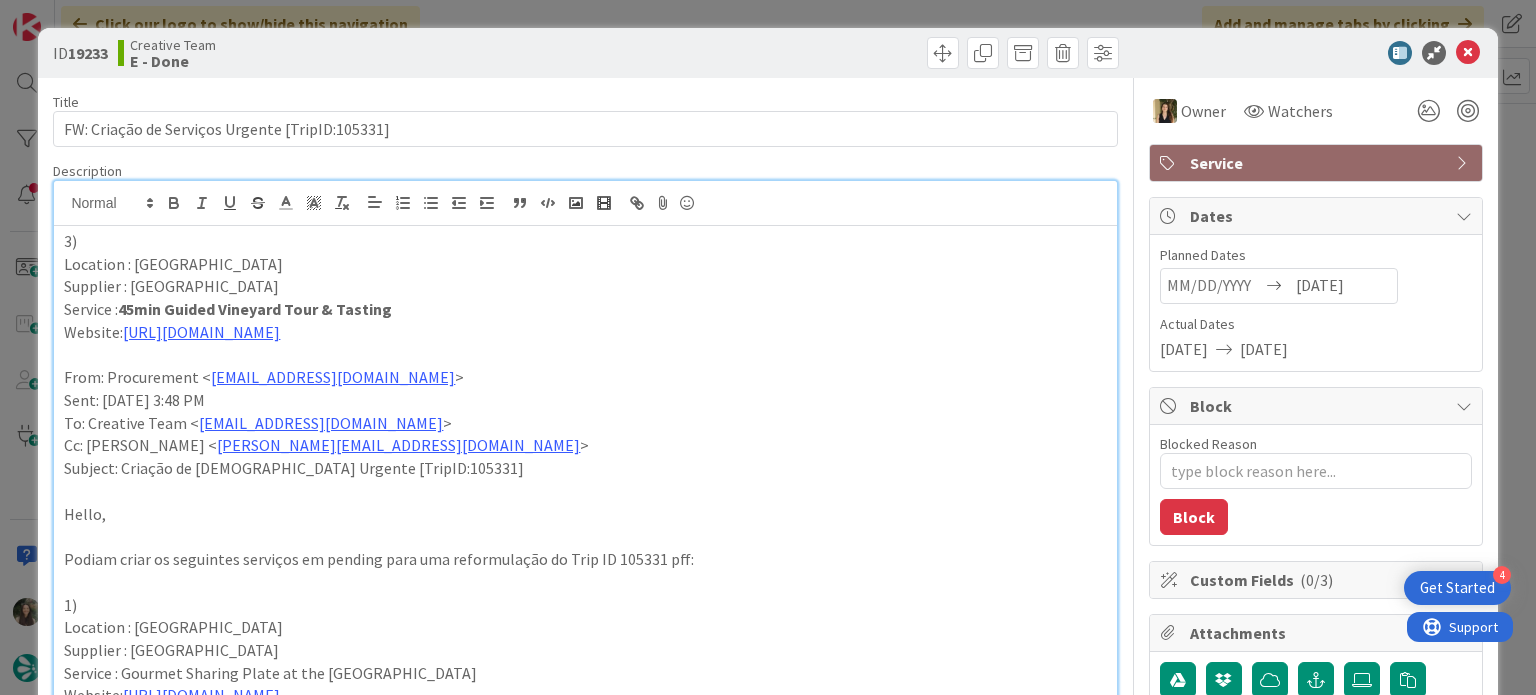 drag, startPoint x: 390, startPoint y: 303, endPoint x: 125, endPoint y: 303, distance: 265 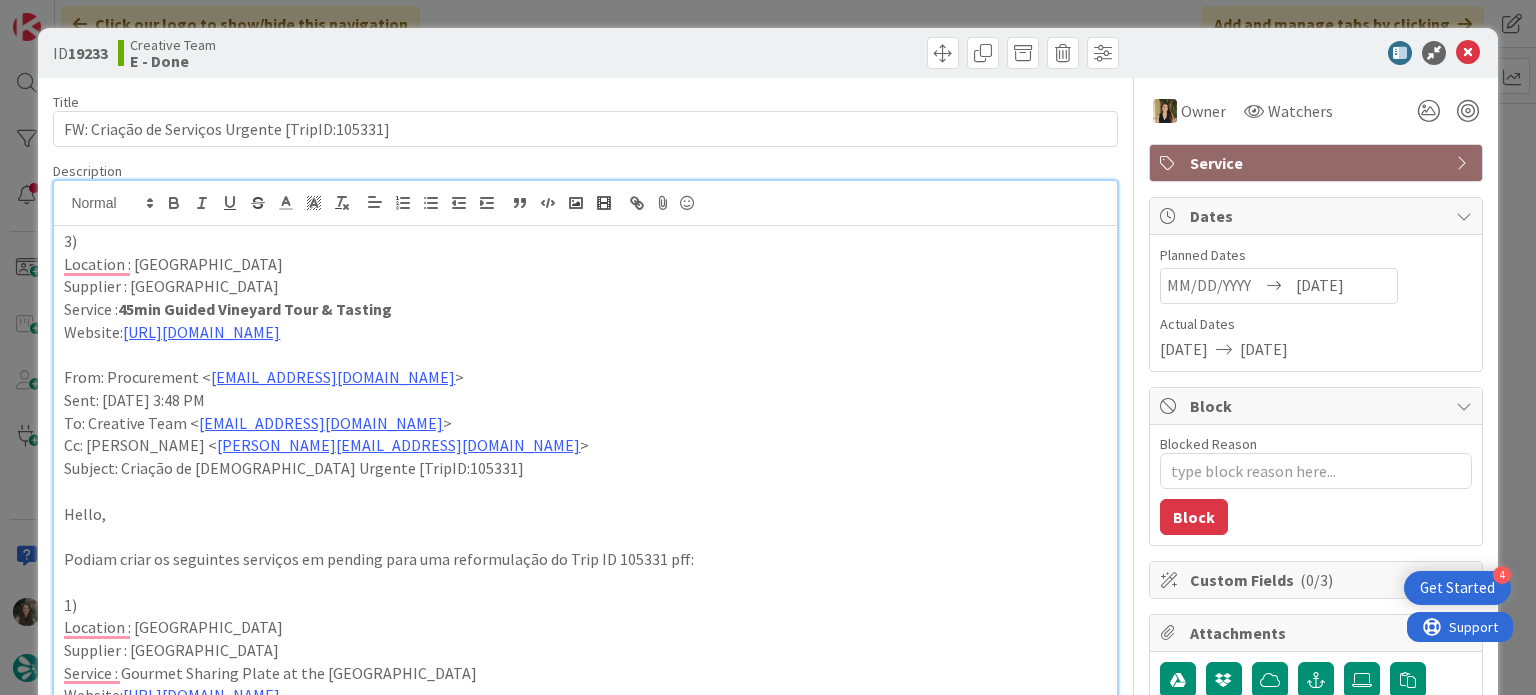 copy on "45min Guided Vineyard Tour & Tasting" 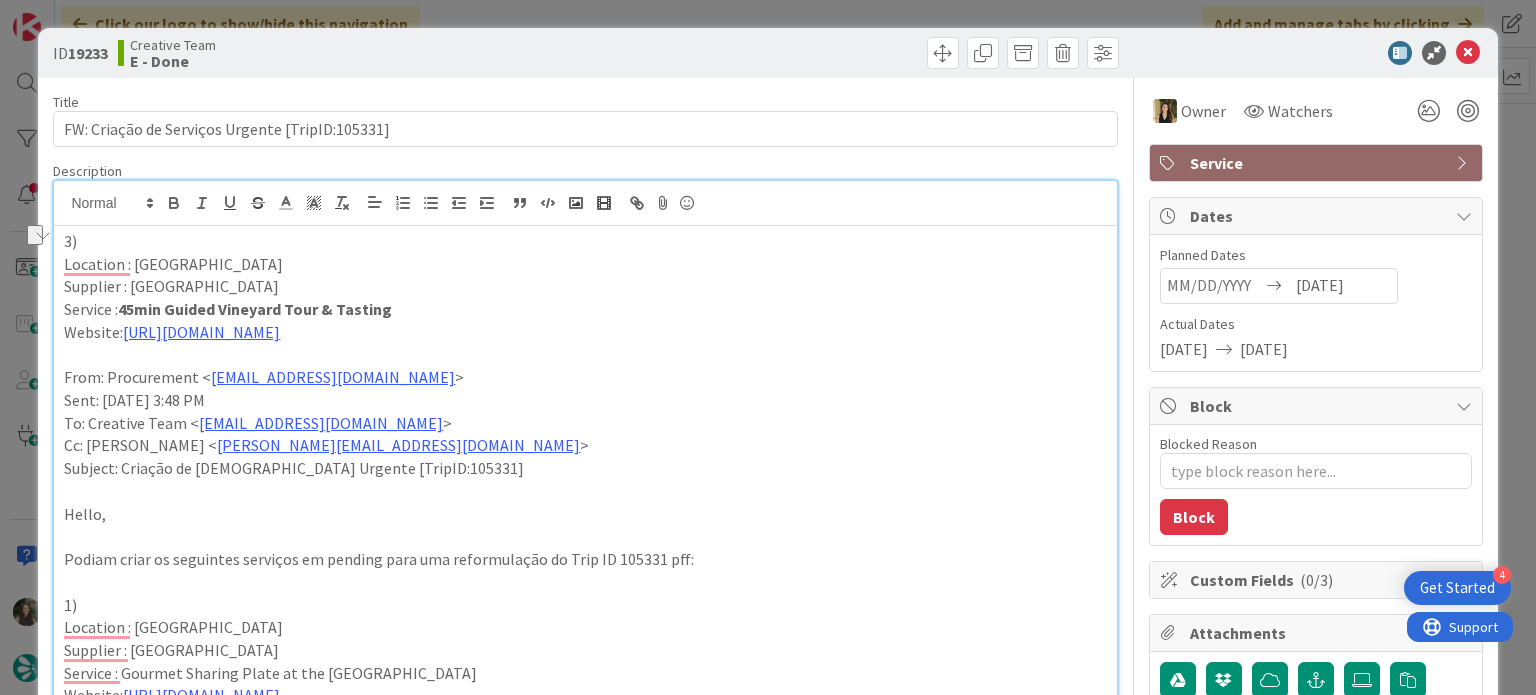 click on "ID  19233 Creative Team E - Done Title 47 / 128 FW: Criação de Serviços Urgente [TripID:105331] Description [PERSON_NAME] just joined 3) Location : Bergerac Supplier : [GEOGRAPHIC_DATA] Service :  45min Guided Vineyard Tour & Tasting Website:  [URL][DOMAIN_NAME] From: Procurement < [EMAIL_ADDRESS][DOMAIN_NAME] > Sent: [DATE] 3:48 PM To: Creative Team < [EMAIL_ADDRESS][DOMAIN_NAME] > Cc: [PERSON_NAME] < [PERSON_NAME][EMAIL_ADDRESS][DOMAIN_NAME] > Subject: Criação de Serviços Urgente [TripID:105331] Hello, Podiam criar os seguintes serviços em pending para uma reformulação do Trip ID 105331 pff: 1) Location : Bergerac Supplier : [GEOGRAPHIC_DATA] Service : Gourmet Sharing Plate at the [GEOGRAPHIC_DATA] Website:  [URL][DOMAIN_NAME] 2) Location : Bergerac Supplier : [GEOGRAPHIC_DATA] Service : 2H30 Guided Tour of the Chais and Garden in the Kawasaki 4X4 Website:  [URL][DOMAIN_NAME] 3) Cat 0" at bounding box center [768, 347] 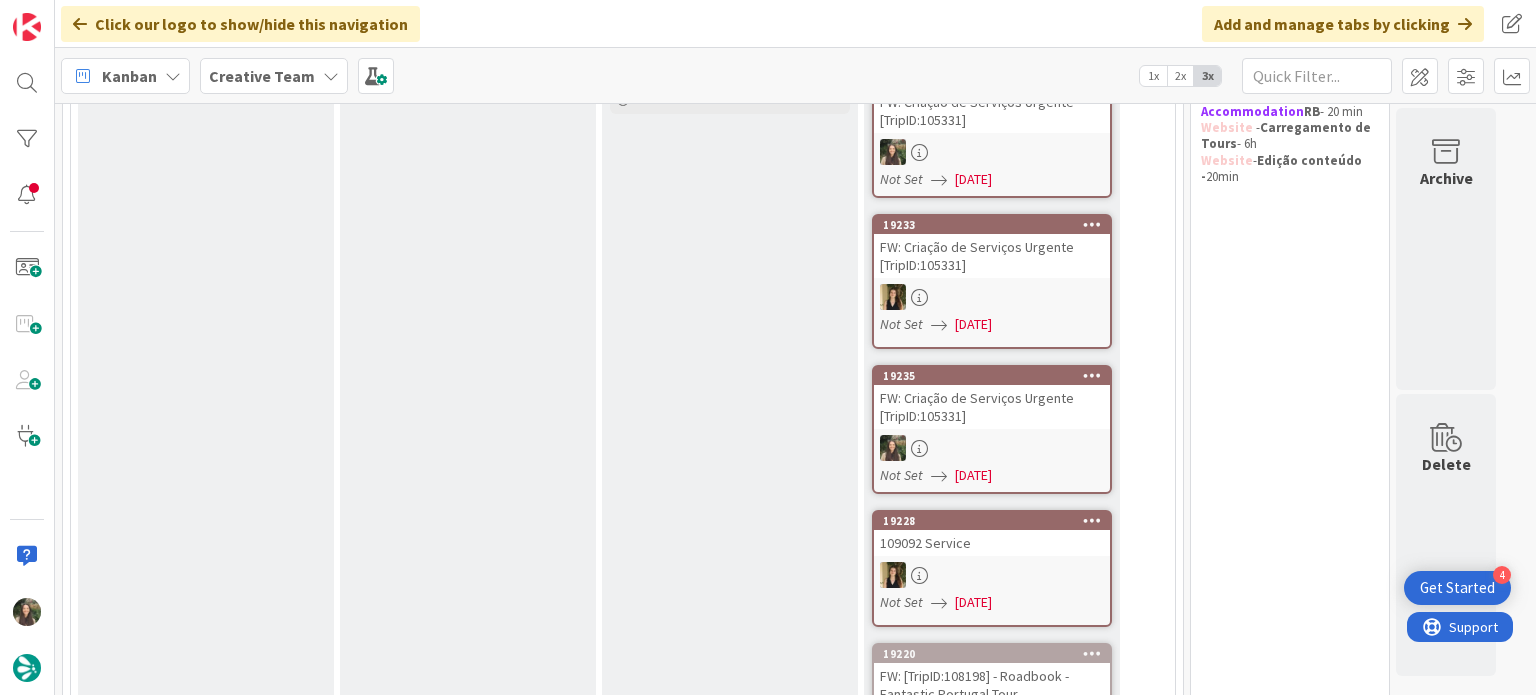 scroll, scrollTop: 351, scrollLeft: 0, axis: vertical 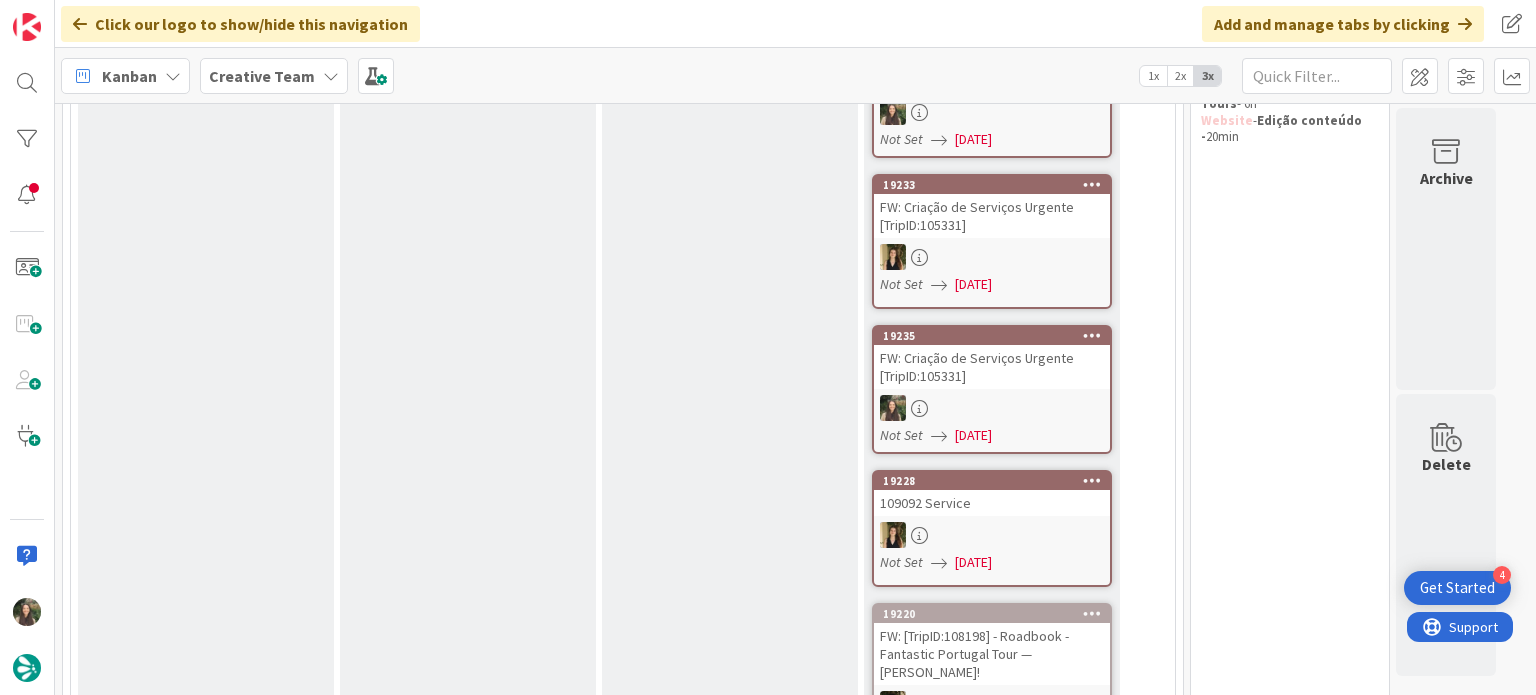 click at bounding box center (992, 408) 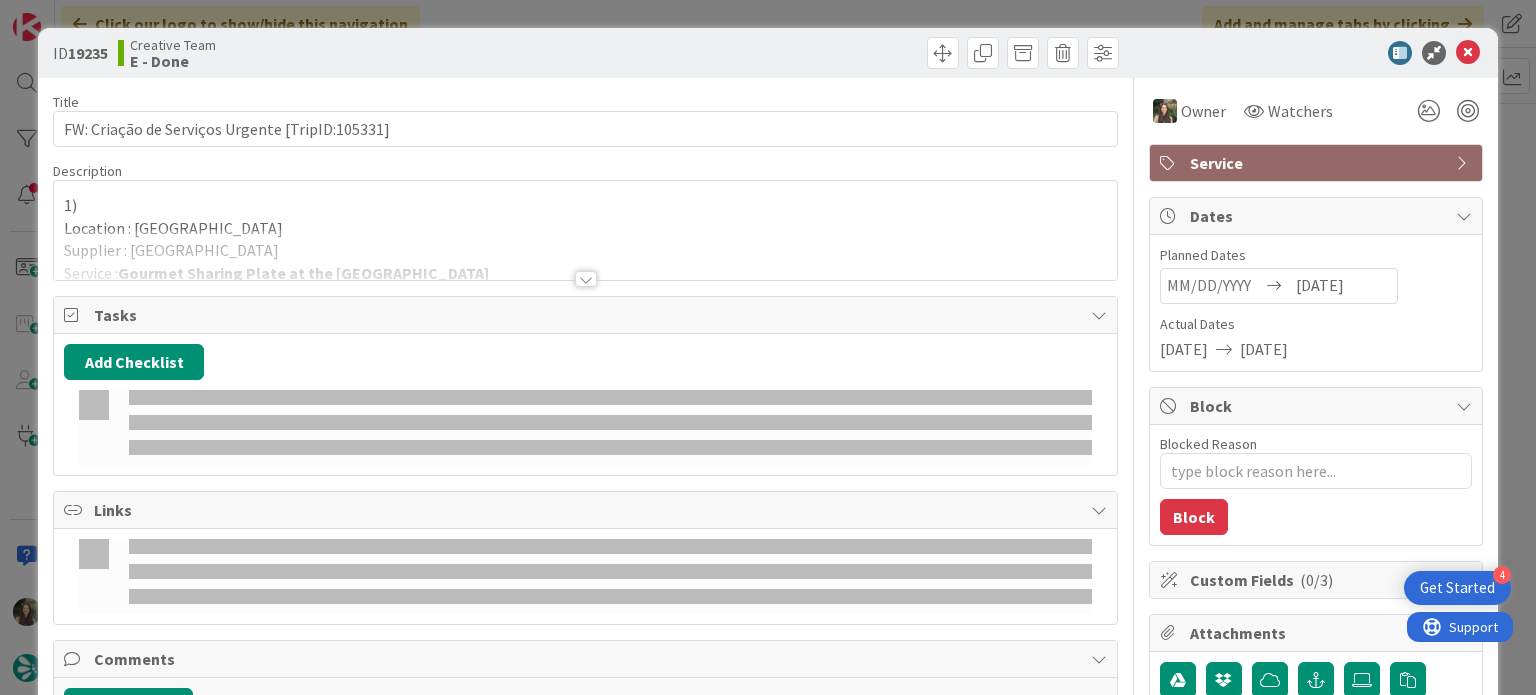 scroll, scrollTop: 0, scrollLeft: 0, axis: both 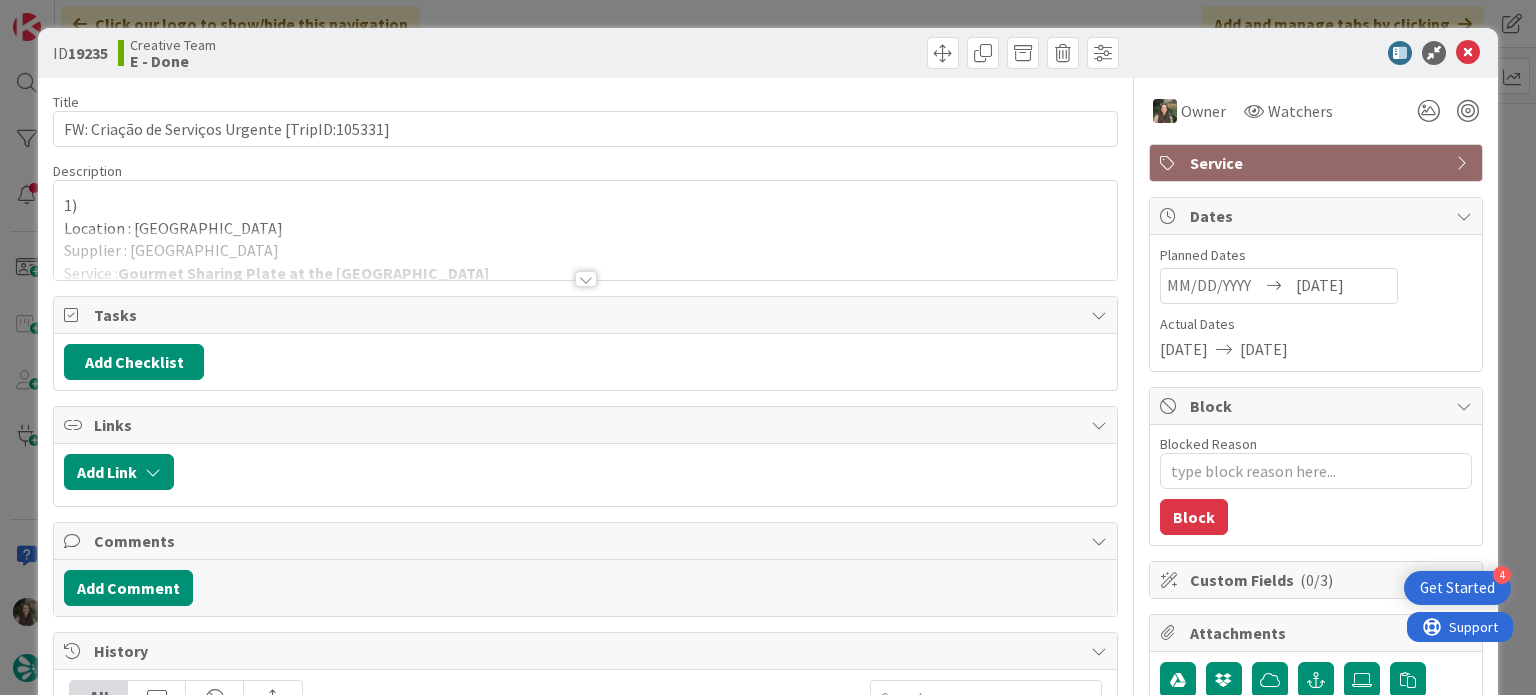 drag, startPoint x: 403, startPoint y: 245, endPoint x: 426, endPoint y: 257, distance: 25.942244 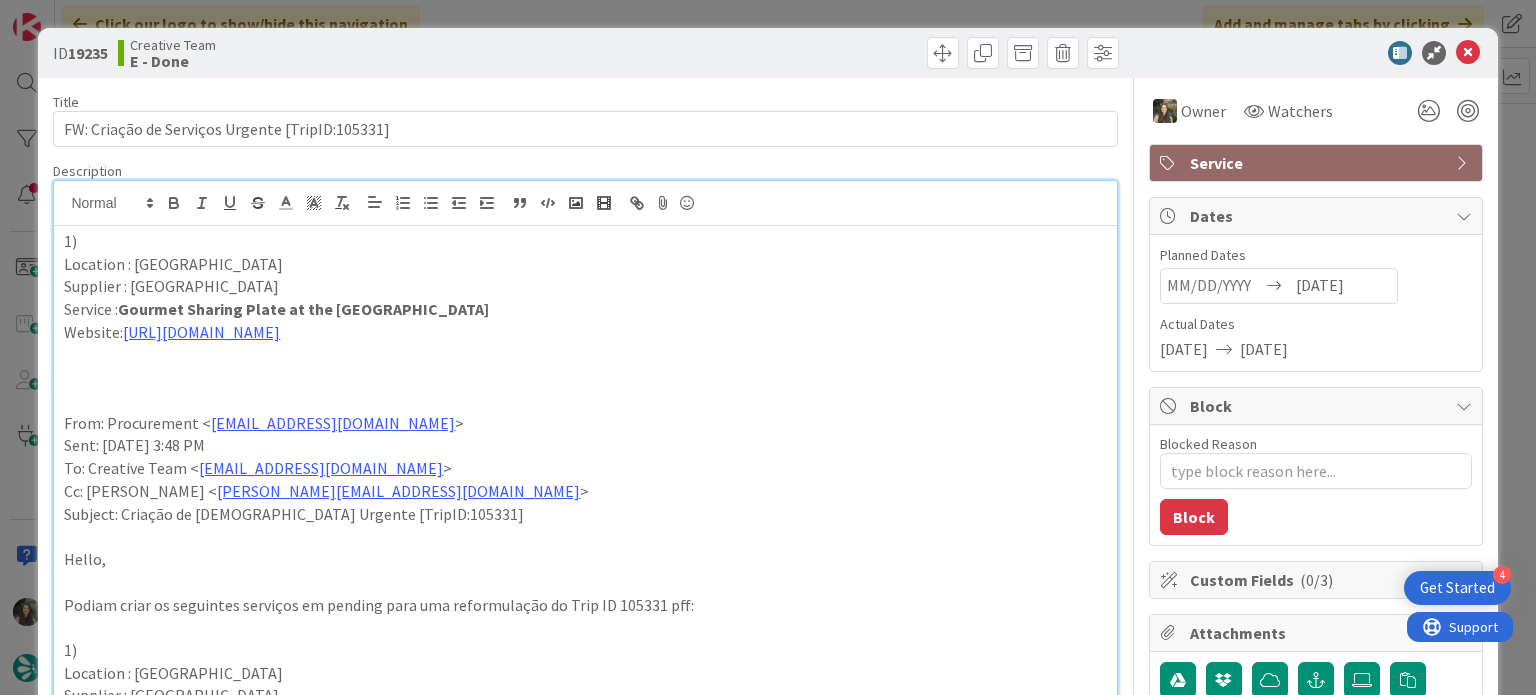 scroll, scrollTop: 0, scrollLeft: 0, axis: both 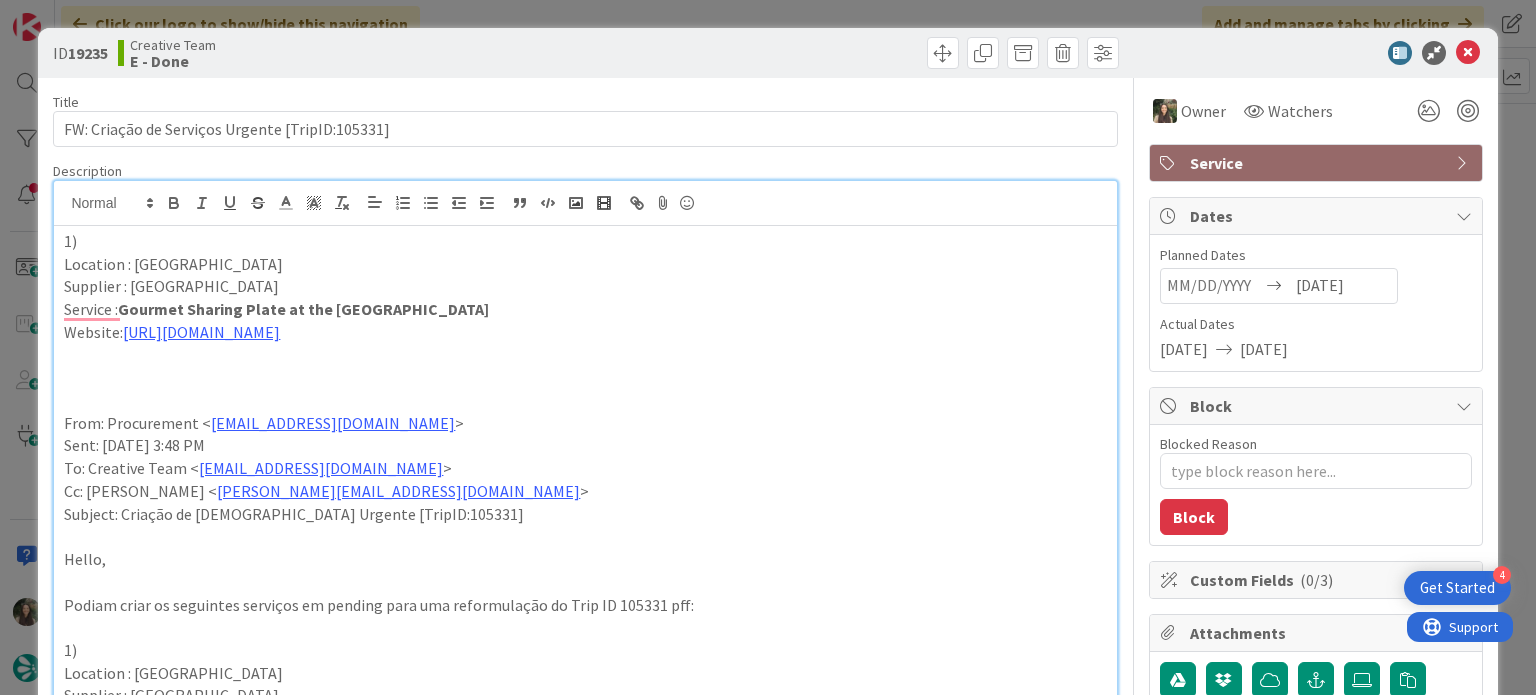 drag, startPoint x: 464, startPoint y: 303, endPoint x: 124, endPoint y: 306, distance: 340.01324 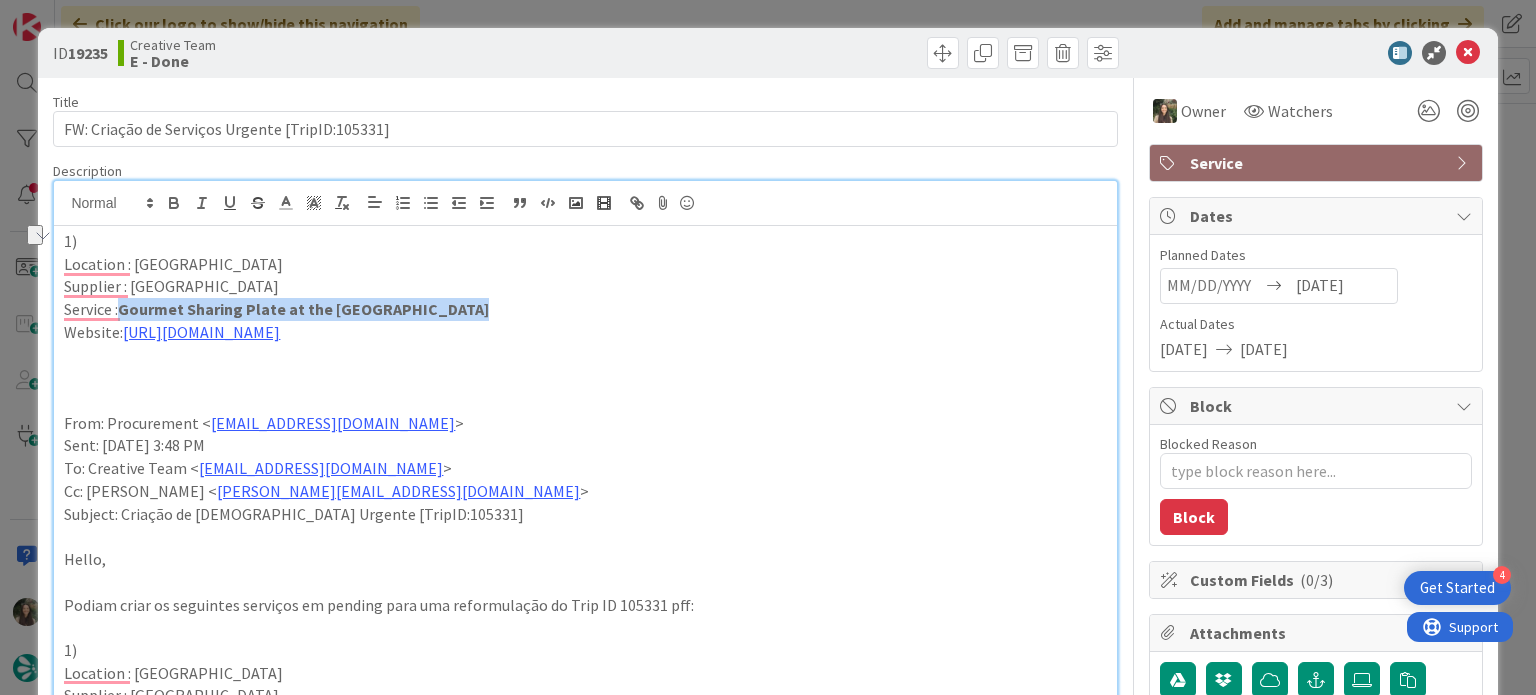 drag, startPoint x: 462, startPoint y: 309, endPoint x: 125, endPoint y: 307, distance: 337.00592 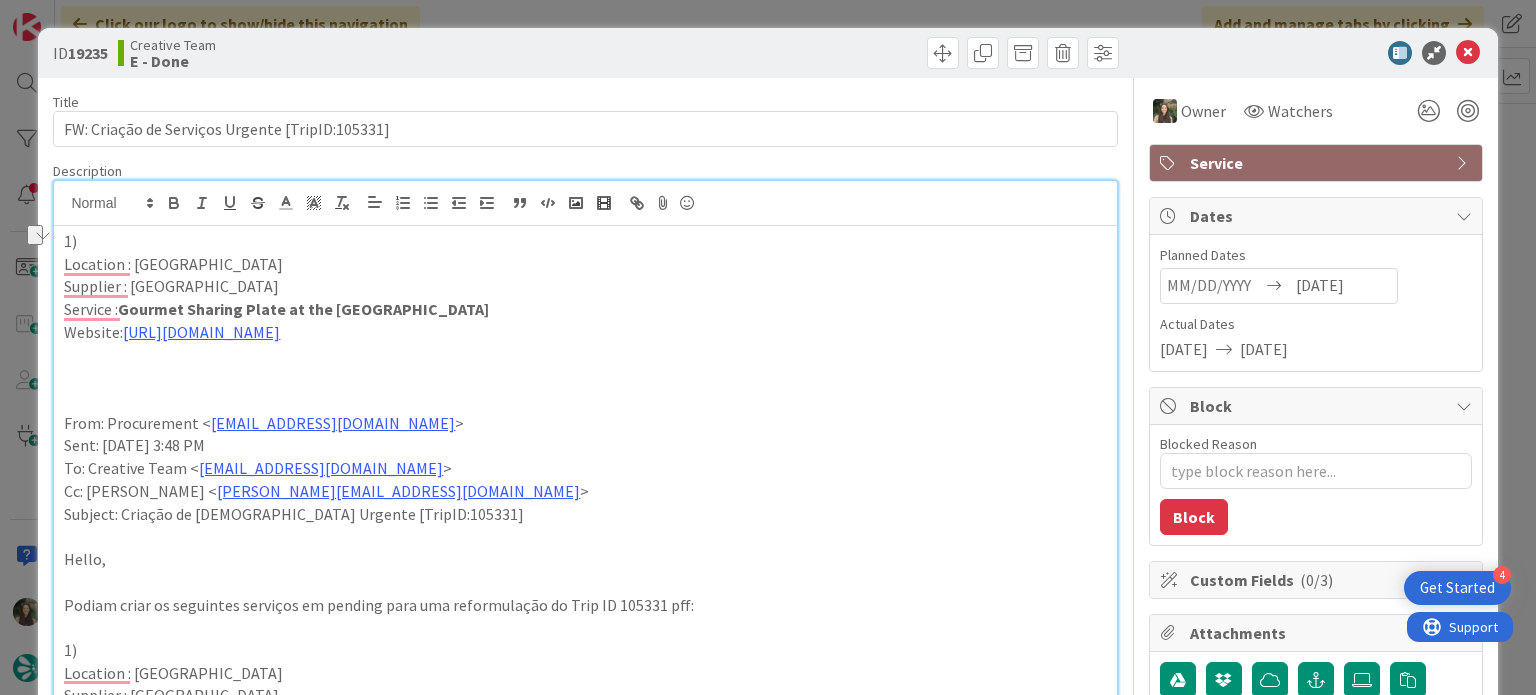 click on "ID  19235 Creative Team E - Done Title 47 / 128 FW: Criação de Serviços Urgente [TripID:105331] Description [PERSON_NAME] just joined 1) Location : Bergerac Supplier : [GEOGRAPHIC_DATA] Service :  Gourmet Sharing Plate at the [GEOGRAPHIC_DATA] Website:  [URL][DOMAIN_NAME] From: Procurement < [EMAIL_ADDRESS][DOMAIN_NAME] > Sent: [DATE] 3:48 PM To: Creative Team < [EMAIL_ADDRESS][DOMAIN_NAME] > Cc: [PERSON_NAME] < [PERSON_NAME][EMAIL_ADDRESS][DOMAIN_NAME] > Subject: Criação de Serviços Urgente [TripID:105331] Hello, Podiam criar os seguintes serviços em pending para uma reformulação do Trip ID 105331 pff: 1) Location : Bergerac Supplier : [GEOGRAPHIC_DATA] Service : Gourmet Sharing Plate at the Café des Chineurs Website:  [URL][DOMAIN_NAME] 2) Location : Bergerac Supplier : [GEOGRAPHIC_DATA] Service : 2H30 Guided Tour of the Chais and Garden in the Kawasaki 4X4 Website:  [URL][DOMAIN_NAME] 3) Location : [GEOGRAPHIC_DATA] Website:  Cat 0" at bounding box center [768, 347] 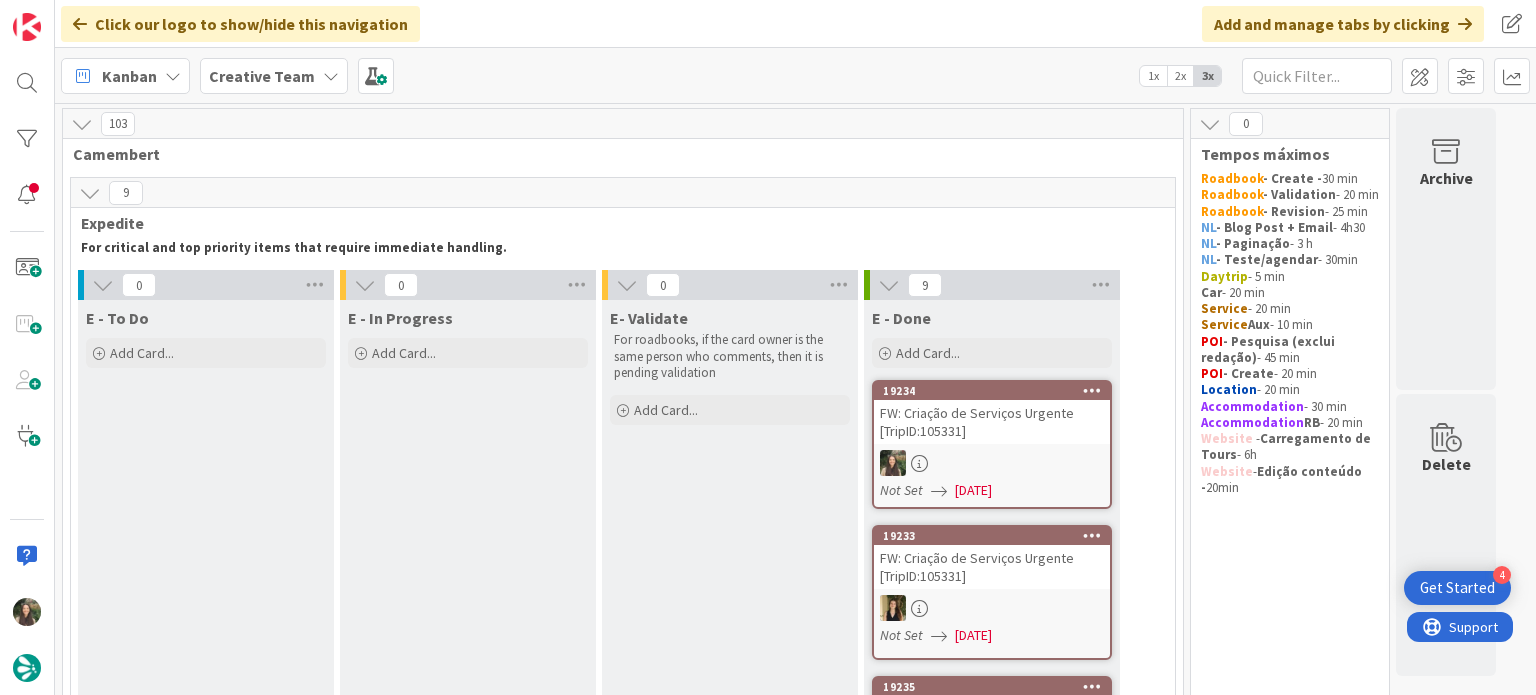 scroll, scrollTop: 400, scrollLeft: 0, axis: vertical 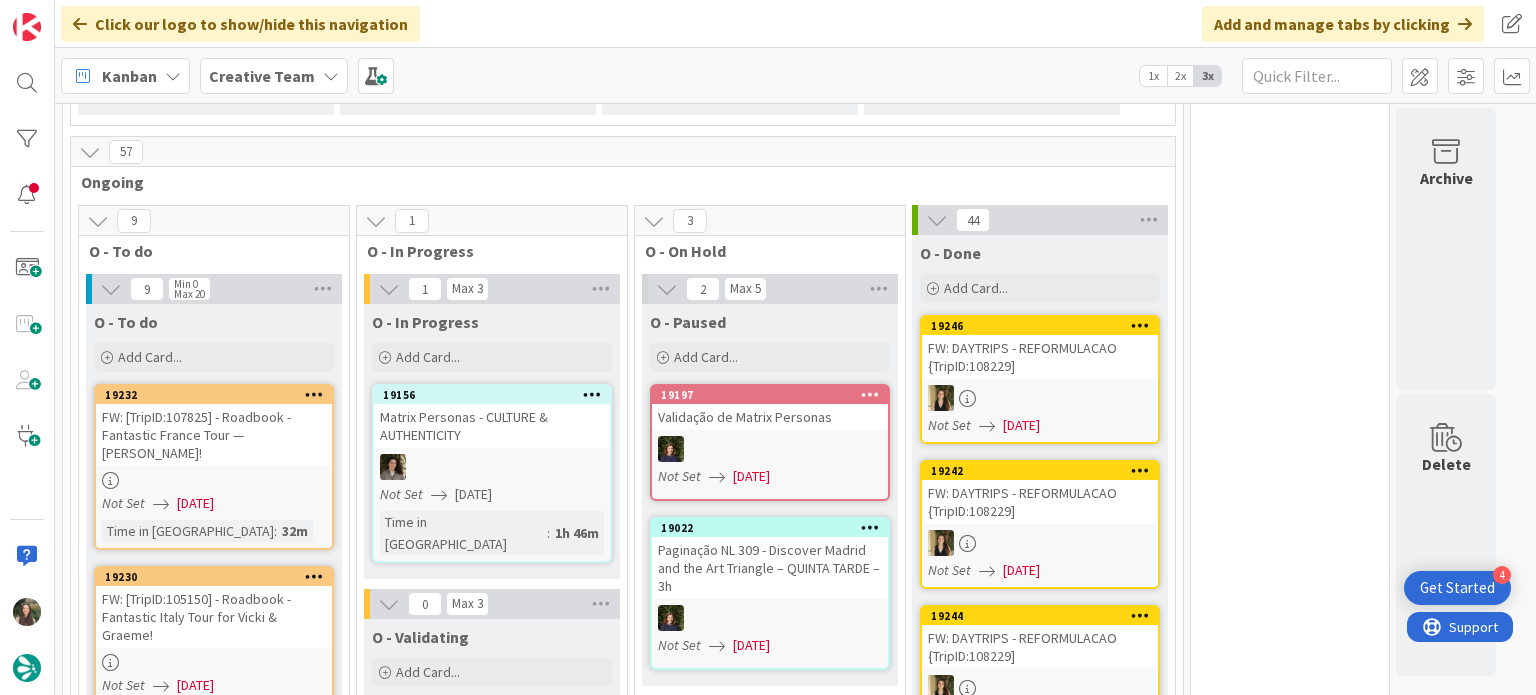 click at bounding box center (214, 480) 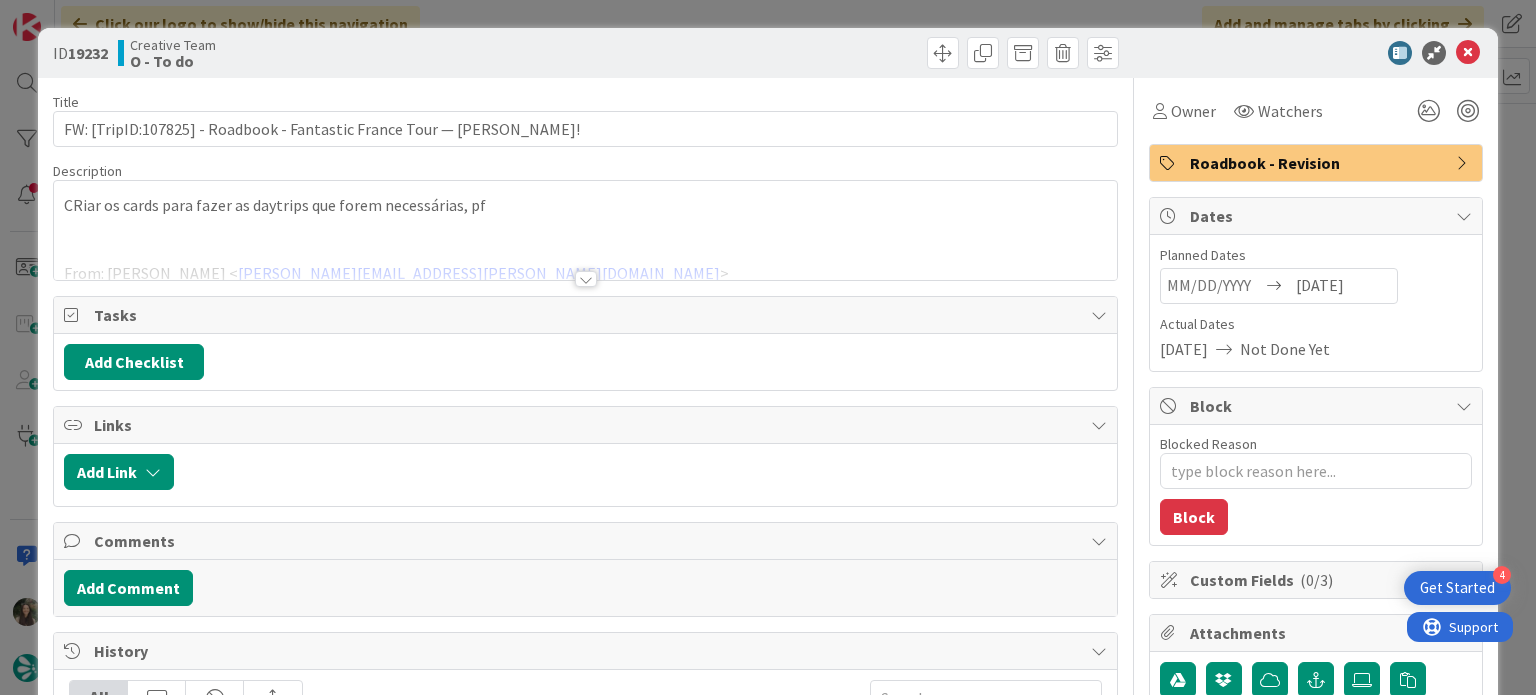 scroll, scrollTop: 0, scrollLeft: 0, axis: both 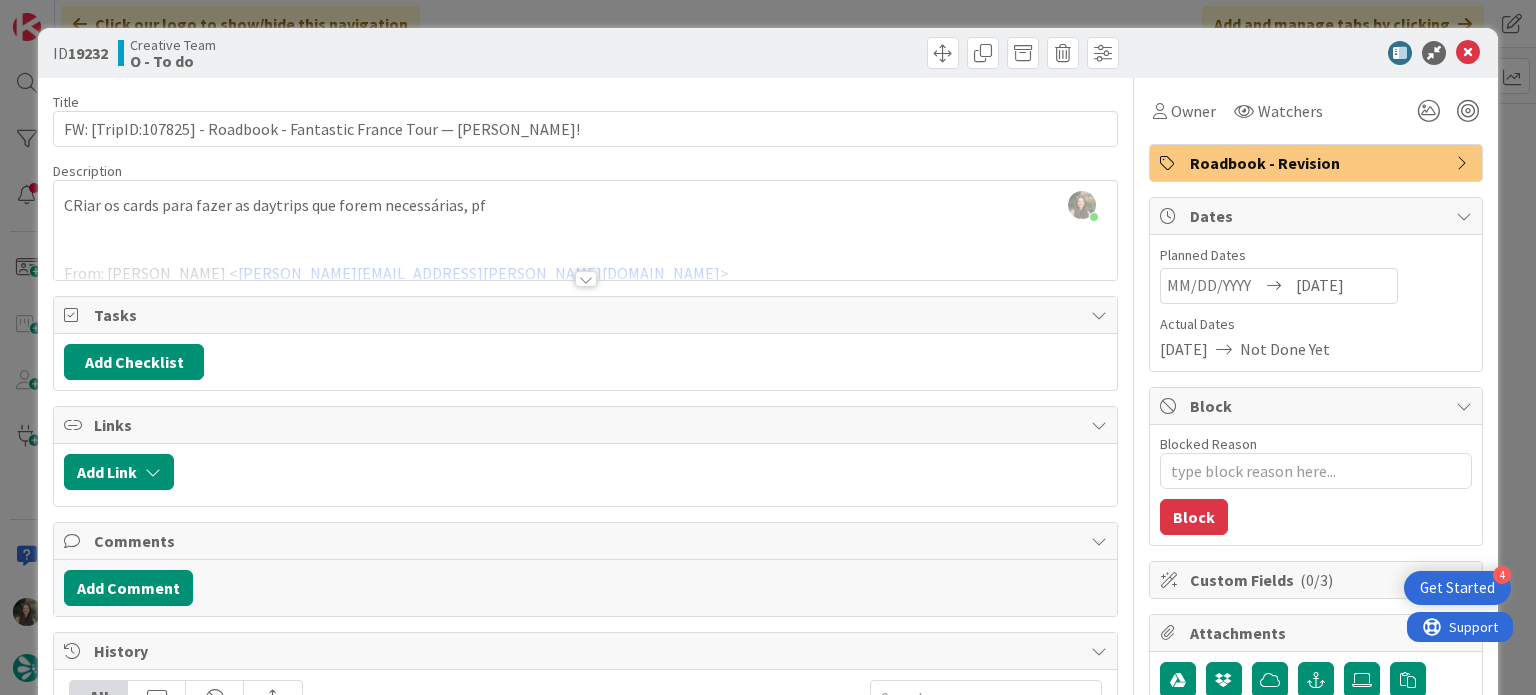 click at bounding box center (585, 254) 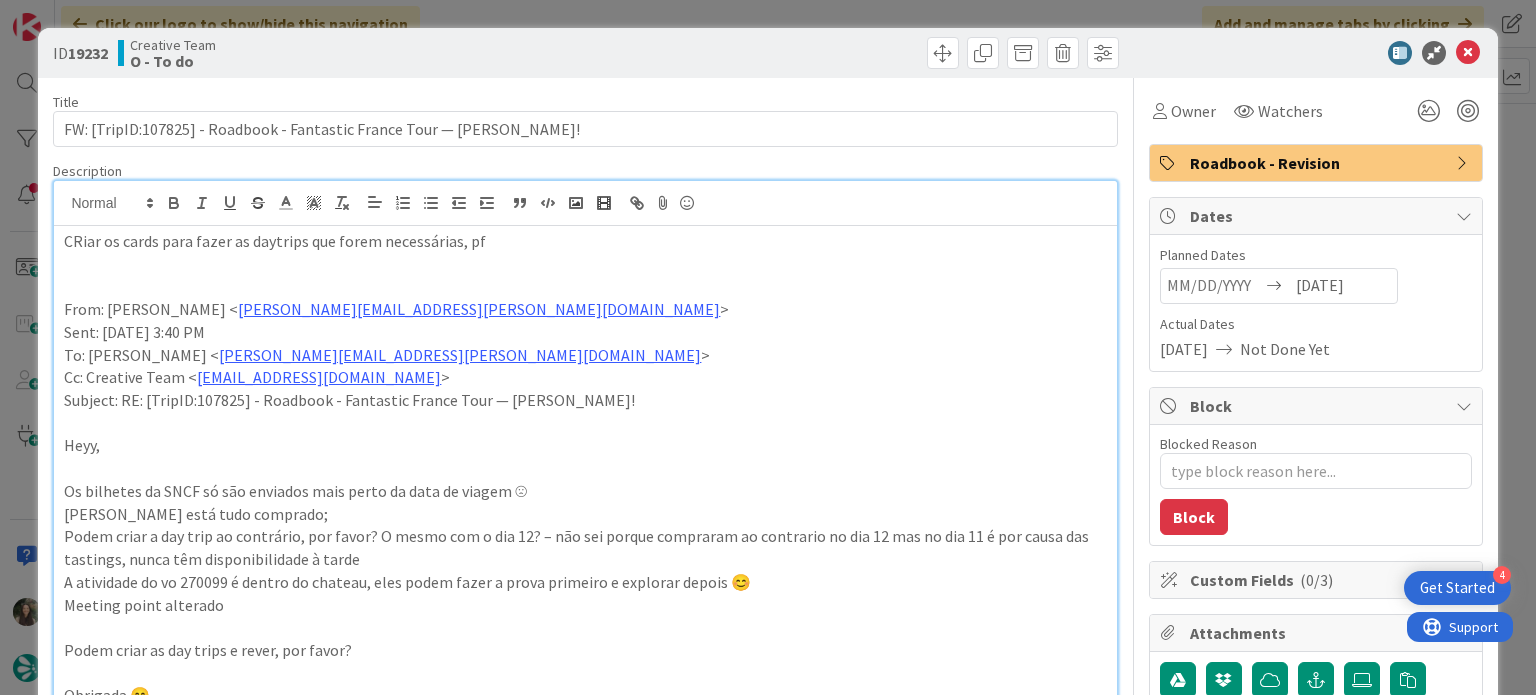 click on "ID  19232 Creative Team O - To do Title 70 / 128 FW: [TripID:107825] - Roadbook - Fantastic France Tour — [PERSON_NAME]! Description [PERSON_NAME] just joined CRiar os cards para fazer as daytrips que forem necessárias, pf From: [PERSON_NAME] < [PERSON_NAME][EMAIL_ADDRESS][PERSON_NAME][DOMAIN_NAME] > Sent: [DATE] 3:40 PM To: [PERSON_NAME] < [PERSON_NAME][EMAIL_ADDRESS][PERSON_NAME][DOMAIN_NAME] > Cc: Creative Team < [EMAIL_ADDRESS][DOMAIN_NAME] > Subject: RE: [TripID:107825] - Roadbook - Fantastic France Tour — [PERSON_NAME]! Heyy, Os bilhetes da SNCF só são enviados mais perto da data de viagem ☹ [PERSON_NAME] está tudo comprado; Podem criar a day trip ao contrário, por favor? O mesmo com o dia 12? – não sei porque compraram ao contrario no dia 12 mas no dia 11 é por causa das tastings, nunca têm disponibilidade à tarde A atividade do vo 270099 é dentro do chateau, eles podem fazer a prova primeiro e explorar depois 😊 Meeting point alterado Podem criar as day trips e rever, por favor? Obrigada 😊 [[PERSON_NAME]]" at bounding box center (768, 347) 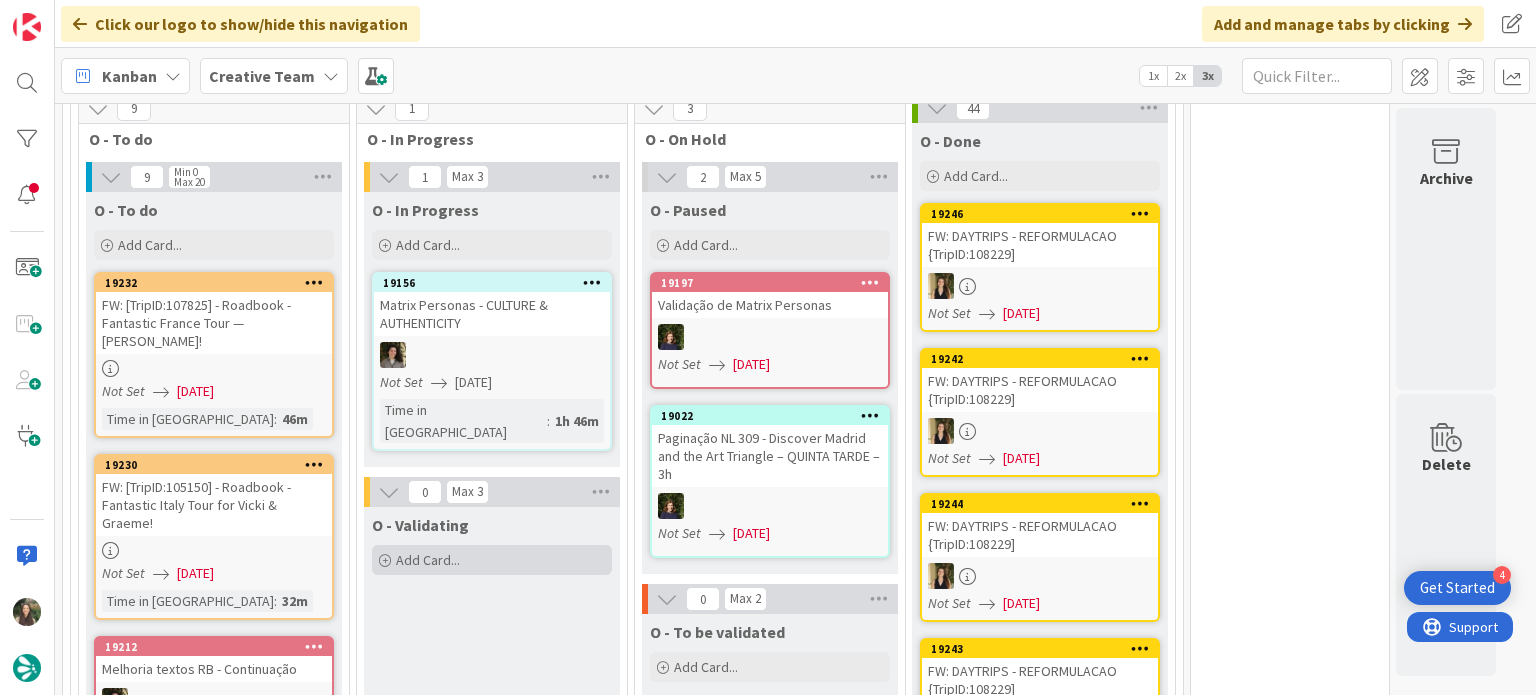 scroll, scrollTop: 1800, scrollLeft: 0, axis: vertical 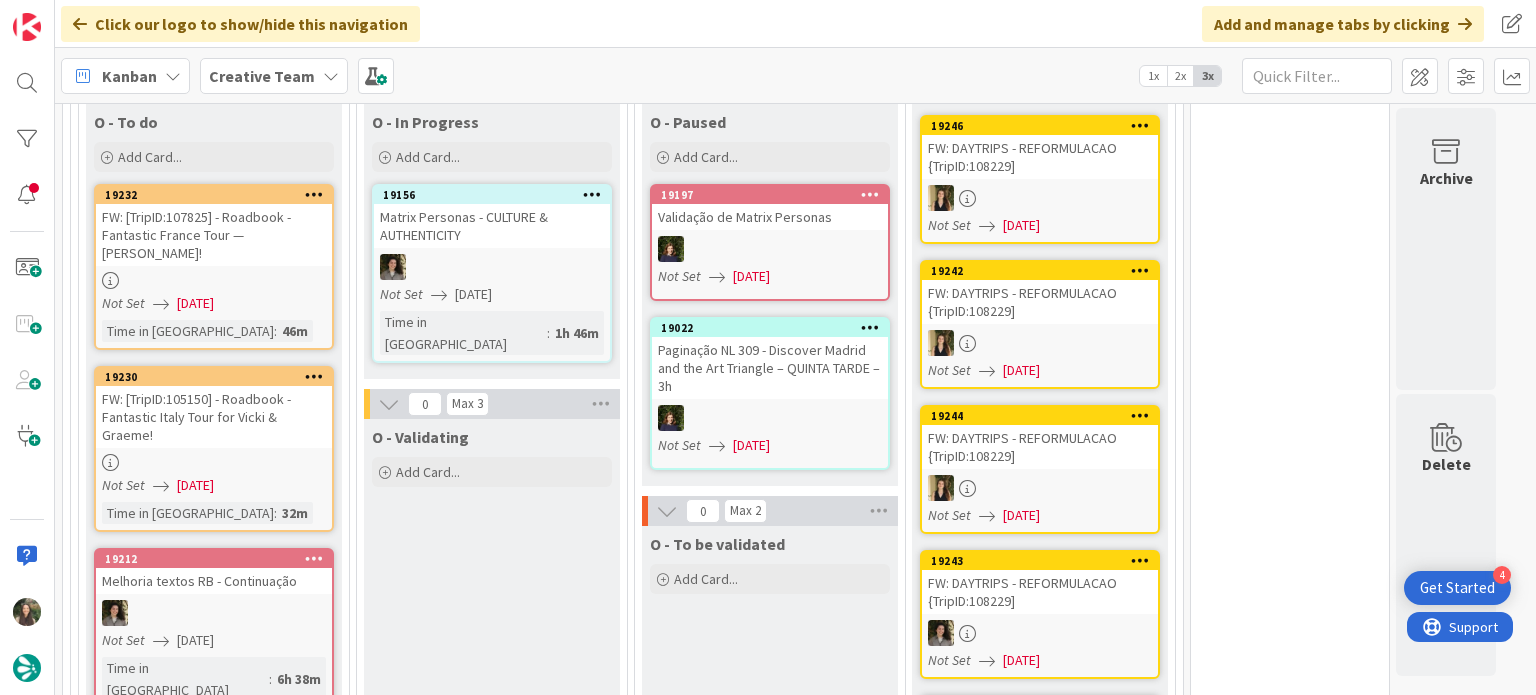 click on "FW: [TripID:105150] - Roadbook - Fantastic Italy Tour for Vicki & Graeme!" at bounding box center (214, 417) 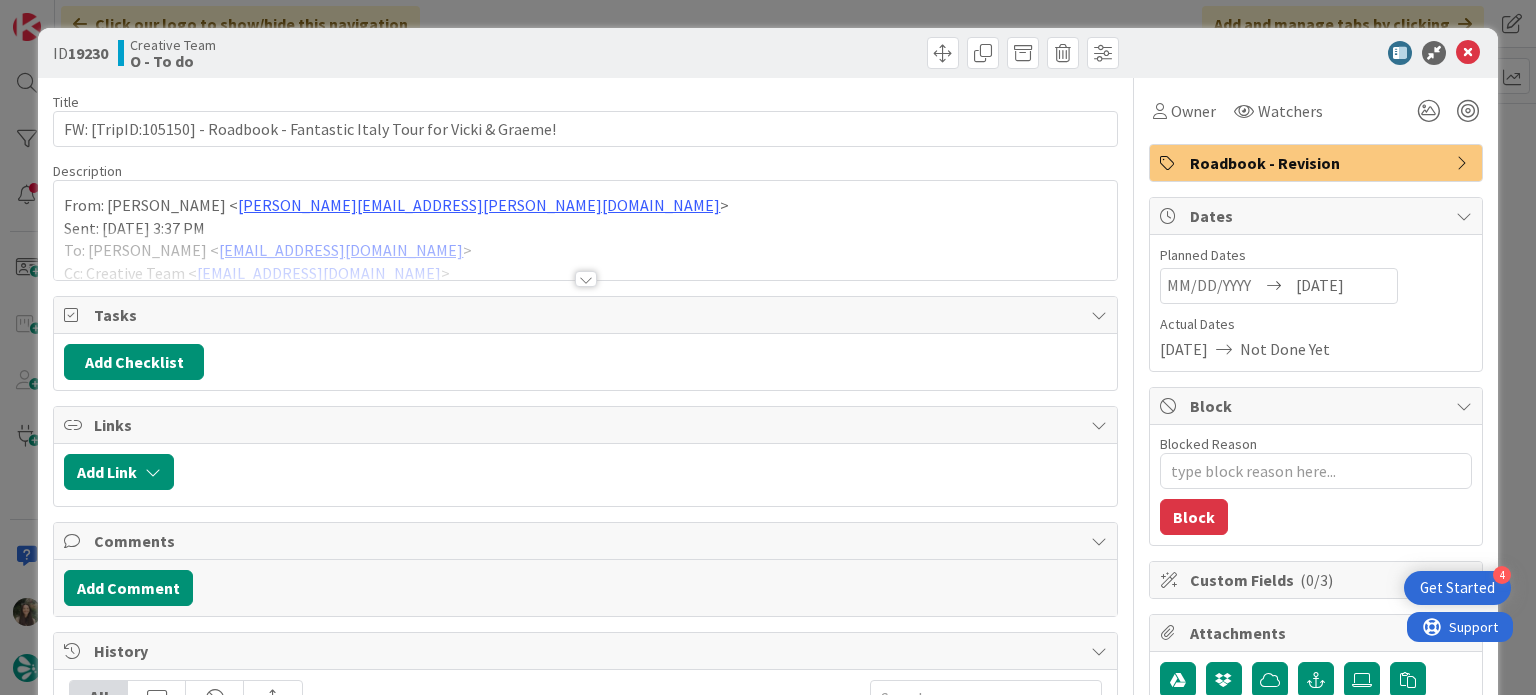 scroll, scrollTop: 0, scrollLeft: 0, axis: both 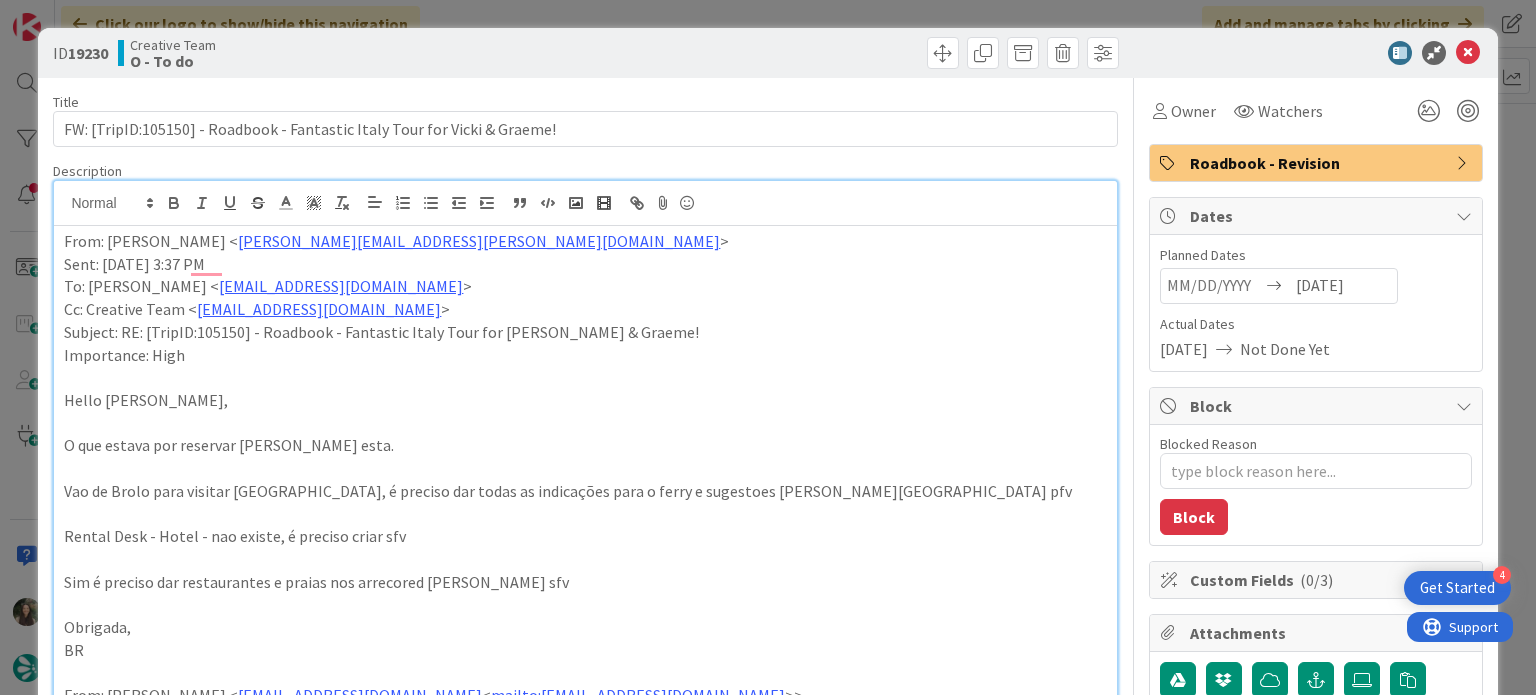 click on "ID  19230 Creative Team O - To do Title 73 / 128 FW: [TripID:105150] - Roadbook - Fantastic Italy Tour for [PERSON_NAME] & Graeme! Description [PERSON_NAME] just joined [PERSON_NAME] just joined From: [PERSON_NAME] < [PERSON_NAME][EMAIL_ADDRESS][PERSON_NAME][DOMAIN_NAME] > Sent: [DATE] 3:37 PM To: [PERSON_NAME] < [EMAIL_ADDRESS][DOMAIN_NAME] > Cc: Creative Team < [EMAIL_ADDRESS][DOMAIN_NAME] > Subject: RE: [TripID:105150] - Roadbook - Fantastic Italy Tour for [PERSON_NAME] & [PERSON_NAME]! Importance: High Hello [PERSON_NAME], O que estava por reservar [PERSON_NAME] esta. [PERSON_NAME] para visitar [GEOGRAPHIC_DATA], é preciso dar todas as indicações para o ferry e sugestoes [PERSON_NAME] pfv Rental Desk - Hotel - nao existe, é preciso criar sfv Sim é preciso dar restaurantes e praias nos arrecored [PERSON_NAME] sfv Obrigada, BR From: [PERSON_NAME] < [EMAIL_ADDRESS][DOMAIN_NAME] < mailto:[EMAIL_ADDRESS][DOMAIN_NAME] >> Sent: [DATE] 4:36 PM To: [PERSON_NAME] < [PERSON_NAME][EMAIL_ADDRESS][PERSON_NAME][DOMAIN_NAME] < mailto:[PERSON_NAME][EMAIL_ADDRESS][PERSON_NAME][DOMAIN_NAME] >> Cc: Creative Team < < >> > [ ] <" at bounding box center (768, 347) 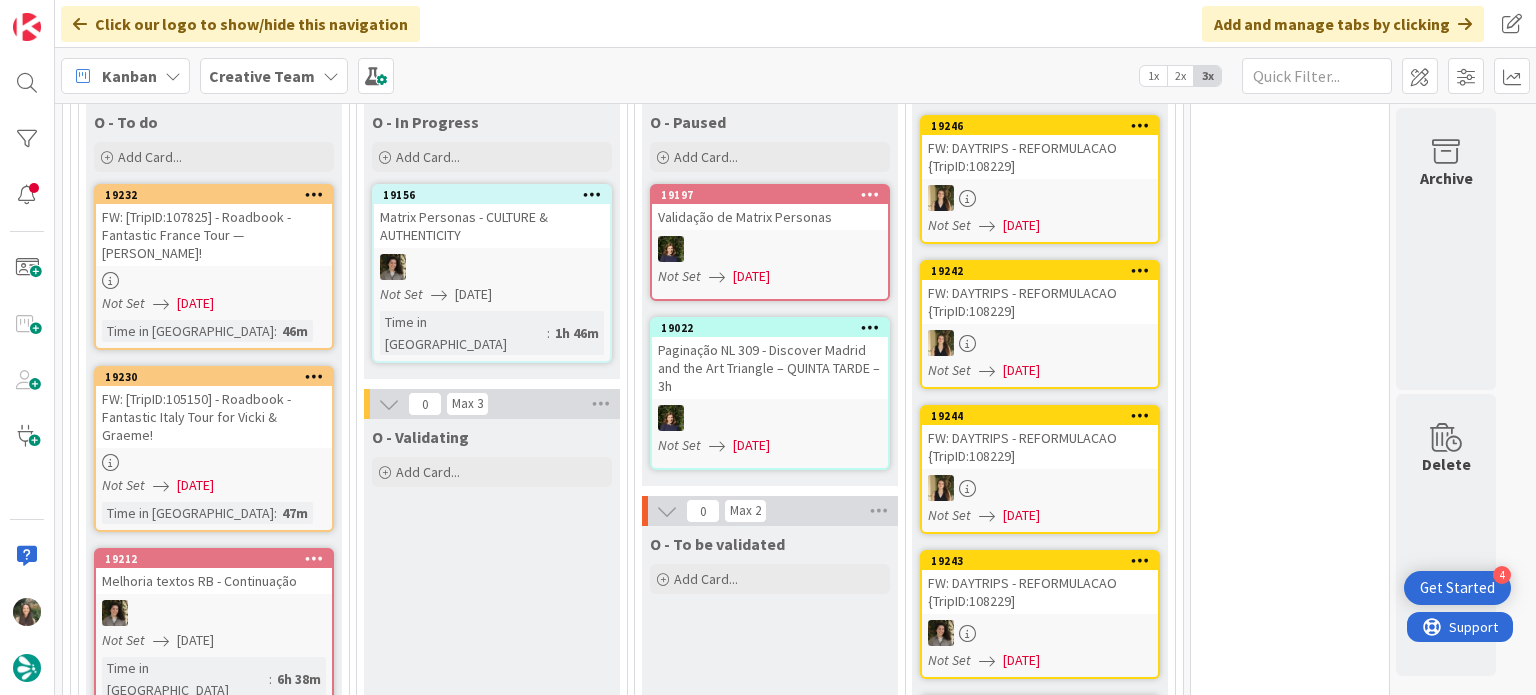 scroll, scrollTop: 0, scrollLeft: 0, axis: both 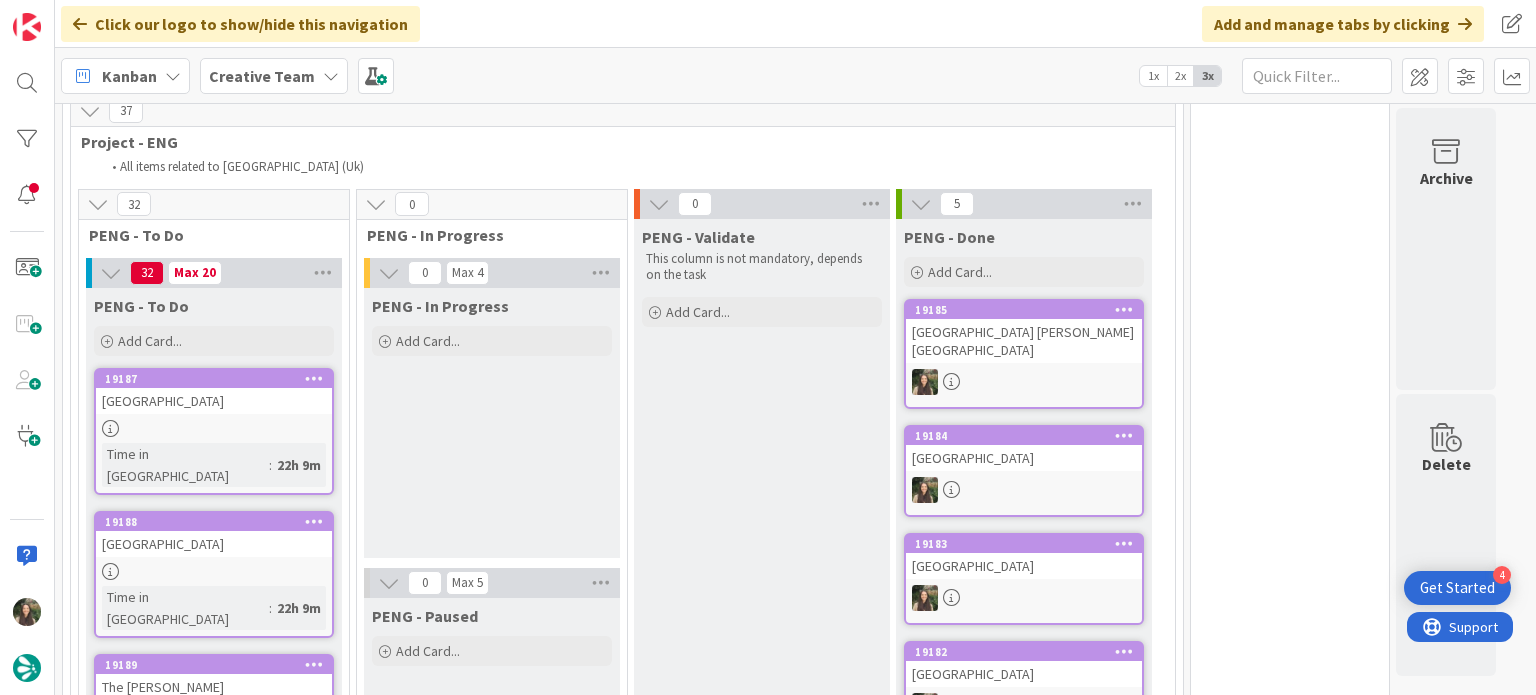 click on "[GEOGRAPHIC_DATA]" at bounding box center (214, 401) 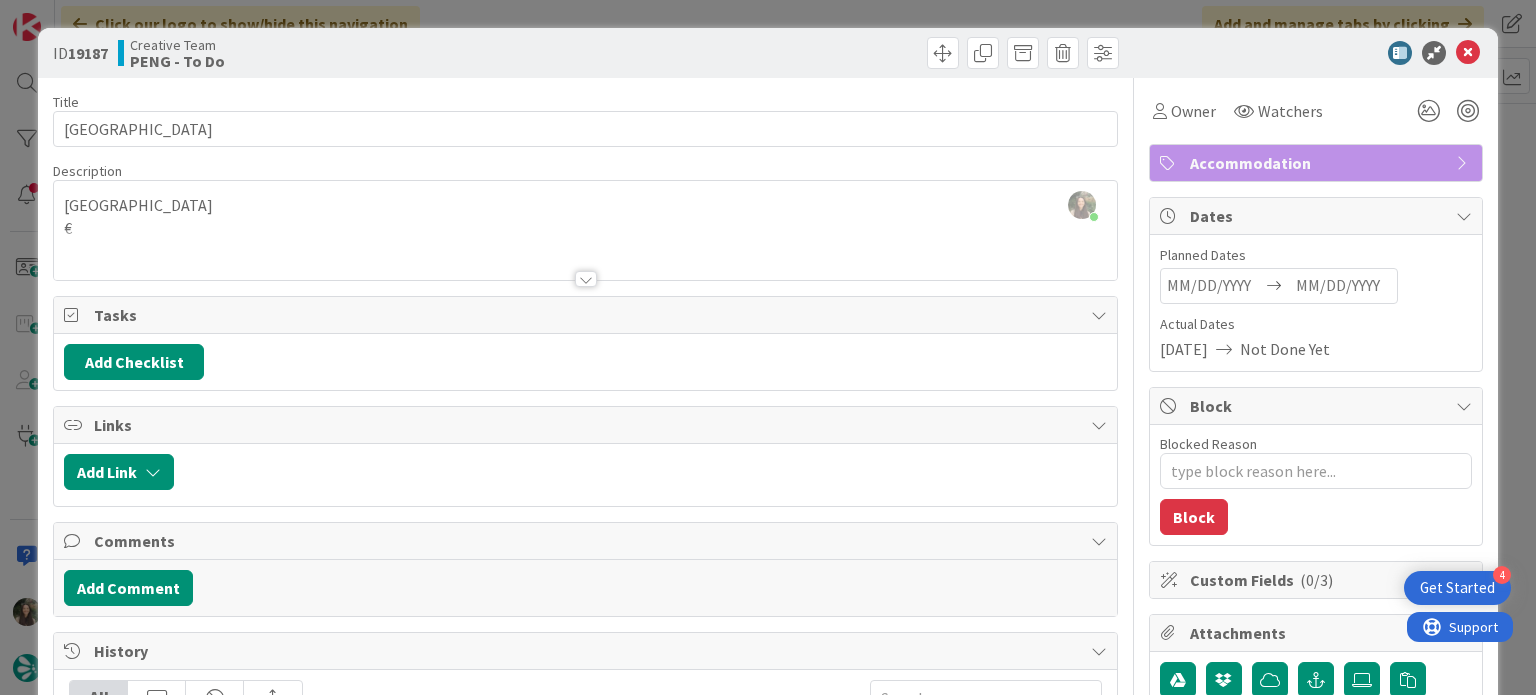 scroll, scrollTop: 0, scrollLeft: 0, axis: both 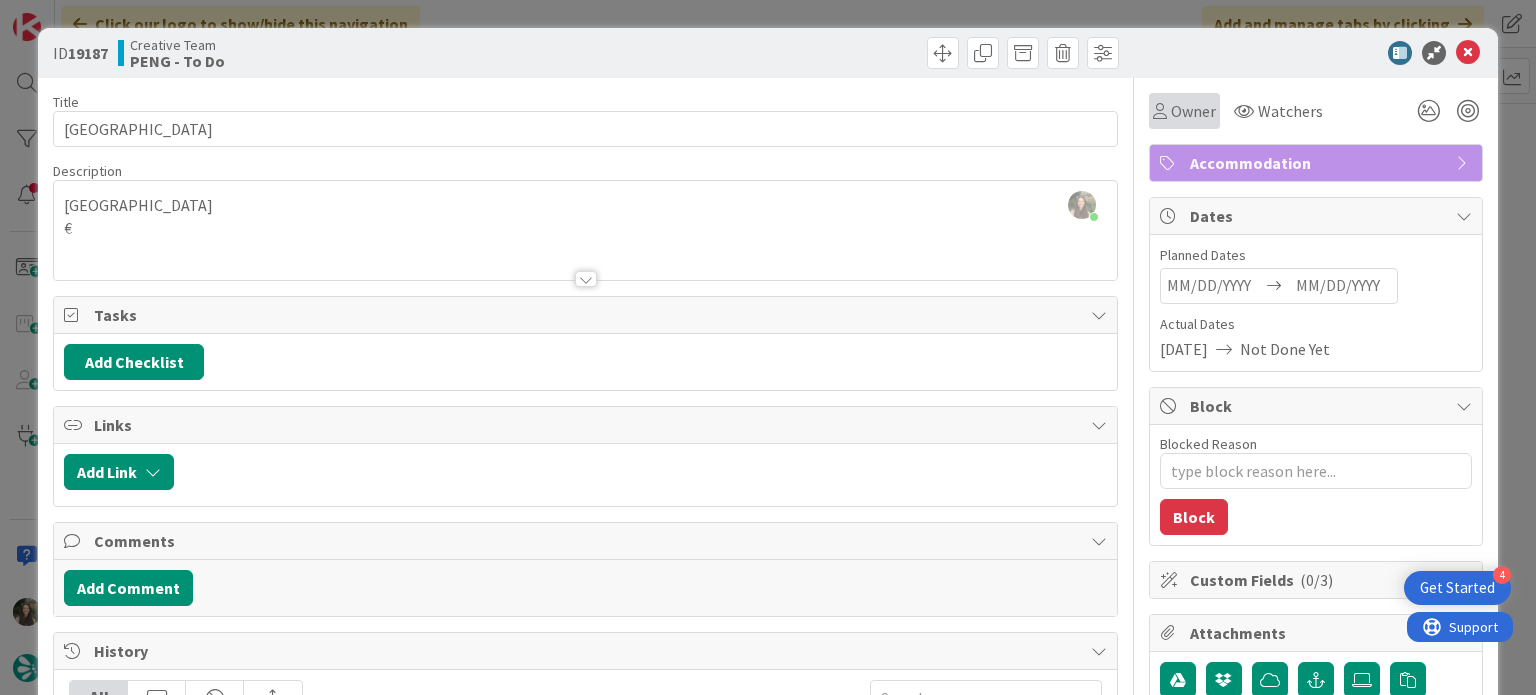 click on "Owner" at bounding box center (1184, 111) 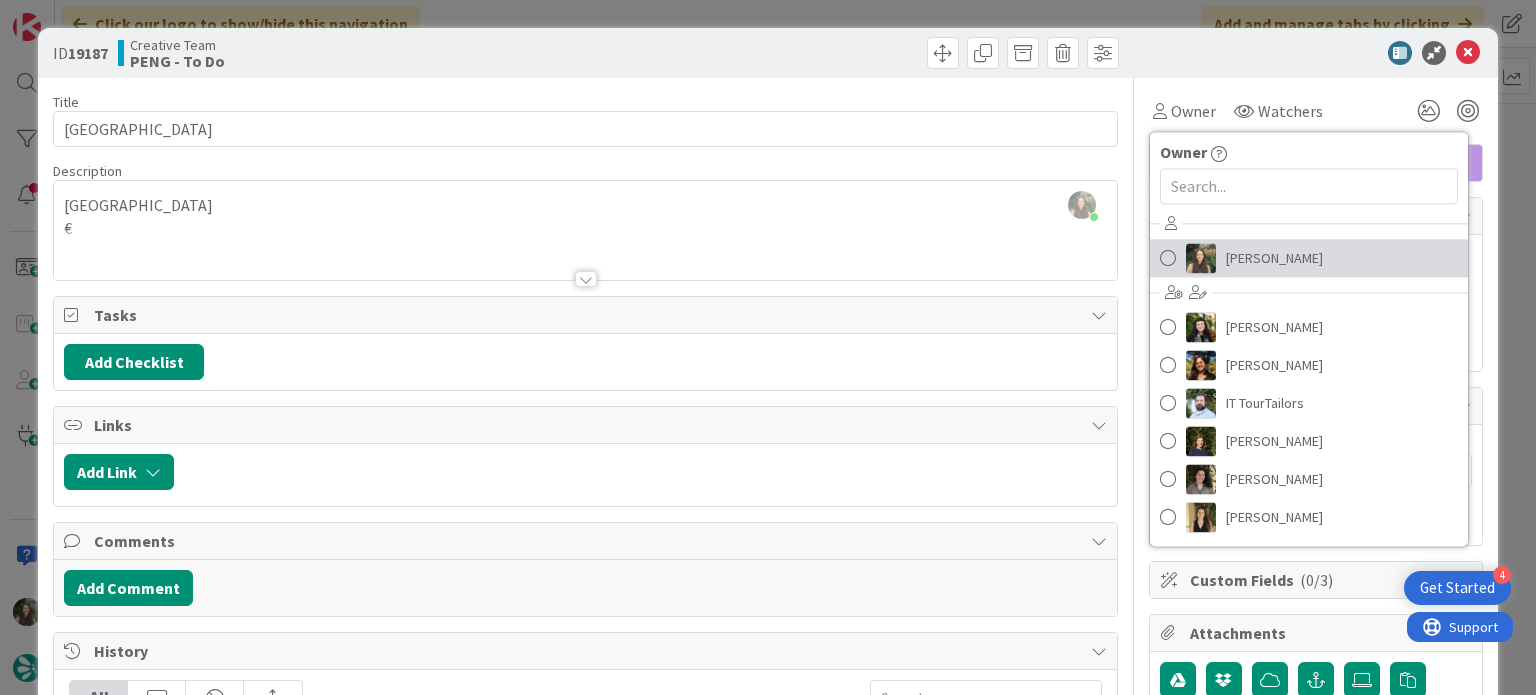 click on "[PERSON_NAME]" at bounding box center (1274, 258) 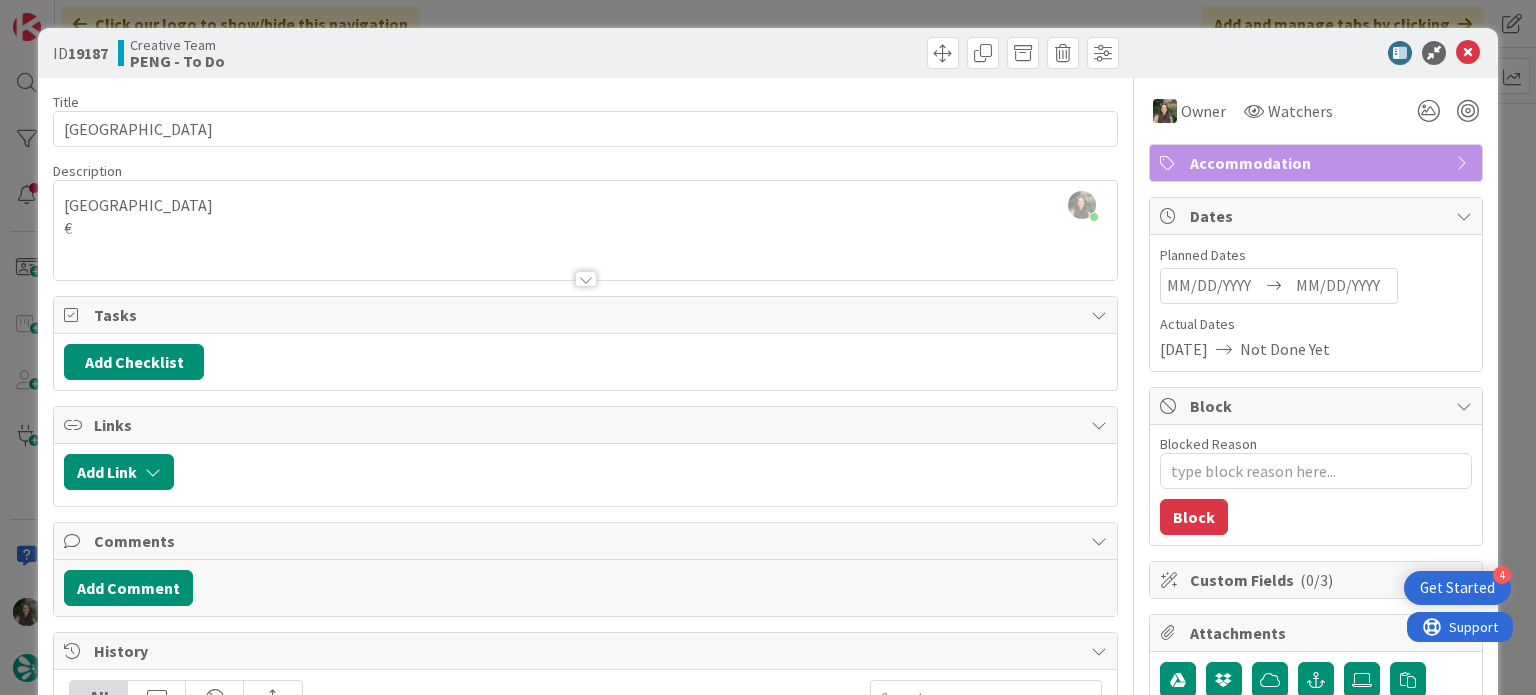 click on "ID  19187 Creative Team PENG - To Do Title 26 / [GEOGRAPHIC_DATA] Description [PERSON_NAME] just joined [GEOGRAPHIC_DATA] € Owner Watchers Accommodation Tasks Add Checklist Links Add Link Comments Add Comment History All [PERSON_NAME]  moved  this card into this column PENG - To Do [DATE] [DATE] 6:18 PM [PERSON_NAME]  moved  this card into this column Done [DATE] [DATE] 5:32 PM [PERSON_NAME]  updated  the description of this card Show Updated Description [DATE] [DATE] 5:32 PM [PERSON_NAME]  created  this card [DATE] [DATE] 5:31 PM Owner Owner Remove Set as Watcher [PERSON_NAME] [PERSON_NAME] [PERSON_NAME]  IT TourTailors [PERSON_NAME] [PERSON_NAME] [PERSON_NAME] [PERSON_NAME] Watchers Accommodation Dates Planned Dates Navigate forward to interact with the calendar and select a date. Press the question mark key to get the keyboard shortcuts for changing dates. Actual Dates [DATE] Not Done Yet Block Blocked Reason 0 / 256 Block ( 0/3 ) 0m" at bounding box center (768, 347) 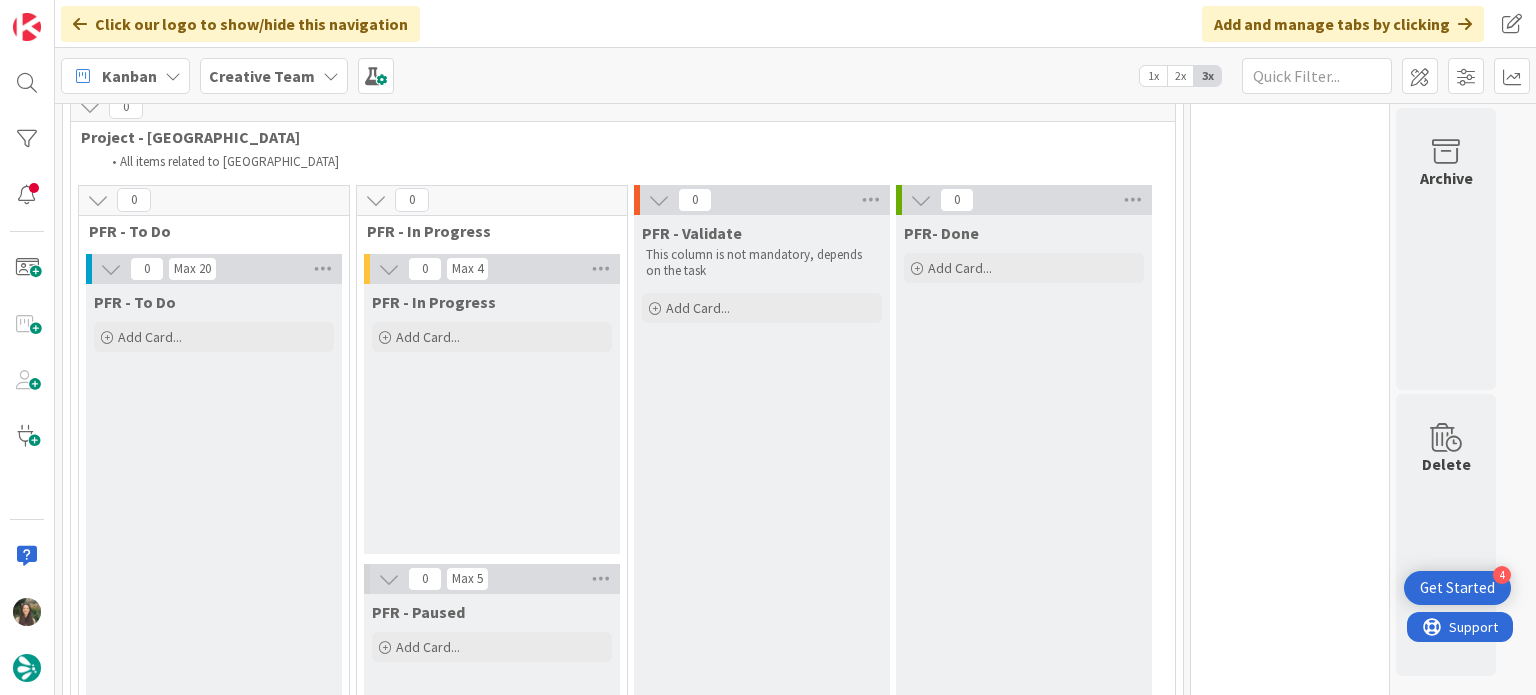 scroll, scrollTop: 0, scrollLeft: 0, axis: both 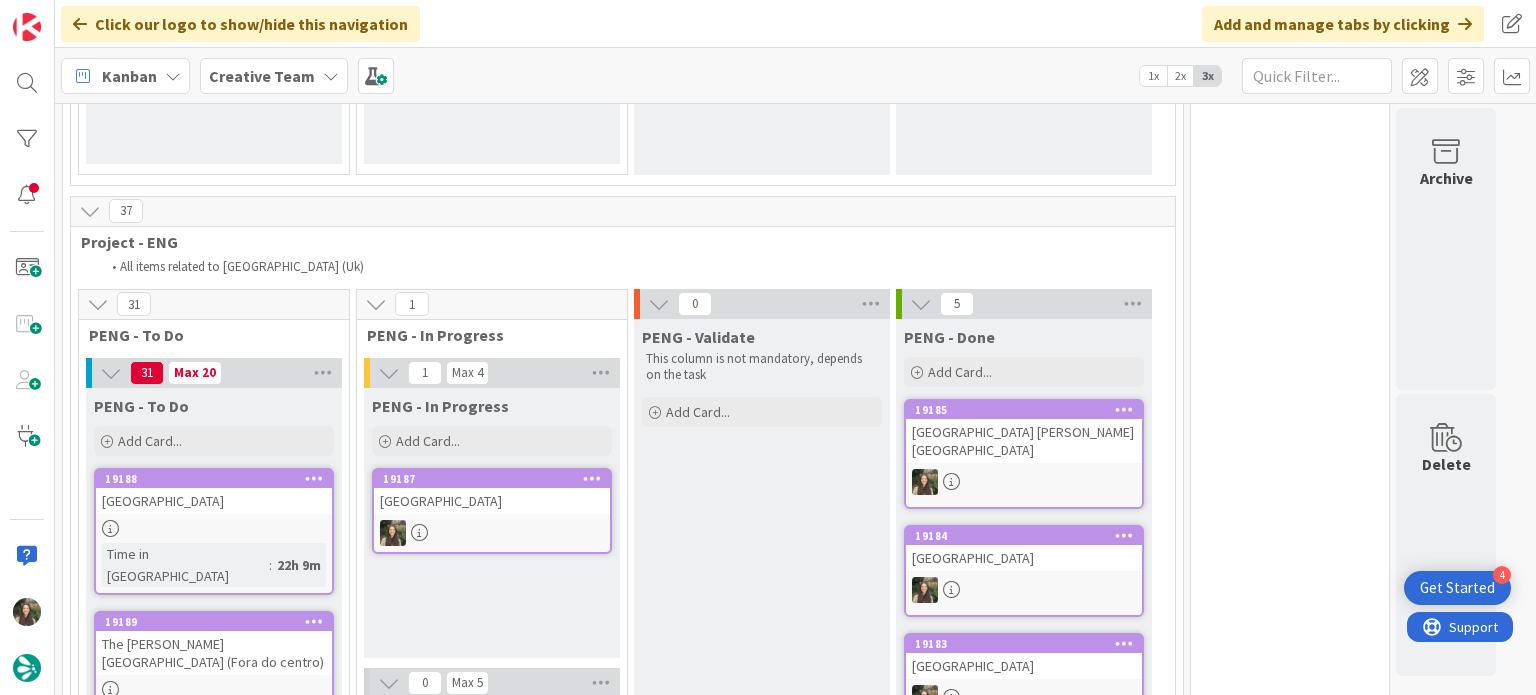 click at bounding box center (492, 533) 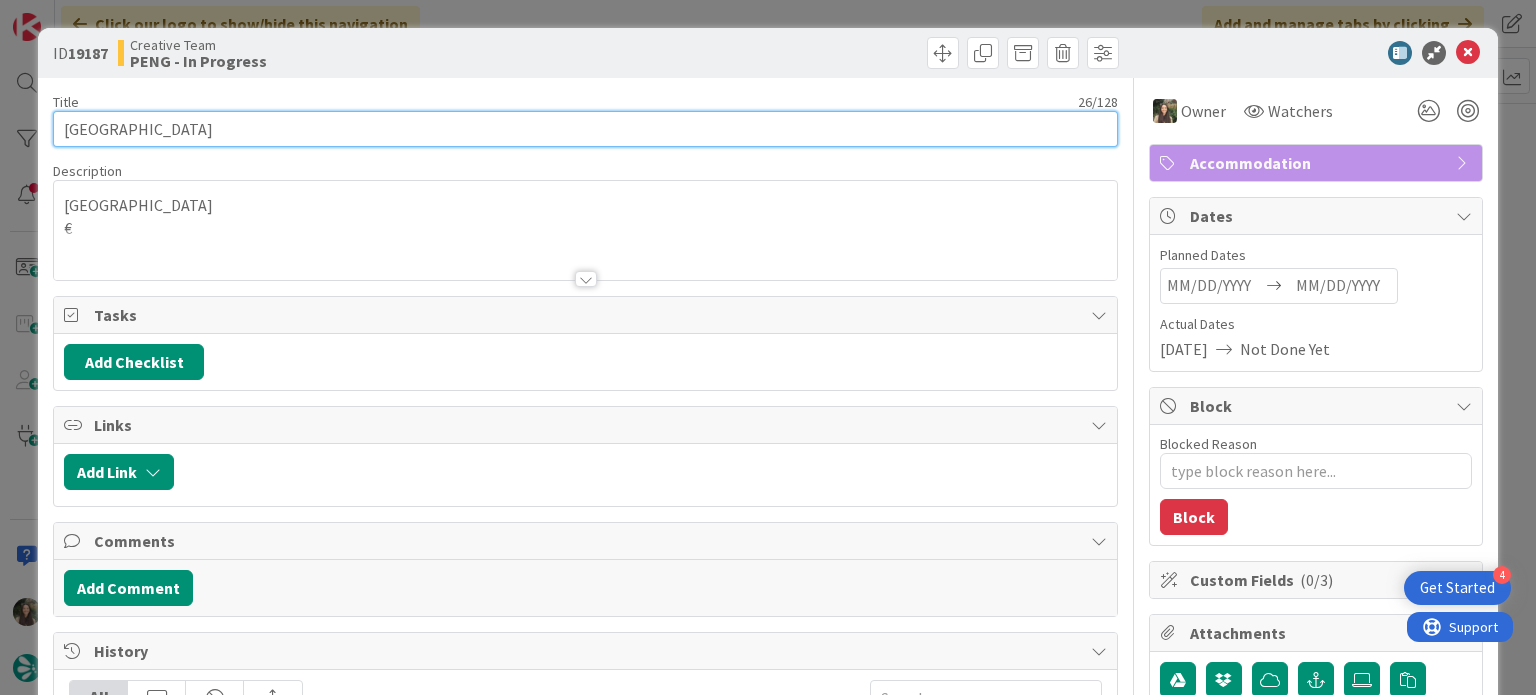 scroll, scrollTop: 0, scrollLeft: 0, axis: both 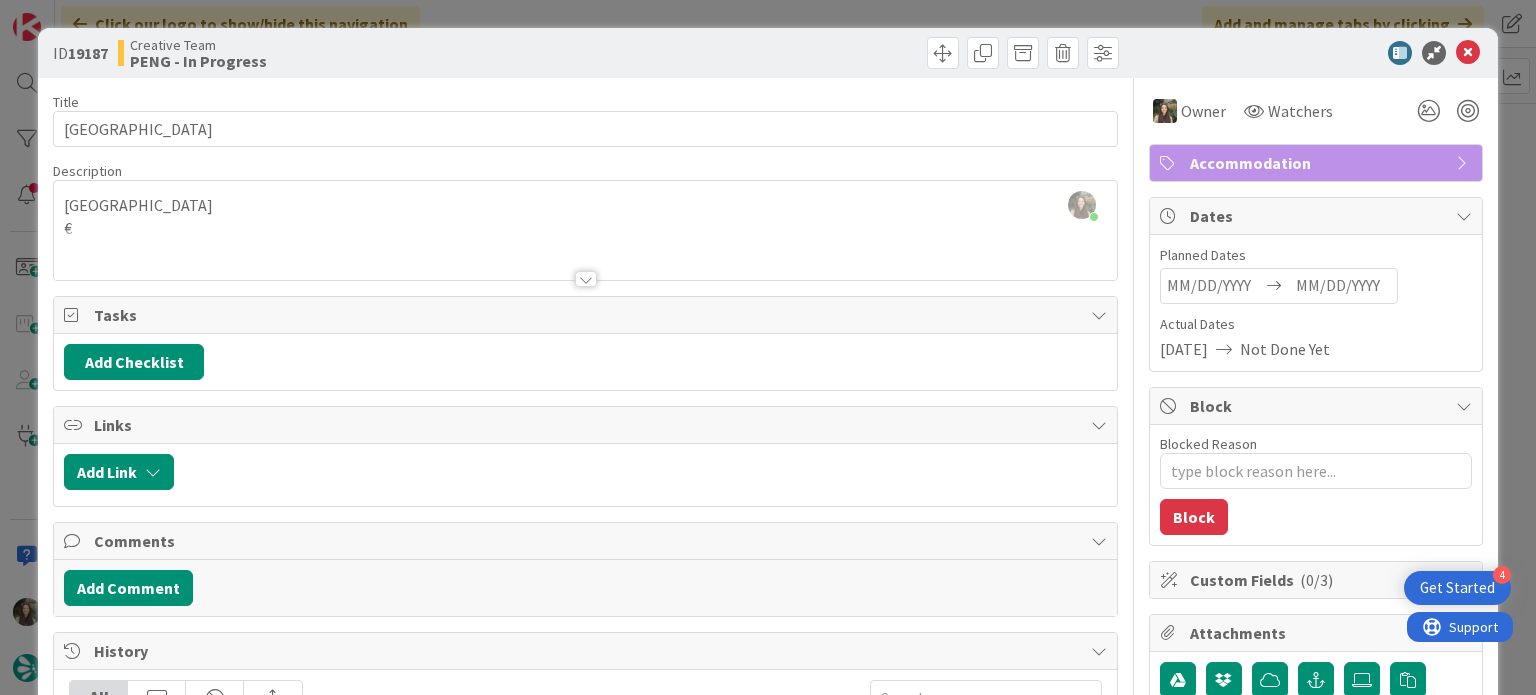 click on "ID  19187 Creative Team PENG - In Progress Title 26 / [GEOGRAPHIC_DATA] Description [PERSON_NAME] joined  13 m ago [GEOGRAPHIC_DATA] € Owner Watchers Accommodation Tasks Add Checklist Links Add Link Comments Add Comment History All [PERSON_NAME]  moved  this card into this column PENG - In Progress 1 second ago [DATE] 4:44 PM [PERSON_NAME]  assigned  [PERSON_NAME] as the owner of this card 13 seconds ago [DATE] 4:44 PM [PERSON_NAME]  moved  this card into this column PENG - To Do [DATE] [DATE] 6:18 PM [PERSON_NAME]  moved  this card into this column Done [DATE] [DATE] 5:32 PM [PERSON_NAME]  updated  the description of this card Show Updated Description [DATE] [DATE] 5:32 PM Show More... Owner Watchers Accommodation Dates Planned Dates Navigate forward to interact with the calendar and select a date. Press the question mark key to get the keyboard shortcuts for changing dates. Actual Dates [DATE] Not Done Yet Block Blocked Reason 0 / 256" at bounding box center (768, 347) 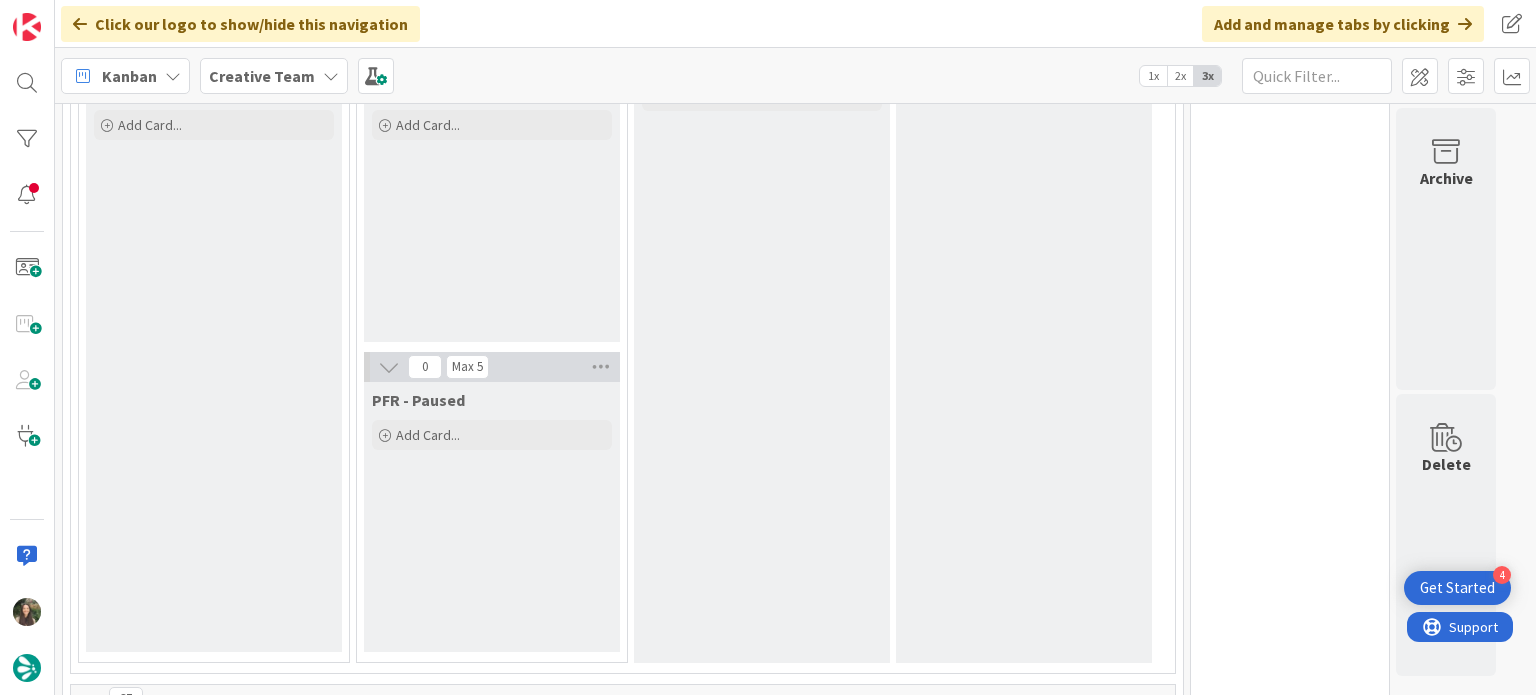 scroll, scrollTop: 3626, scrollLeft: 0, axis: vertical 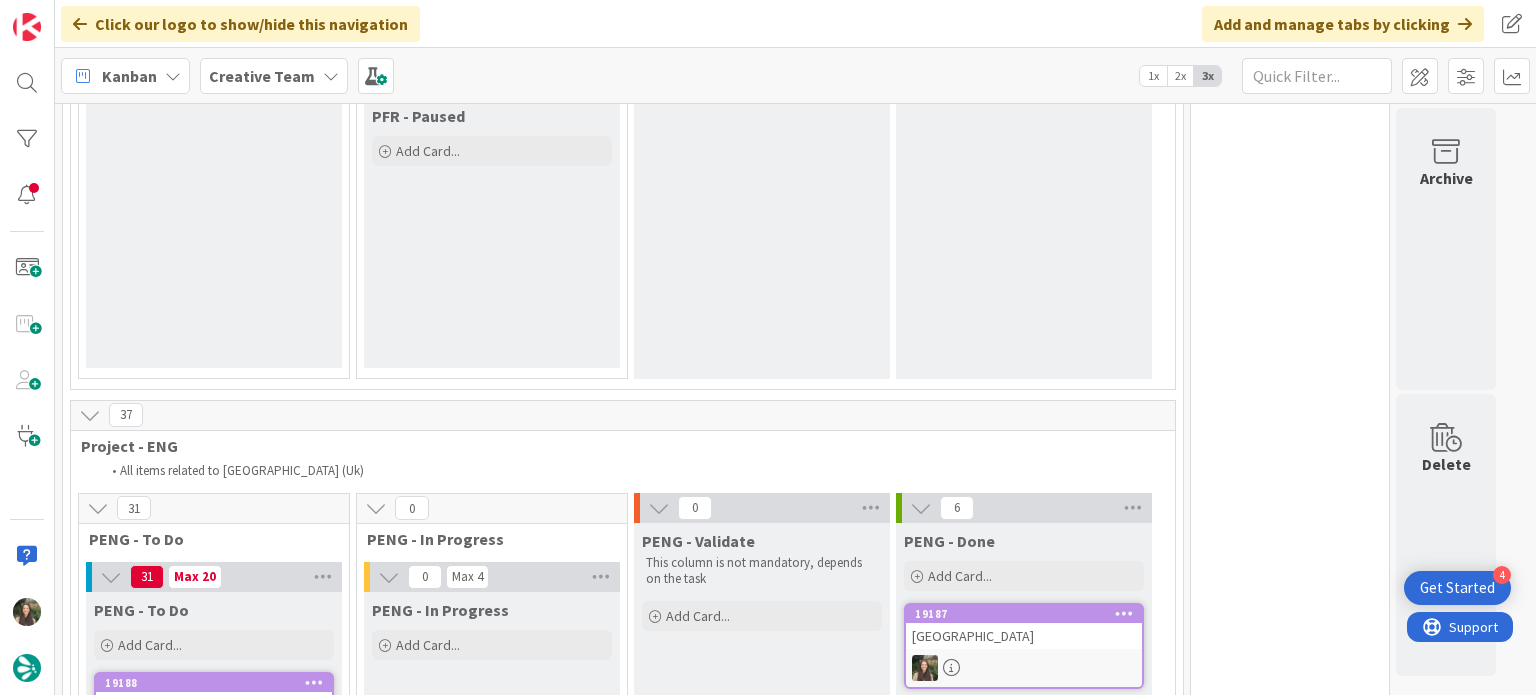 click on "[GEOGRAPHIC_DATA]" at bounding box center (1024, 636) 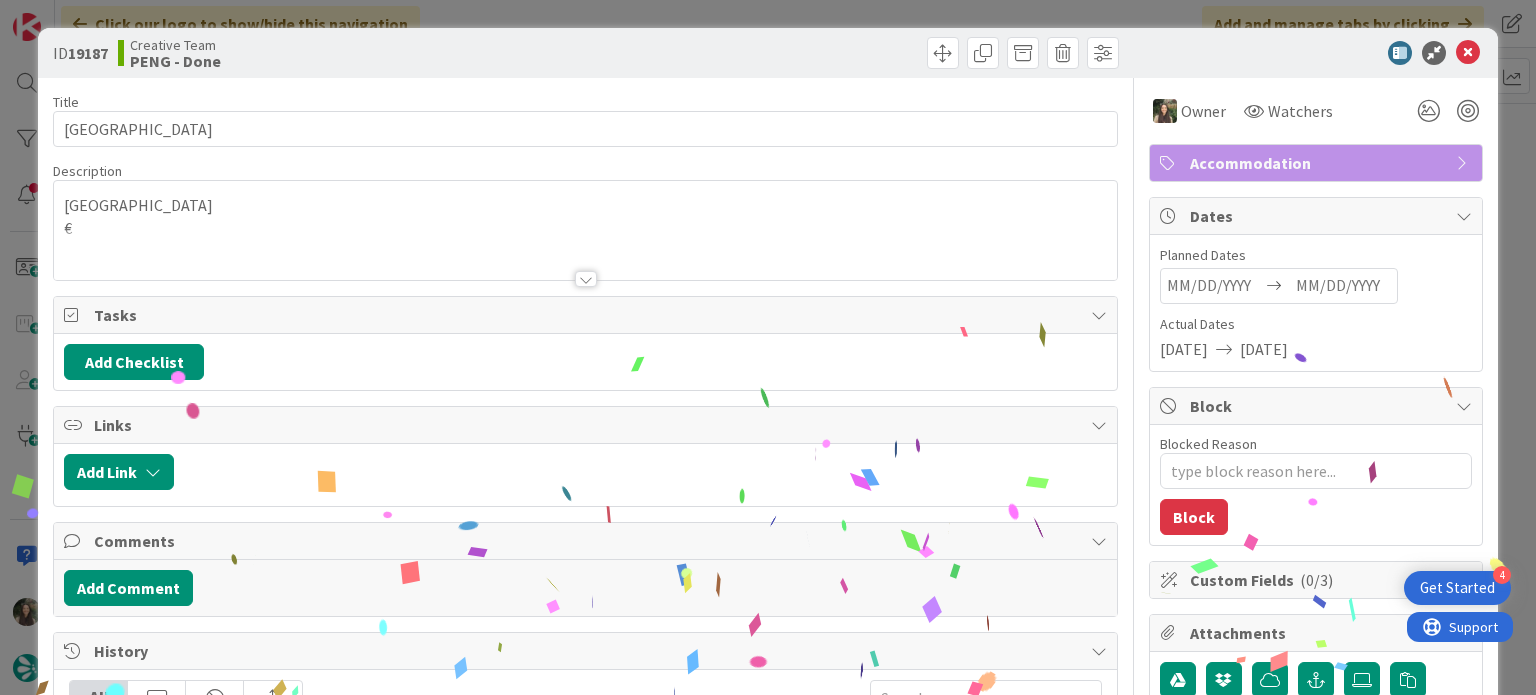 scroll, scrollTop: 500, scrollLeft: 0, axis: vertical 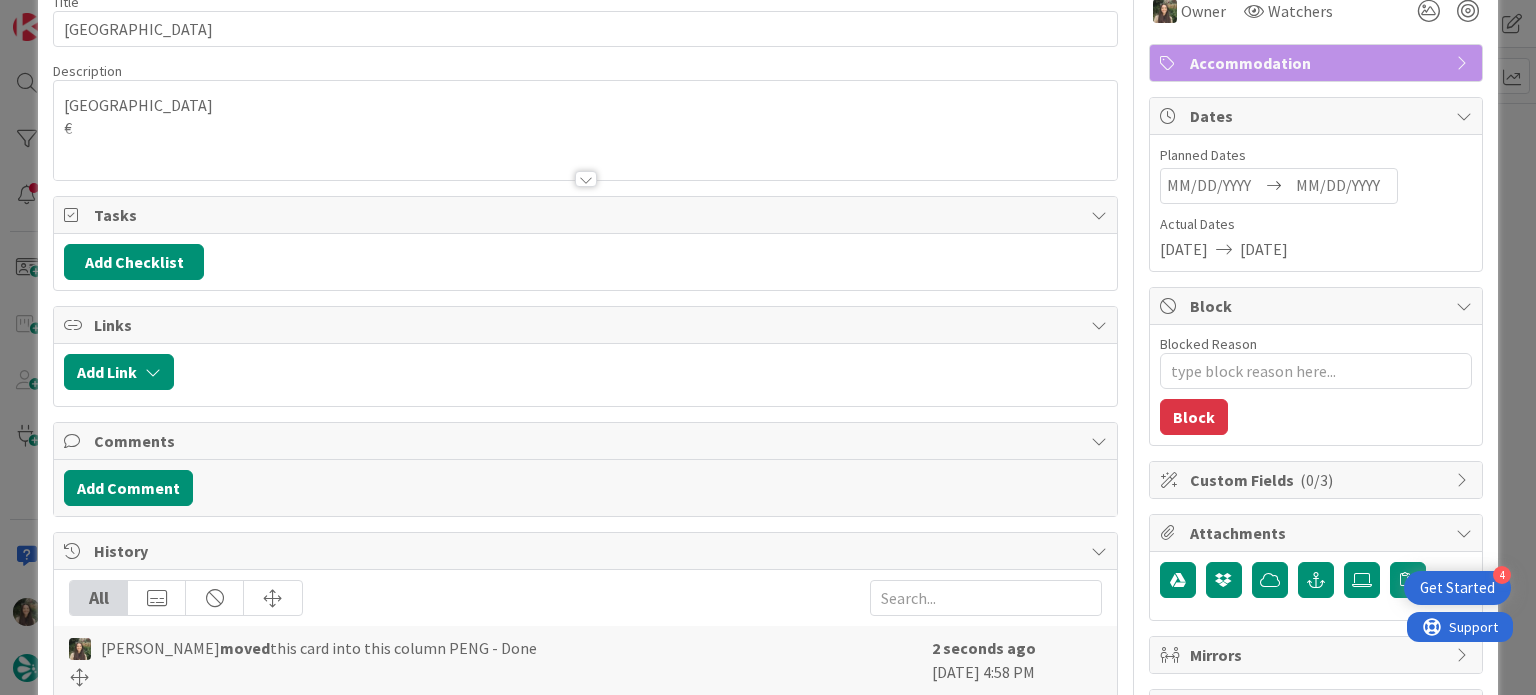 click on "ID  19187 Creative Team PENG - Done Title 26 / [GEOGRAPHIC_DATA] Description [GEOGRAPHIC_DATA] € Owner Watchers Accommodation Tasks Add Checklist Links Add Link Comments Add Comment History All [PERSON_NAME]  moved  this card into this column PENG - Done 2 seconds ago [DATE] 4:58 PM [PERSON_NAME]  moved  this card into this column PENG - In Progress 14 minutes ago [DATE] 4:44 PM [PERSON_NAME]  assigned  [PERSON_NAME] as the owner of this card 14 minutes ago [DATE] 4:44 PM [PERSON_NAME]  moved  this card into this column PENG - To Do [DATE] [DATE] 6:18 PM [PERSON_NAME]  moved  this card into this column Done [DATE] [DATE] 5:32 PM Show More... Owner Watchers Accommodation Dates Planned Dates Navigate forward to interact with the calendar and select a date. Press the question mark key to get the keyboard shortcuts for changing dates. Actual Dates [DATE] [DATE] Block Blocked Reason 0 / 256 Block Custom Fields ( 0/3 ) Attachments Mirrors Metrics" at bounding box center [768, 347] 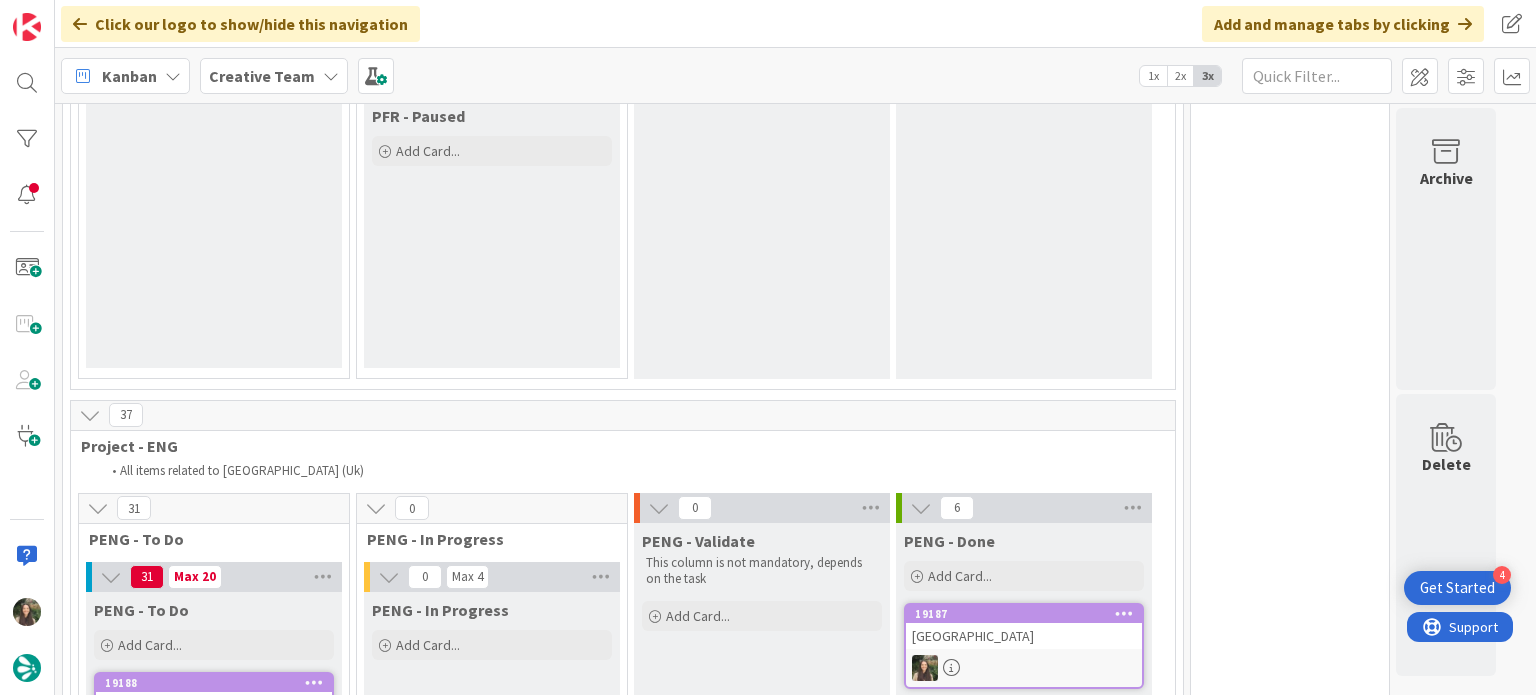 scroll, scrollTop: 0, scrollLeft: 0, axis: both 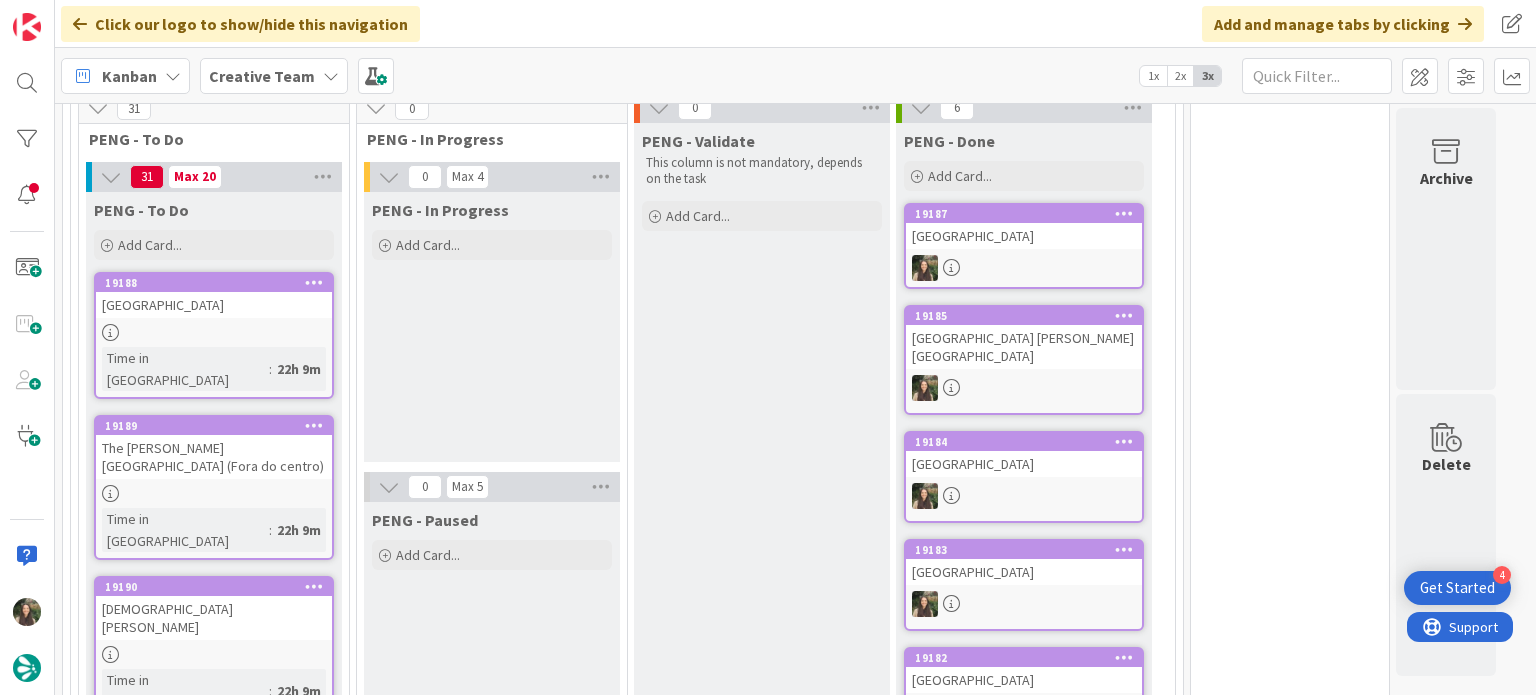 click on "19181 [GEOGRAPHIC_DATA]" at bounding box center [1024, 801] 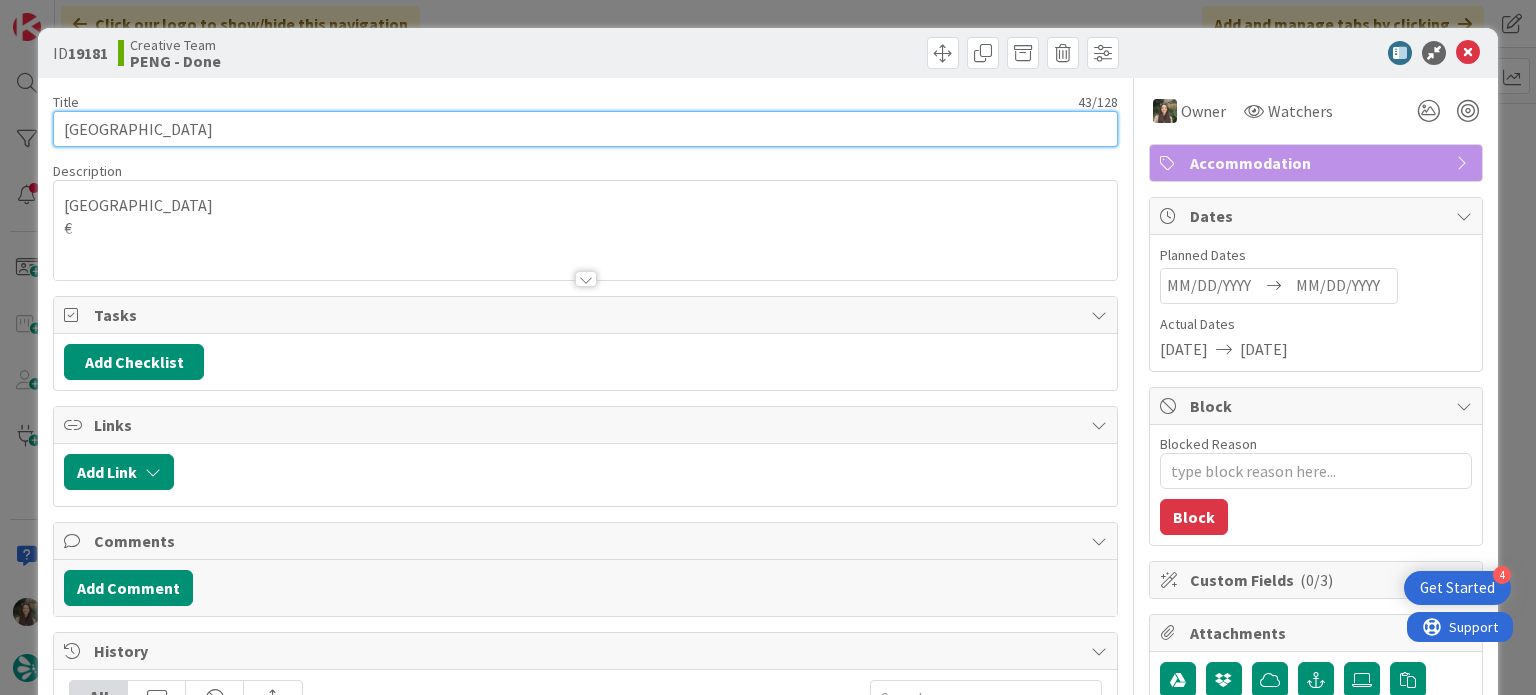 scroll, scrollTop: 0, scrollLeft: 0, axis: both 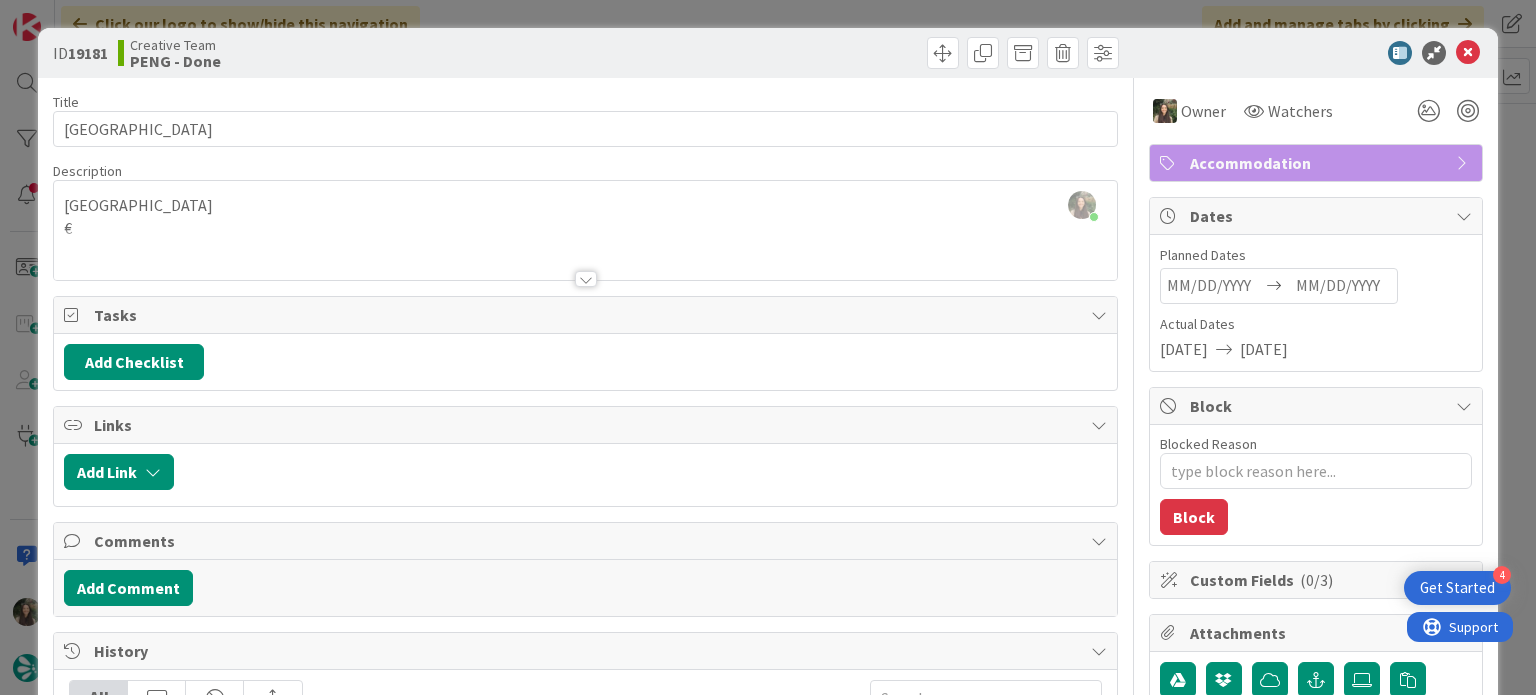 type on "x" 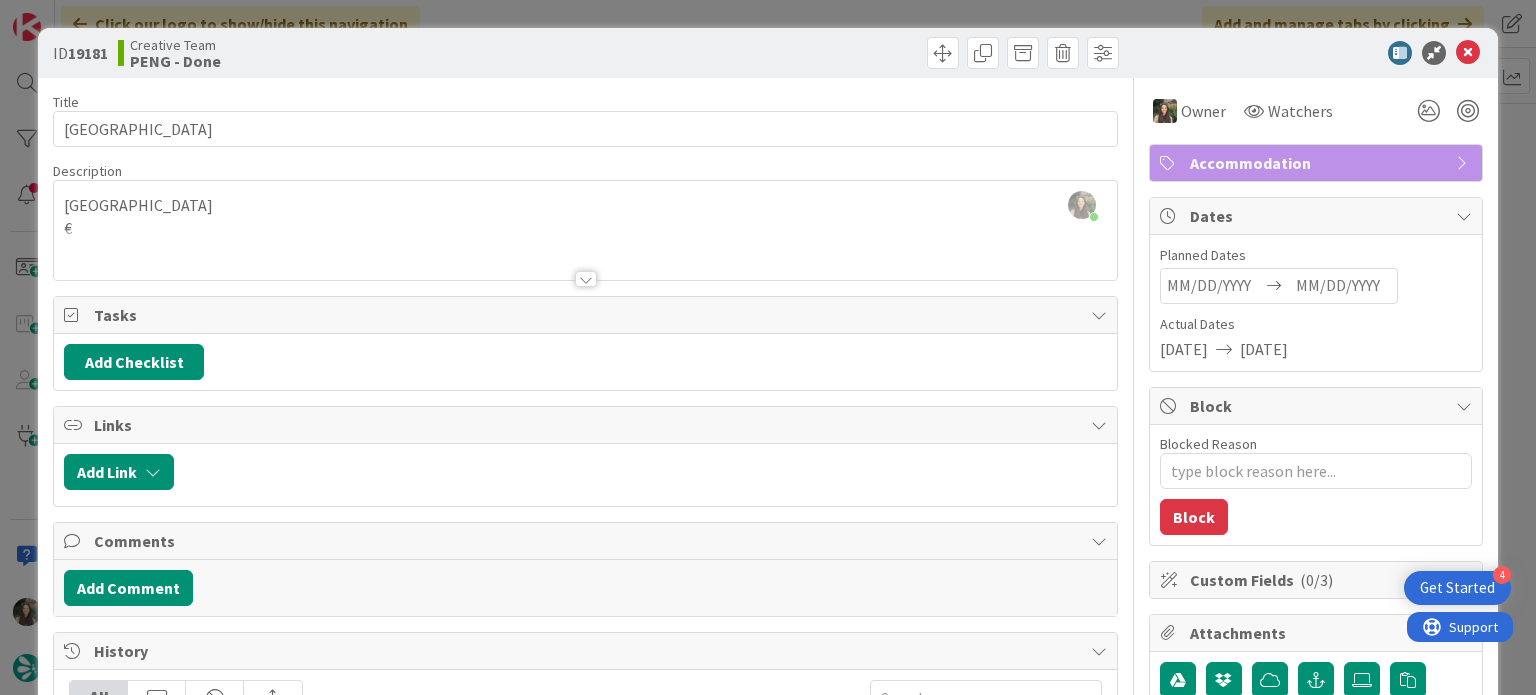 click on "ID  19181 Creative Team PENG - Done Title 43 / [GEOGRAPHIC_DATA] Description [PERSON_NAME] just joined [GEOGRAPHIC_DATA] € Owner Watchers Accommodation Tasks Add Checklist Links Add Link Comments Add Comment History All [PERSON_NAME]  moved  this card into this column PENG - Done 7 hours ago [DATE] 9:48 AM [PERSON_NAME]  moved  this card into this column PENG - In Progress 8 hours ago [DATE] 9:24 AM [PERSON_NAME]  assigned  [PERSON_NAME] as the owner of this card 8 hours ago [DATE] 9:24 AM [PERSON_NAME]  moved  this card into this column PENG - To Do [DATE] [DATE] 6:18 PM [PERSON_NAME]  moved  this card into this column Done [DATE] [DATE] 5:29 PM Show More... Owner Watchers Accommodation Dates Planned Dates Navigate forward to interact with the calendar and select a date. Press the question mark key to get the keyboard shortcuts for changing dates. Actual Dates [DATE] [DATE] Block Blocked Reason 0 / 256 Block ( 0/3 ) 0m" at bounding box center [767, 605] 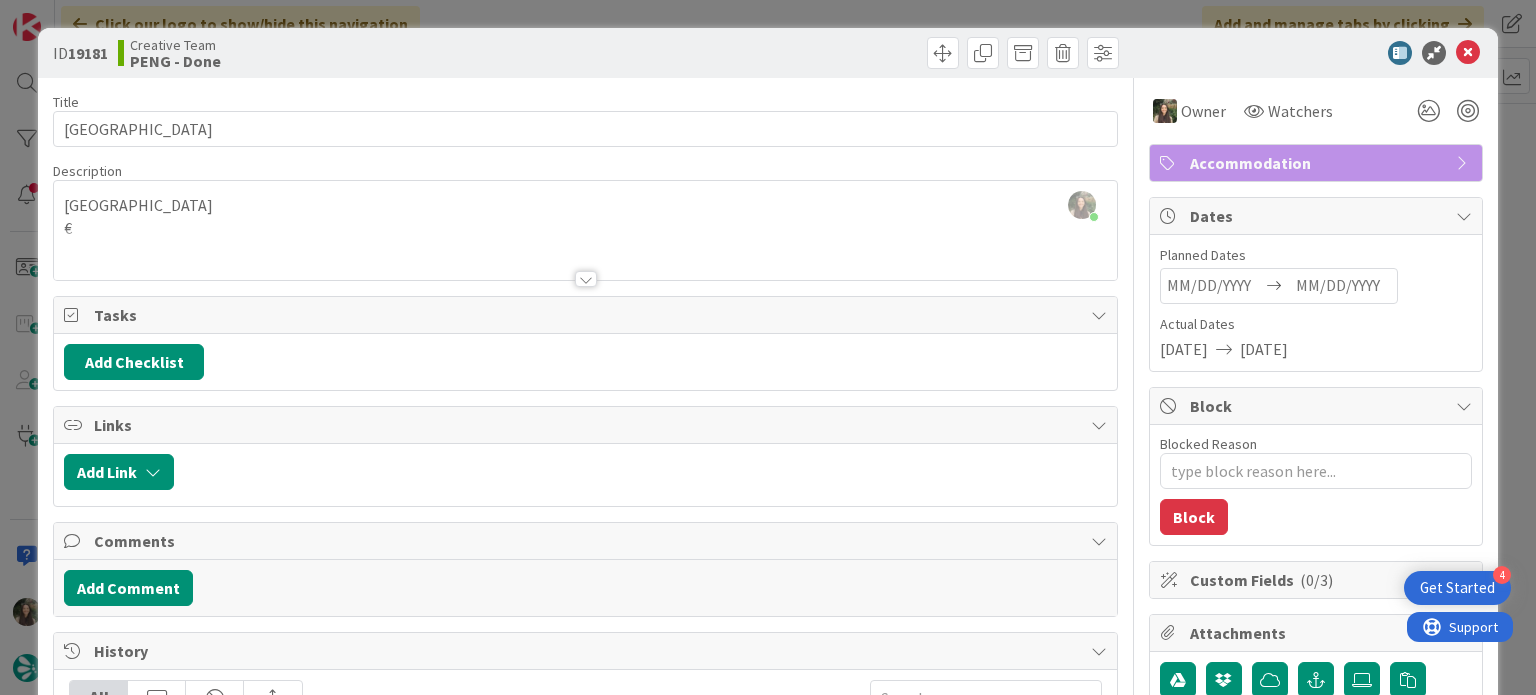 click on "ID  19181 Creative Team PENG - Done Title 43 / [GEOGRAPHIC_DATA] Description [PERSON_NAME] joined  2 m ago [GEOGRAPHIC_DATA] € Owner Watchers Accommodation Tasks Add Checklist Links Add Link Comments Add Comment History All [PERSON_NAME]  moved  this card into this column PENG - Done 7 hours ago [DATE] 9:48 AM [PERSON_NAME]  moved  this card into this column PENG - In Progress 8 hours ago [DATE] 9:24 AM [PERSON_NAME]  assigned  [PERSON_NAME] as the owner of this card 8 hours ago [DATE] 9:24 AM [PERSON_NAME]  moved  this card into this column PENG - To Do [DATE] [DATE] 6:18 PM [PERSON_NAME]  moved  this card into this column Done [DATE] [DATE] 5:29 PM Show More... Owner Watchers Accommodation Dates Planned Dates Navigate forward to interact with the calendar and select a date. Press the question mark key to get the keyboard shortcuts for changing dates. Actual Dates [DATE] [DATE] Block Blocked Reason 0 / 256 Block ( 0/3" at bounding box center (768, 347) 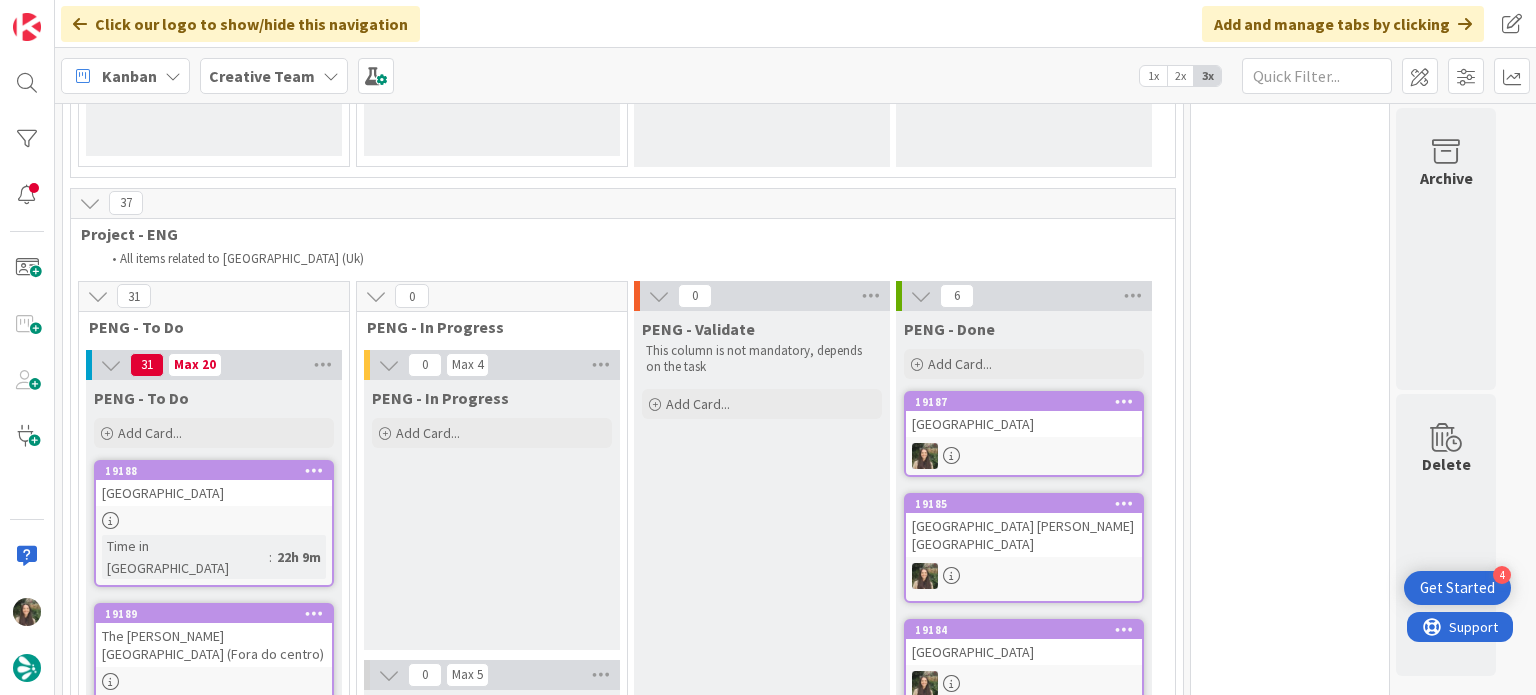 scroll, scrollTop: 4510, scrollLeft: 0, axis: vertical 